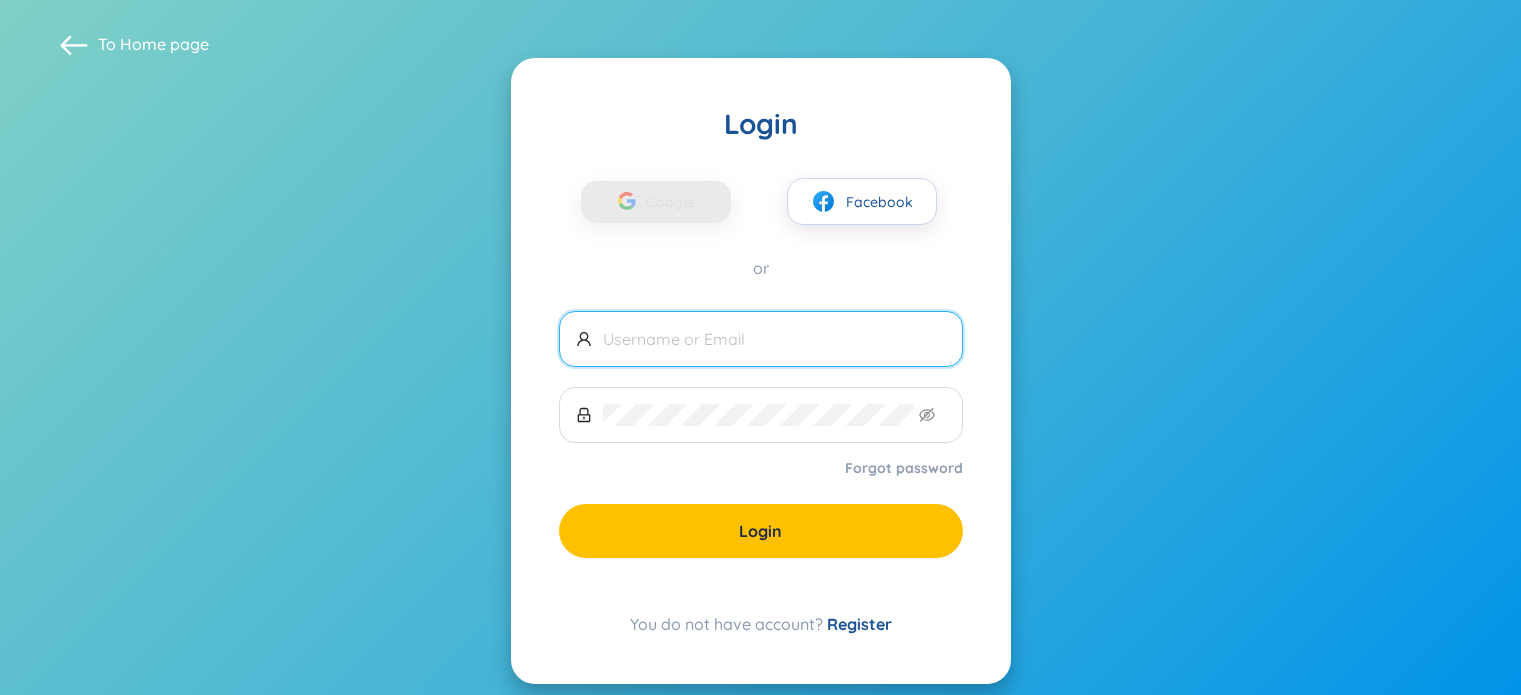 scroll, scrollTop: 0, scrollLeft: 0, axis: both 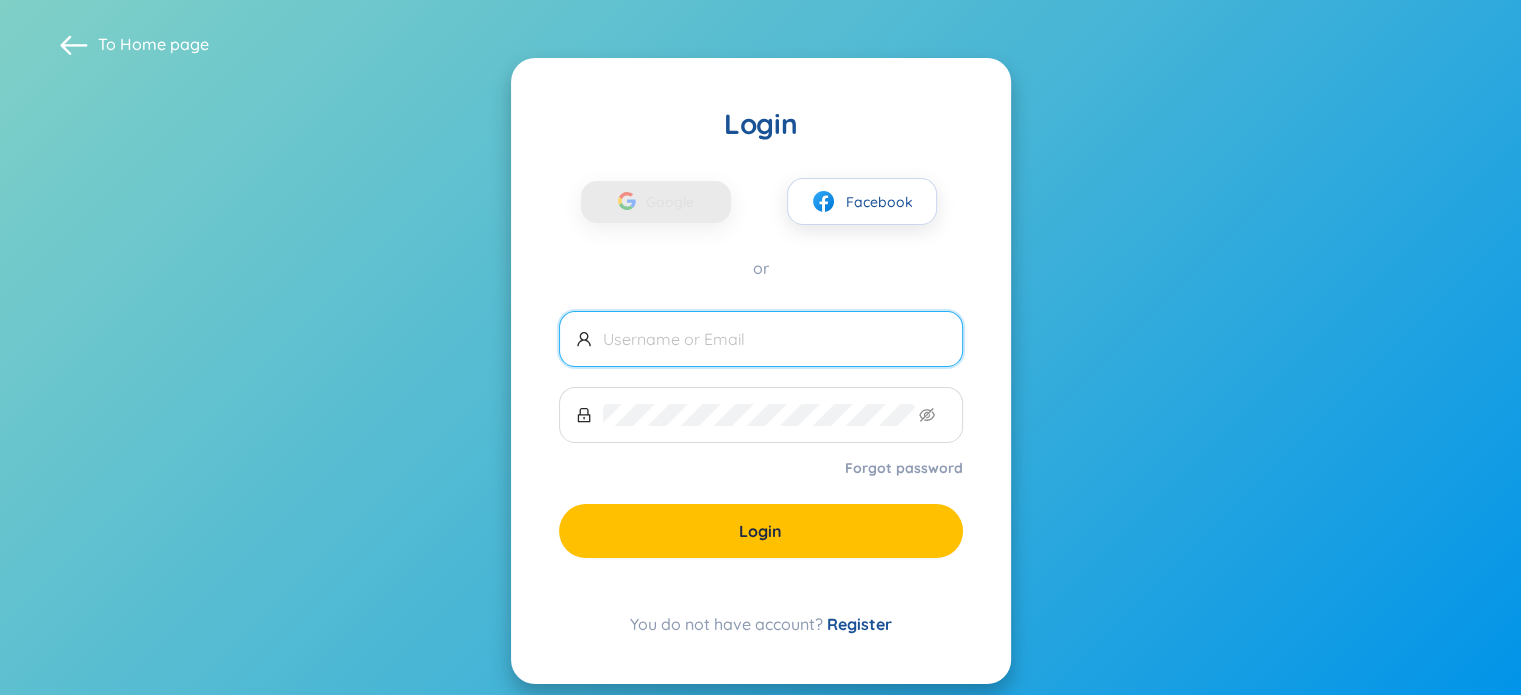 drag, startPoint x: 0, startPoint y: 0, endPoint x: 816, endPoint y: 339, distance: 883.61584 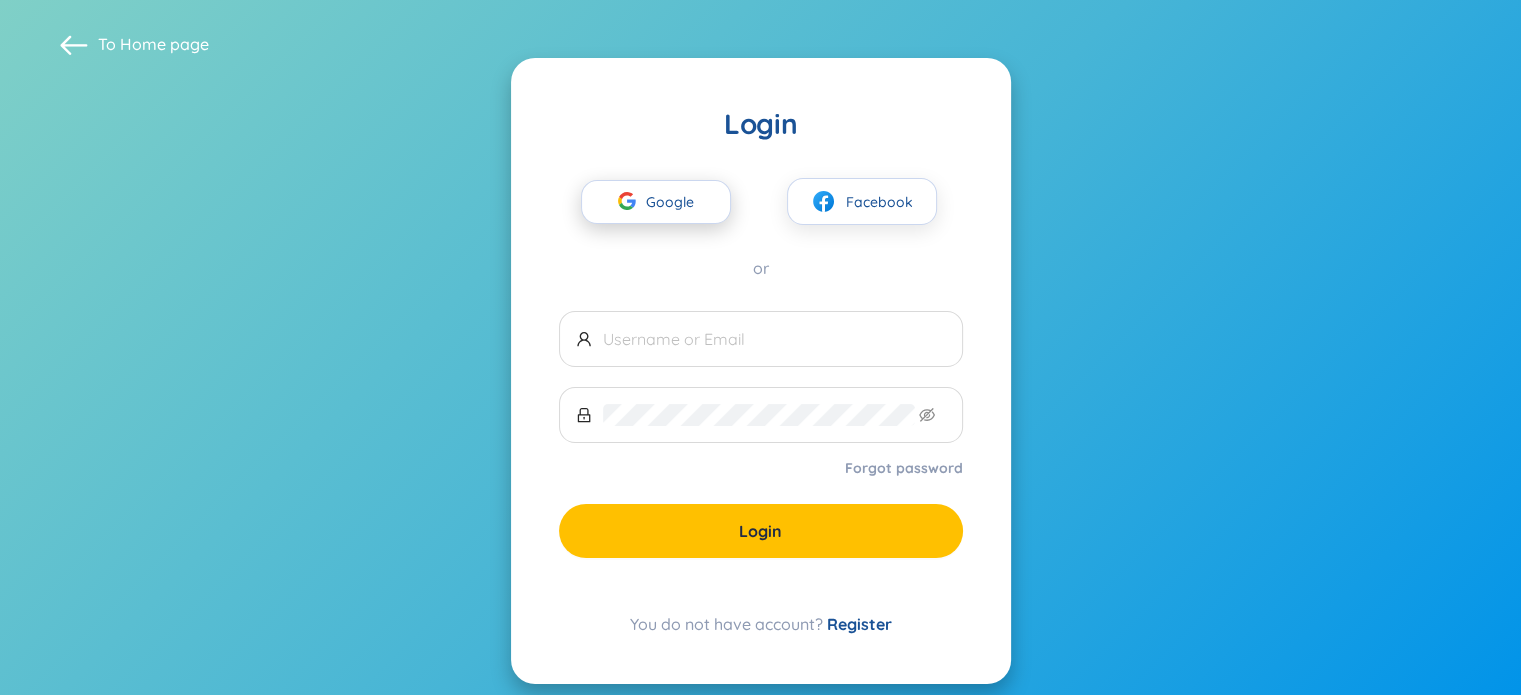 click on "Google" at bounding box center (675, 202) 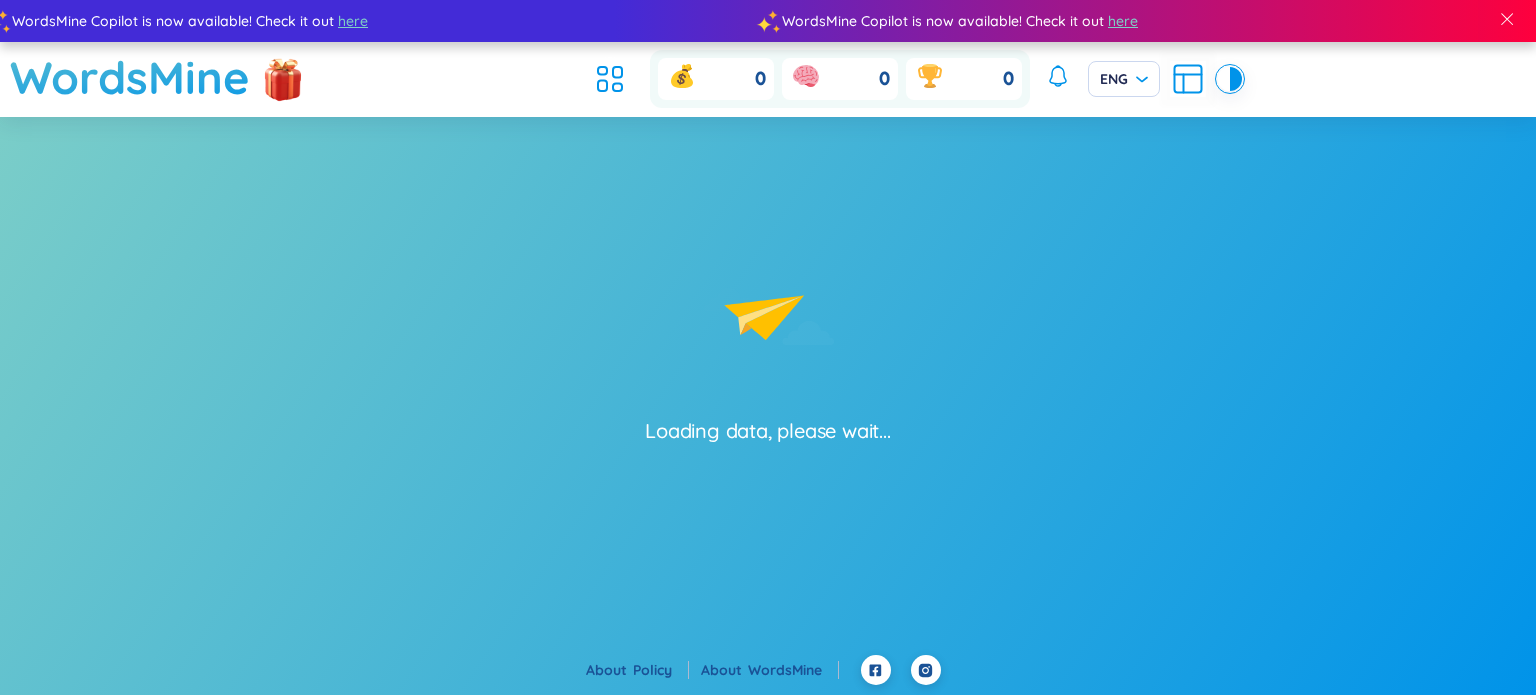 scroll, scrollTop: 0, scrollLeft: 0, axis: both 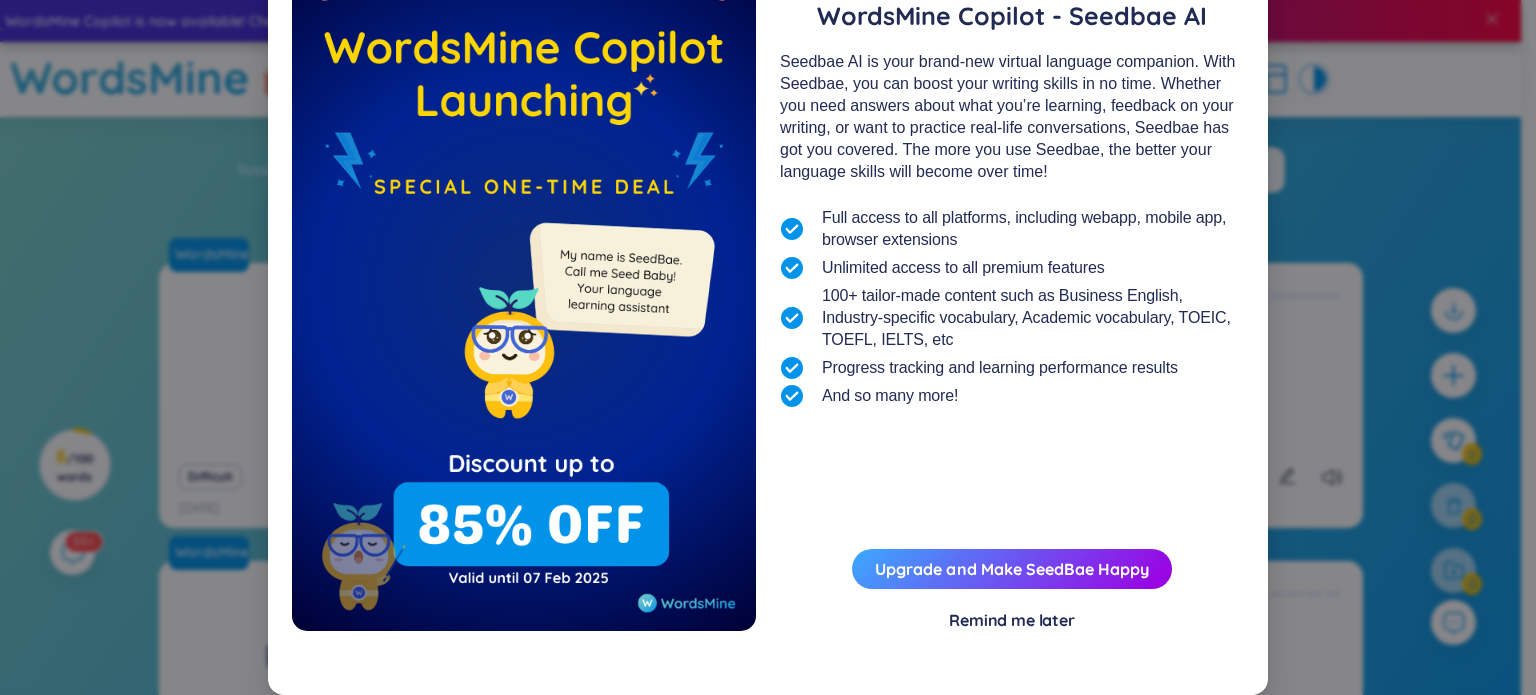 click on "Remind me later" at bounding box center (1012, 620) 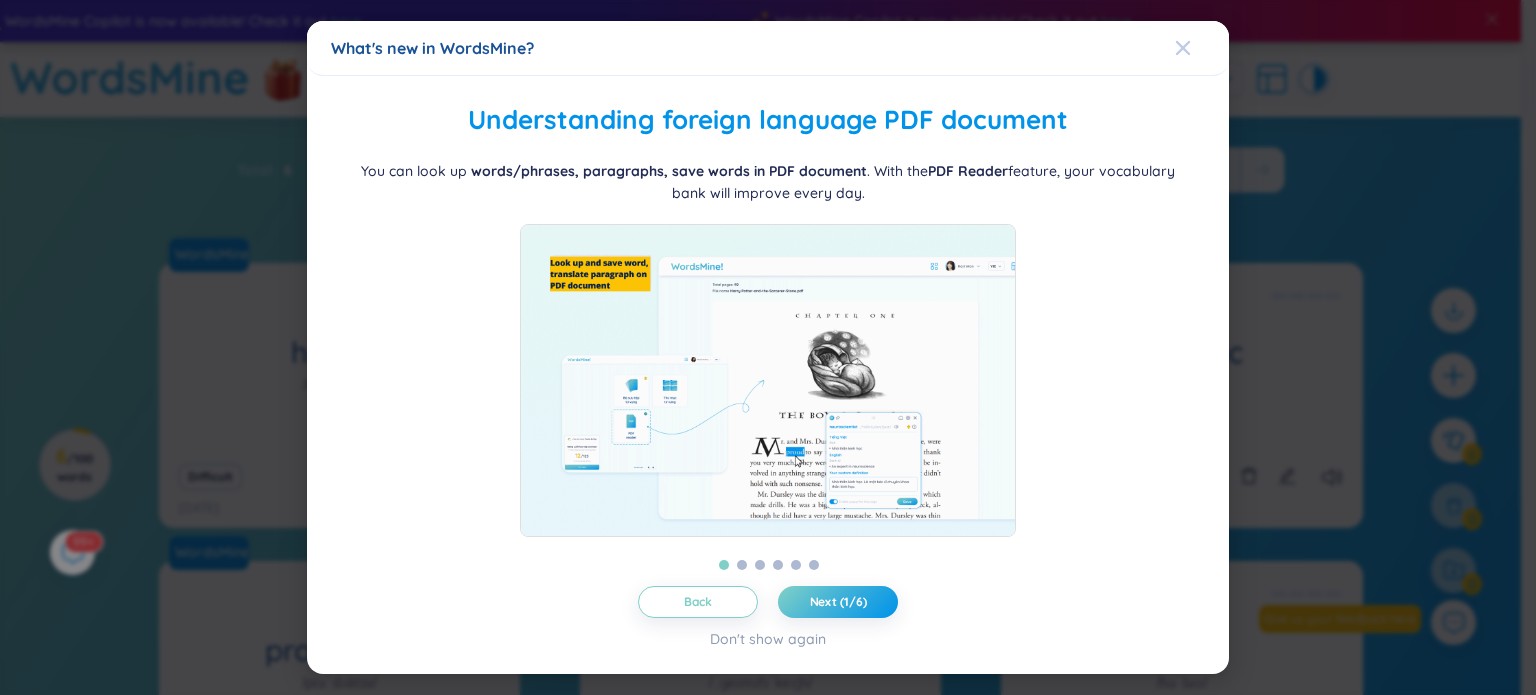 click at bounding box center (1183, 48) 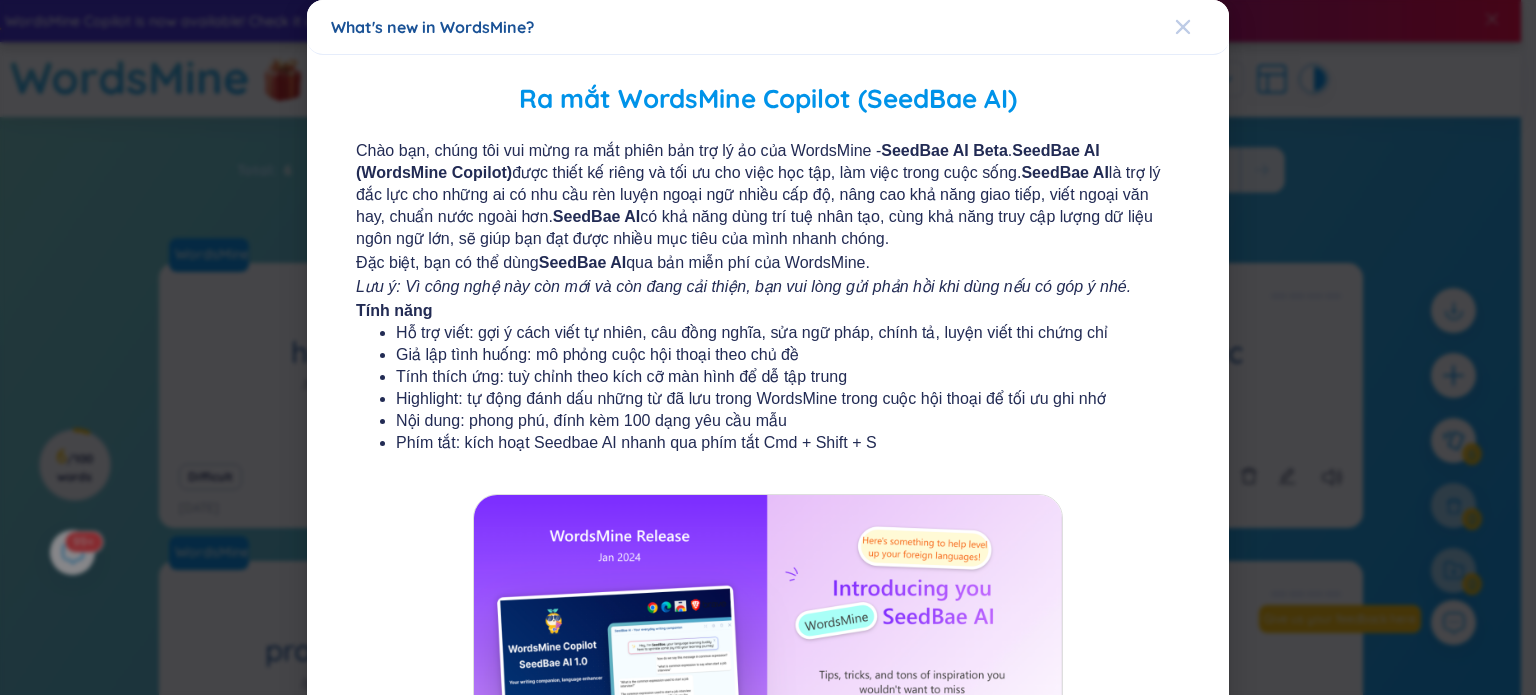 click at bounding box center [1183, 27] 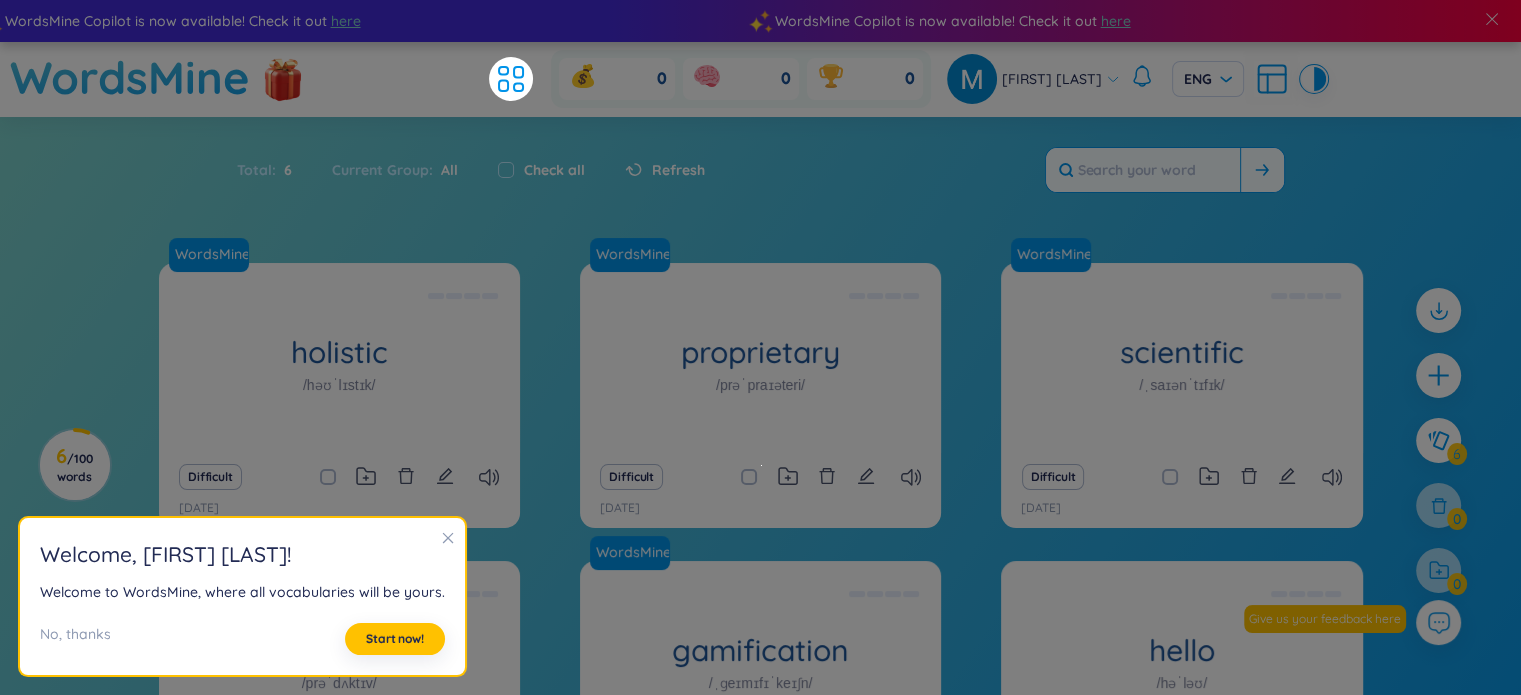 click at bounding box center [1143, 170] 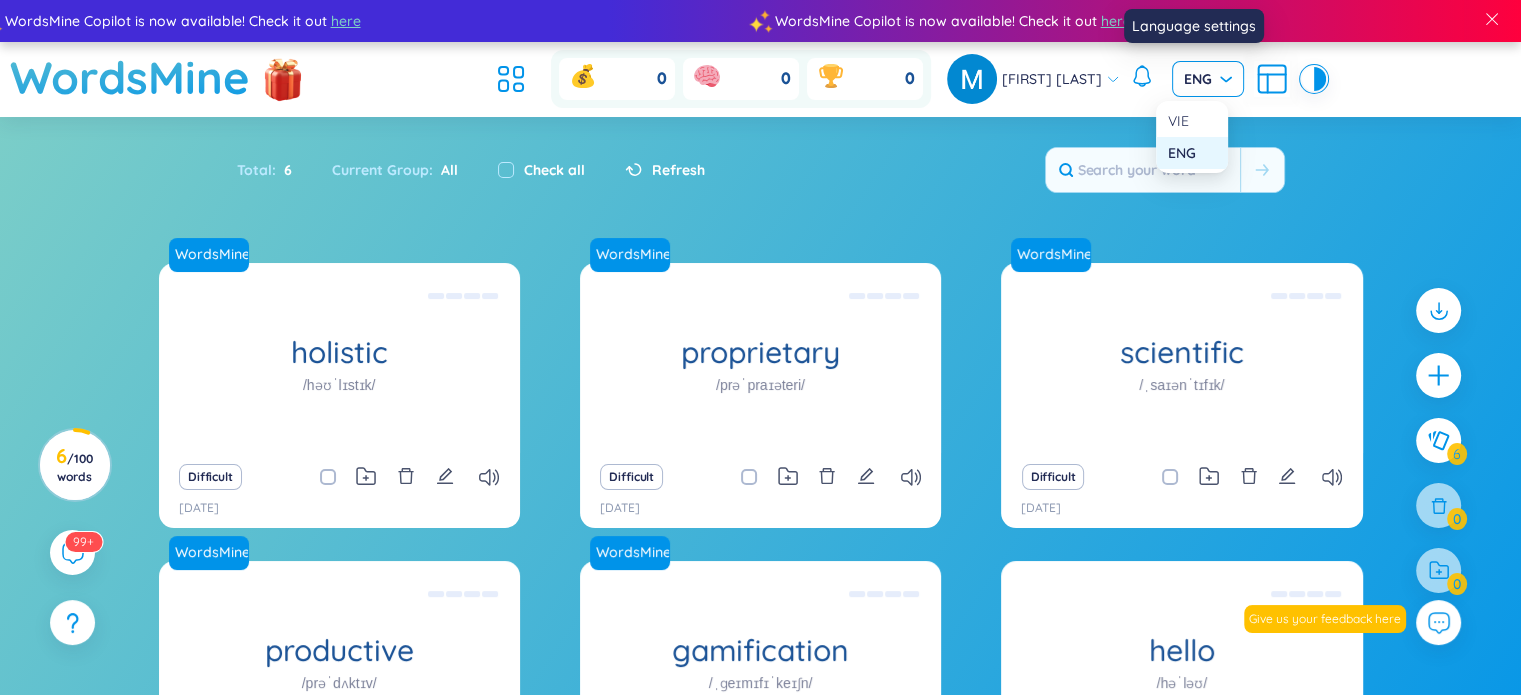 click on "ENG" at bounding box center (1208, 79) 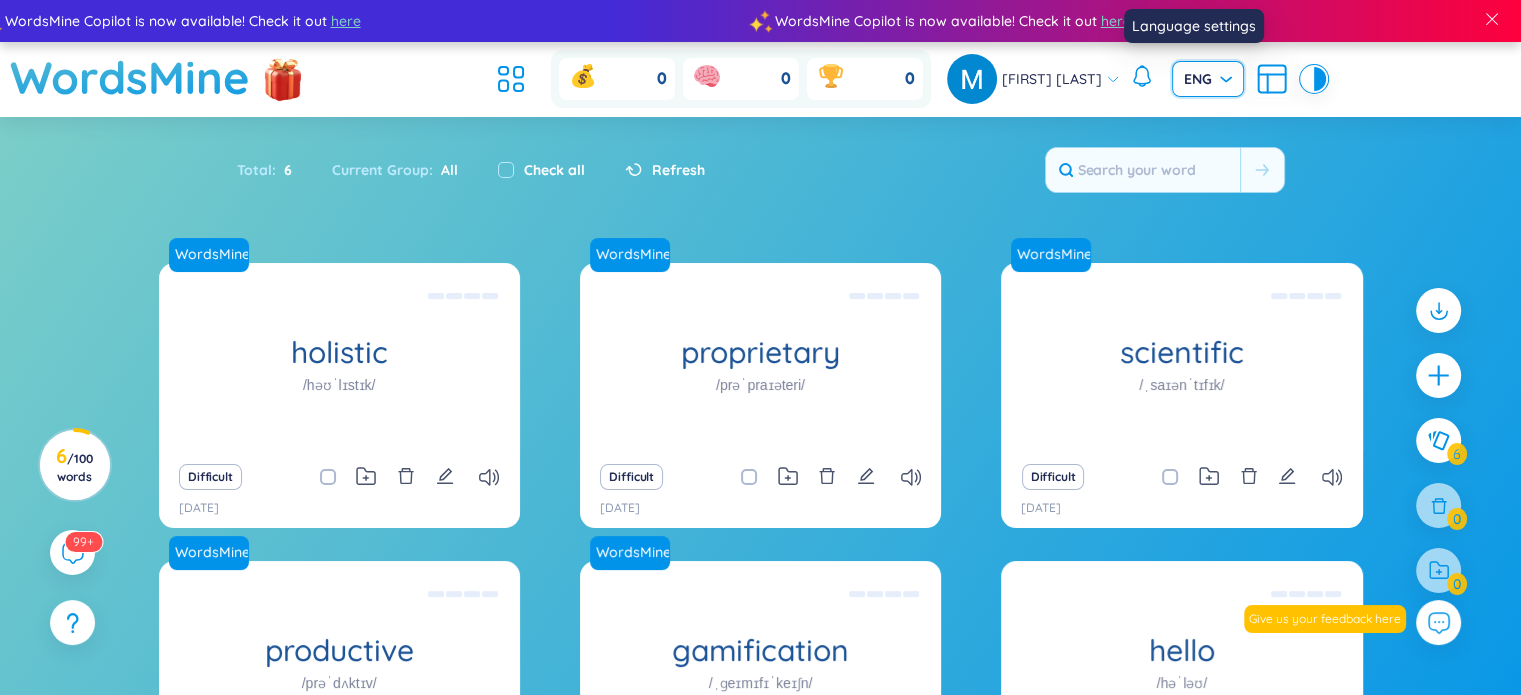 click on "ENG" at bounding box center [1208, 79] 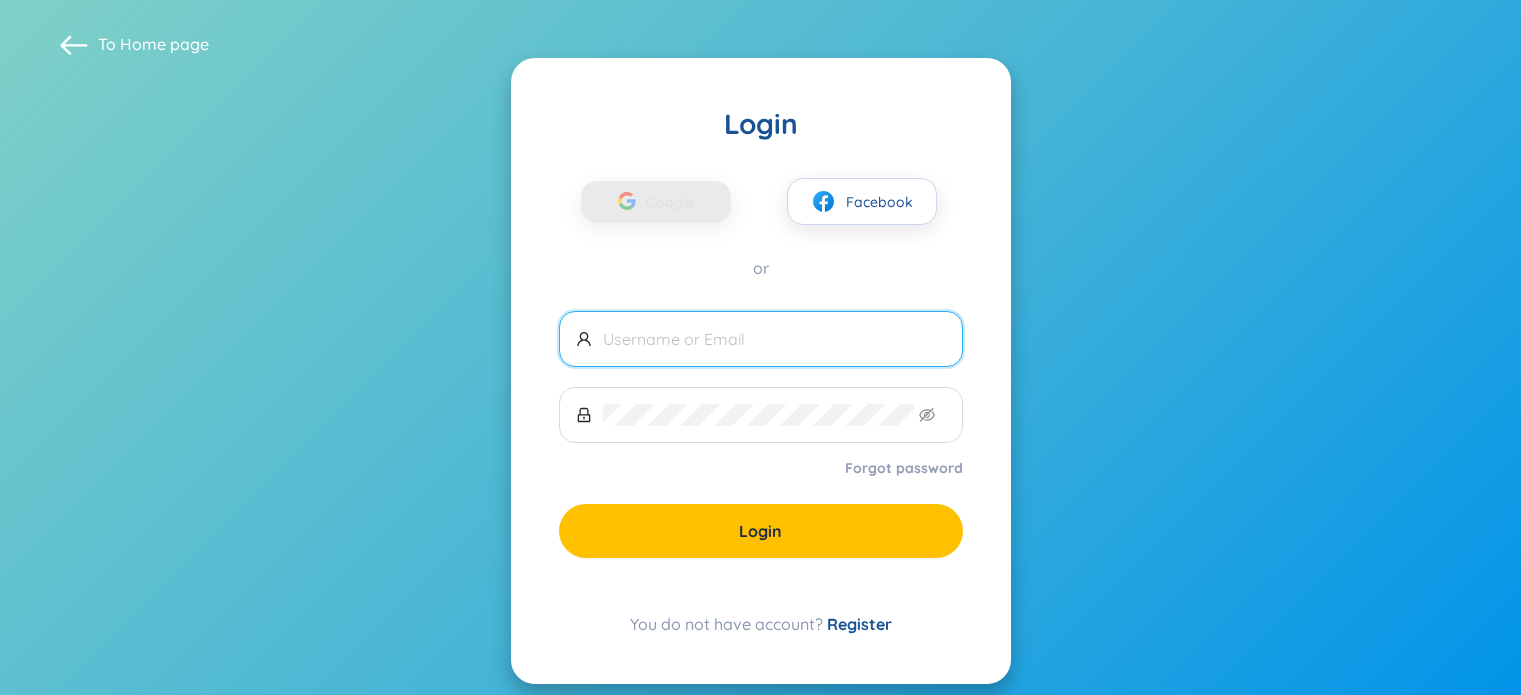 scroll, scrollTop: 0, scrollLeft: 0, axis: both 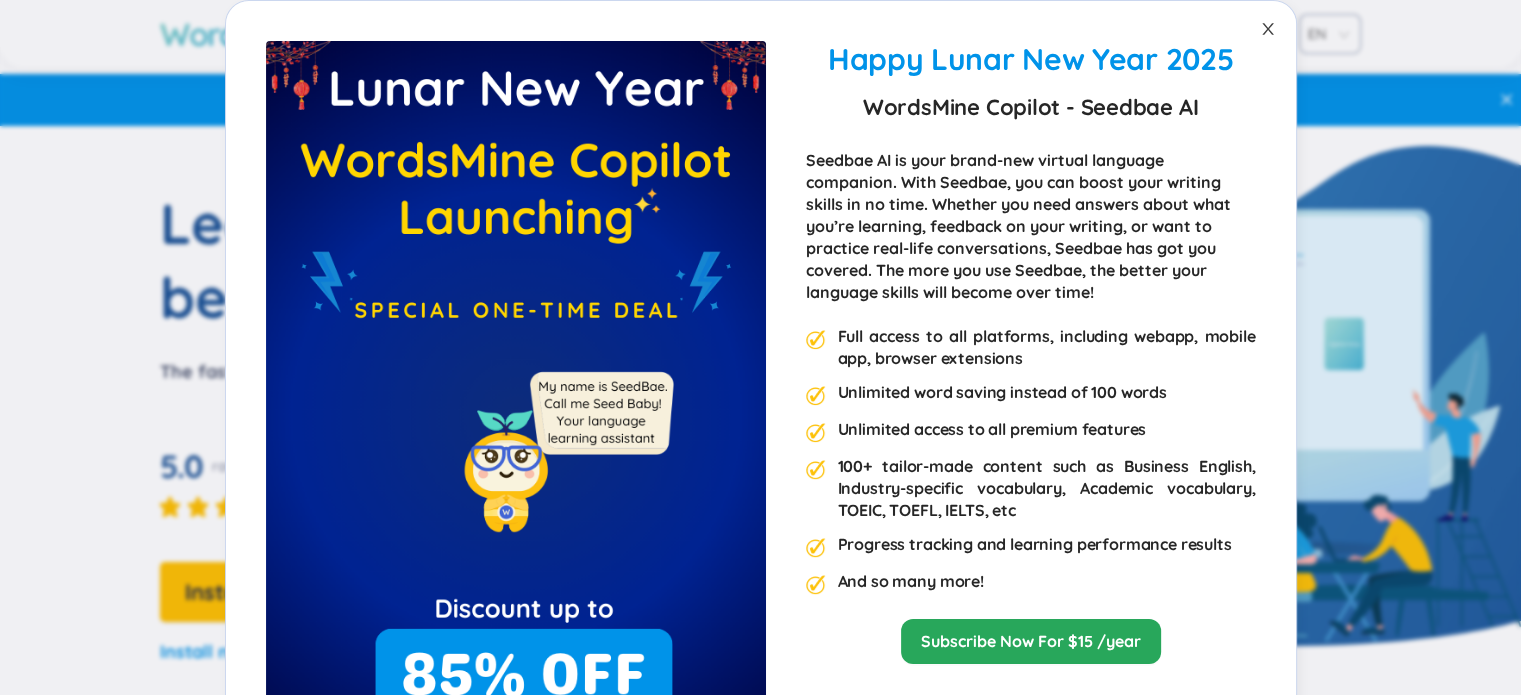 click 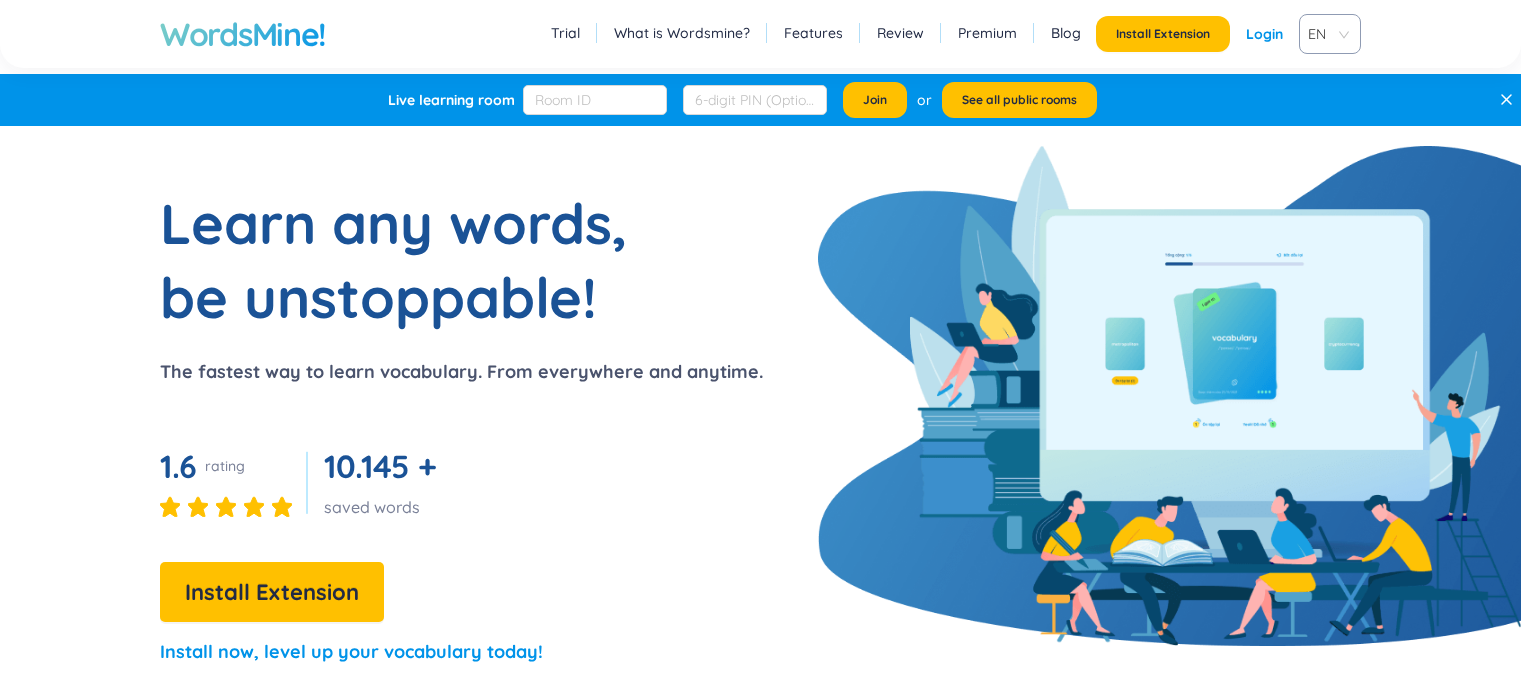 scroll, scrollTop: 0, scrollLeft: 0, axis: both 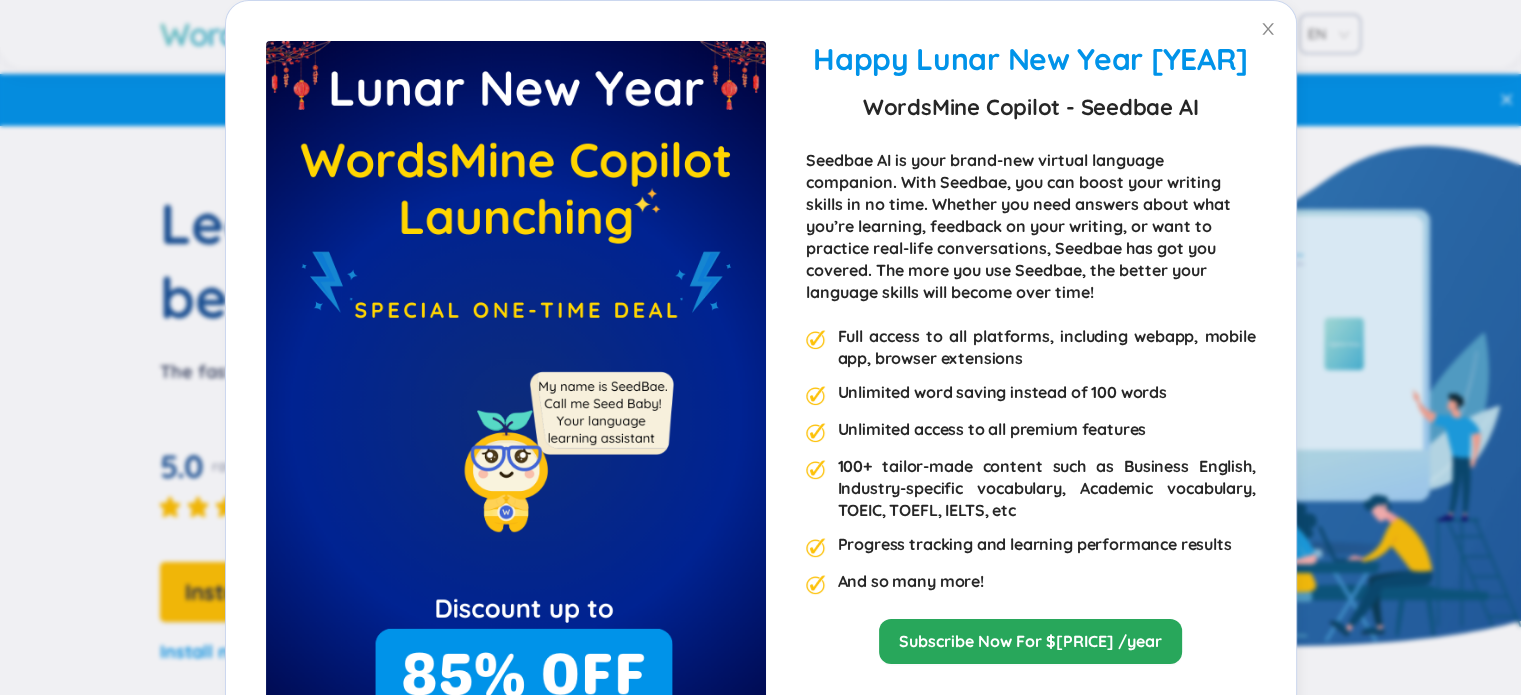 click on "Seedbae AI is your brand-new virtual language companion. With Seedbae, you can boost your writing skills in no time. Whether you need answers about what you’re learning, feedback on your writing, or want to practice real-life conversations, Seedbae has got you covered. The more you use Seedbae, the better your language skills will become over time!" at bounding box center (1031, 226) 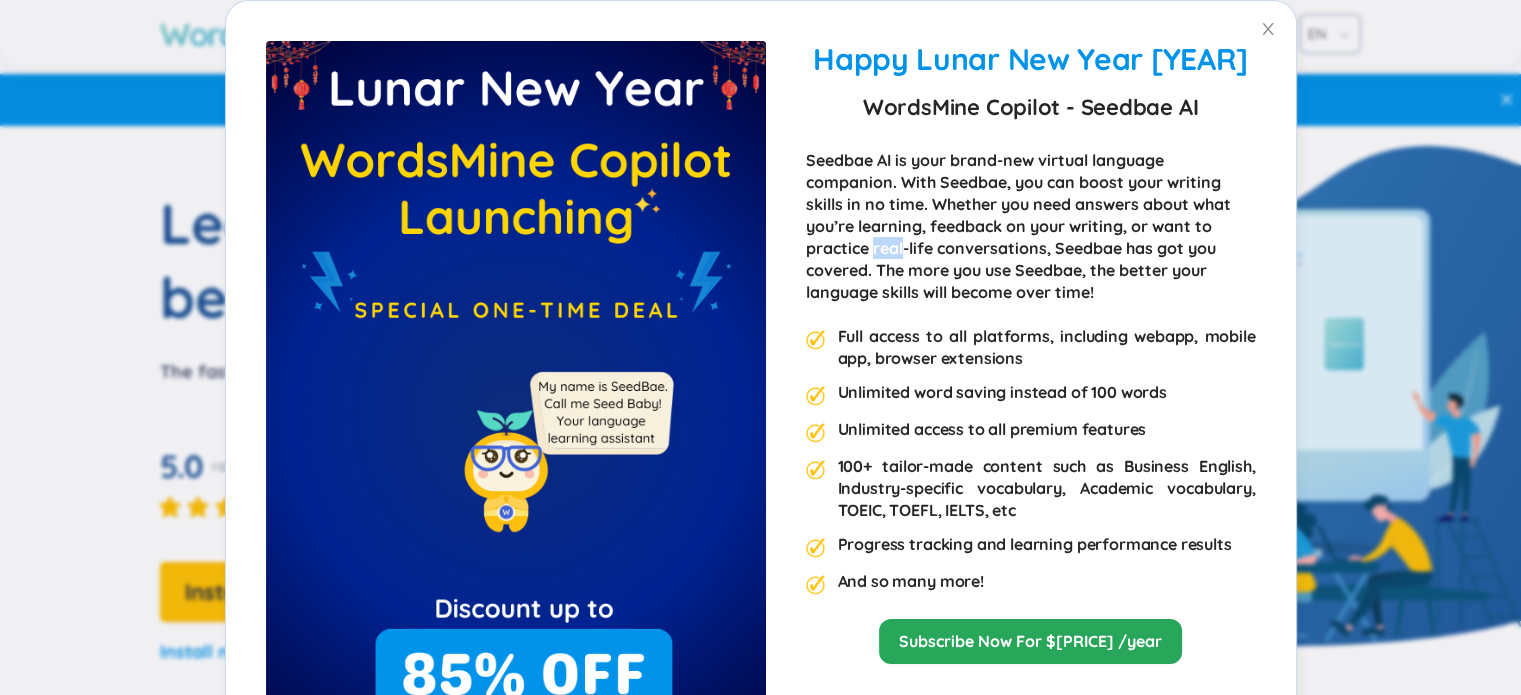 click on "Seedbae AI is your brand-new virtual language companion. With Seedbae, you can boost your writing skills in no time. Whether you need answers about what you’re learning, feedback on your writing, or want to practice real-life conversations, Seedbae has got you covered. The more you use Seedbae, the better your language skills will become over time!" at bounding box center [1031, 226] 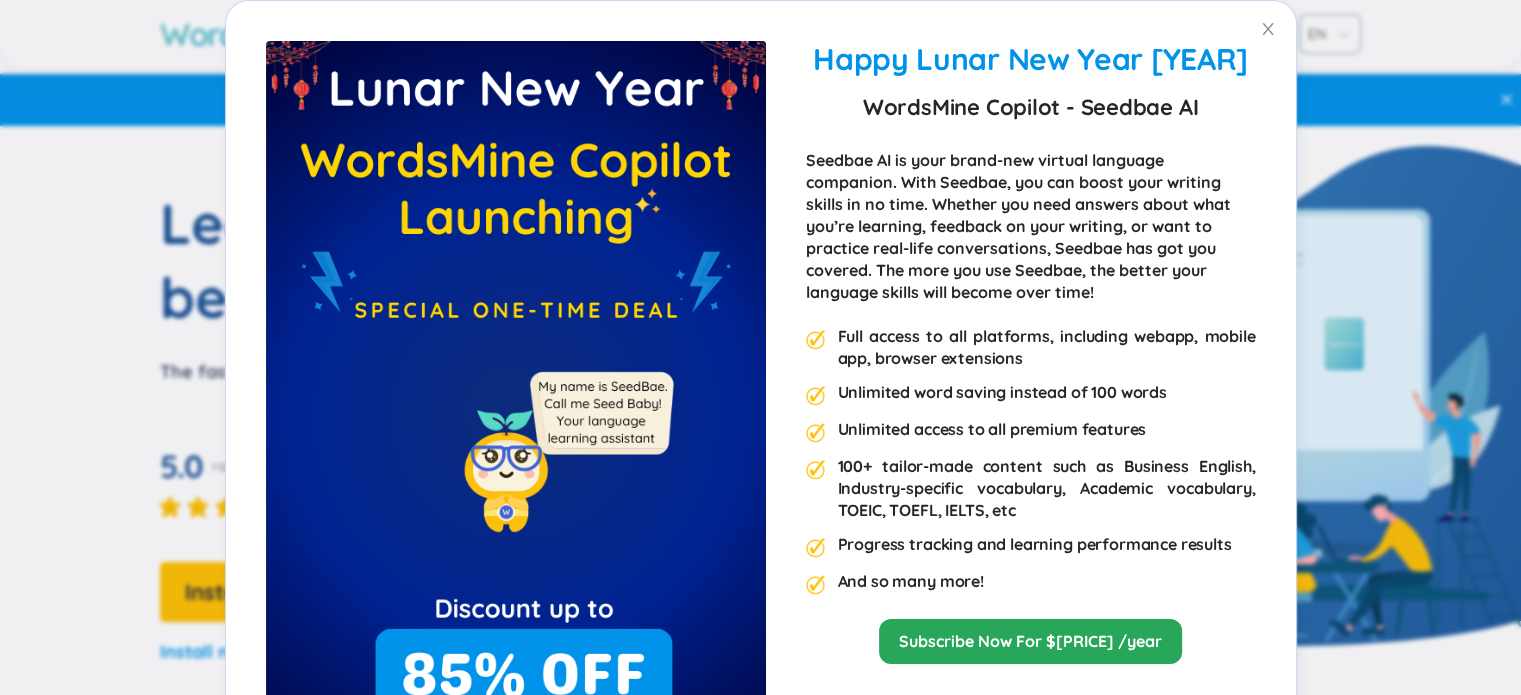 click on "Seedbae AI is your brand-new virtual language companion. With Seedbae, you can boost your writing skills in no time. Whether you need answers about what you’re learning, feedback on your writing, or want to practice real-life conversations, Seedbae has got you covered. The more you use Seedbae, the better your language skills will become over time!" at bounding box center [1031, 226] 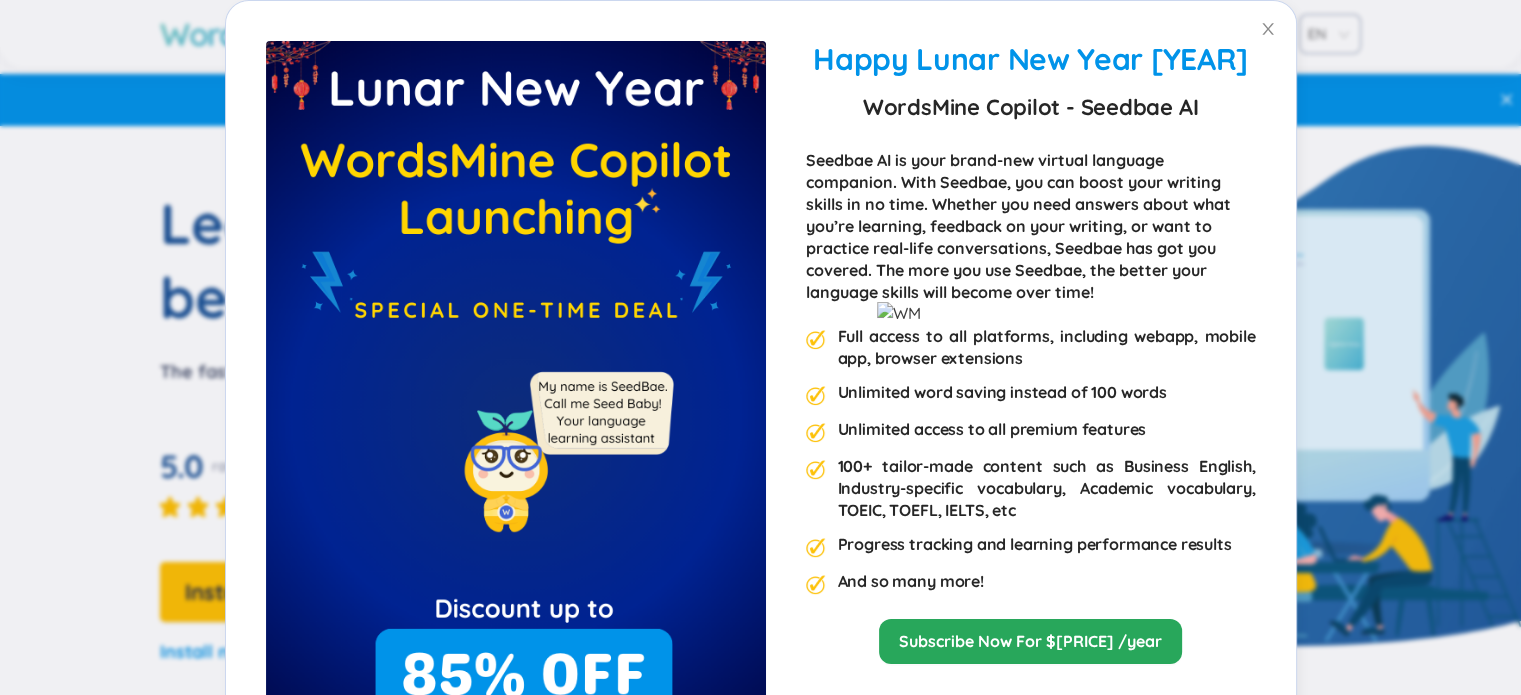 click at bounding box center [899, 313] 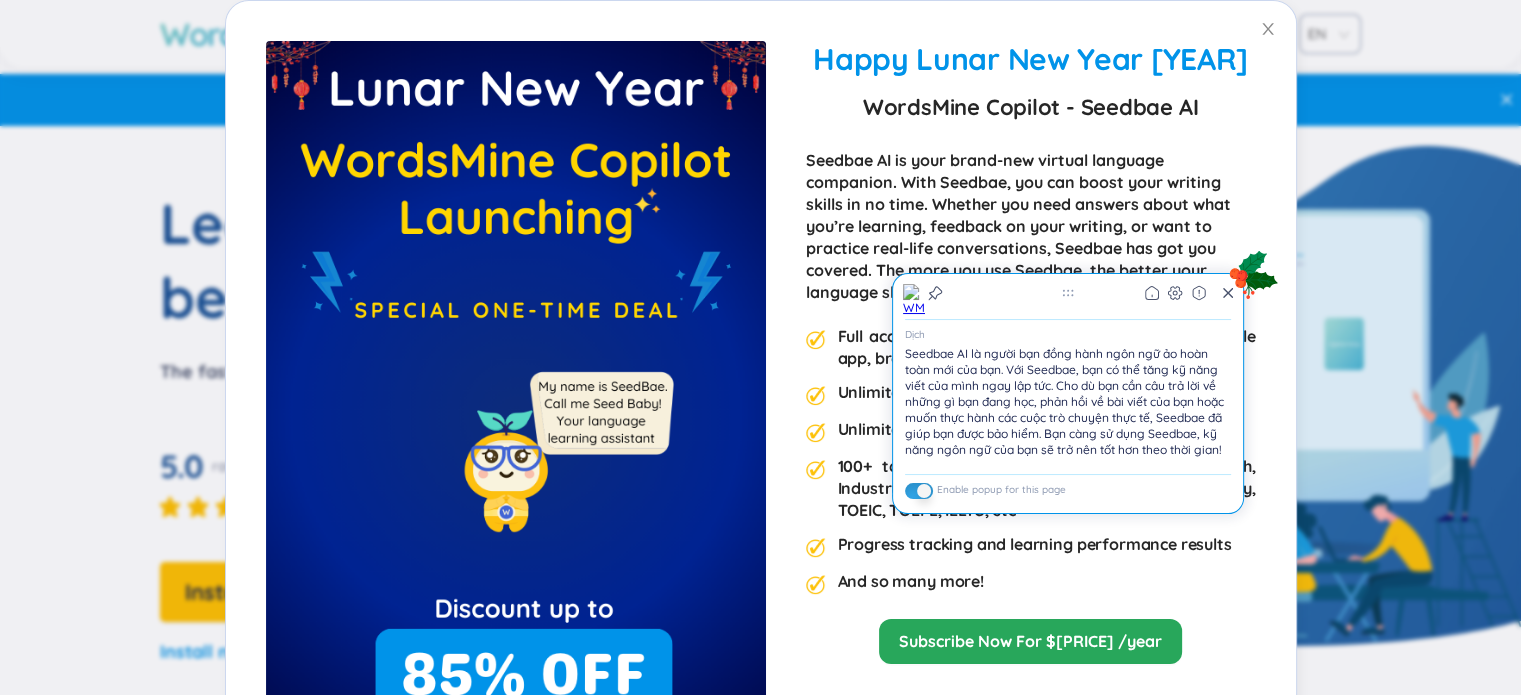 scroll, scrollTop: 0, scrollLeft: 0, axis: both 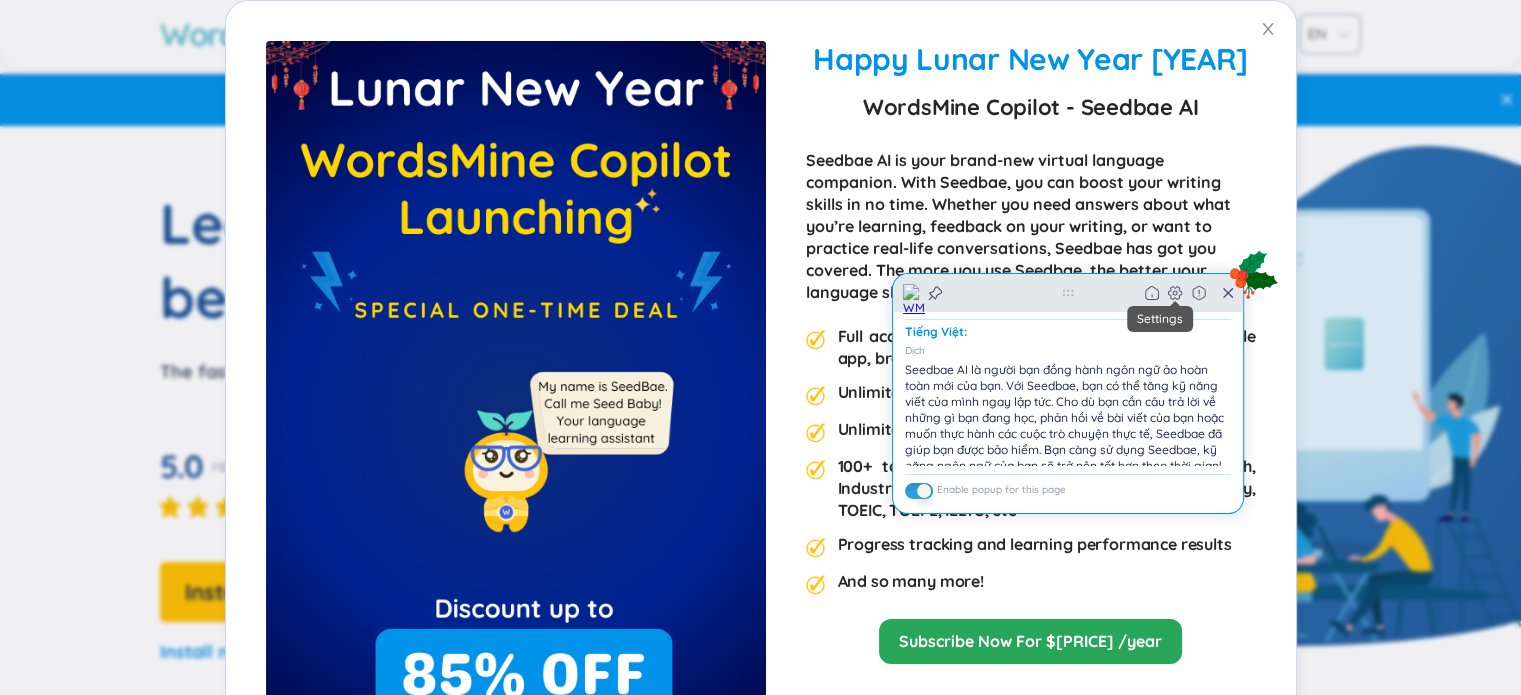 click 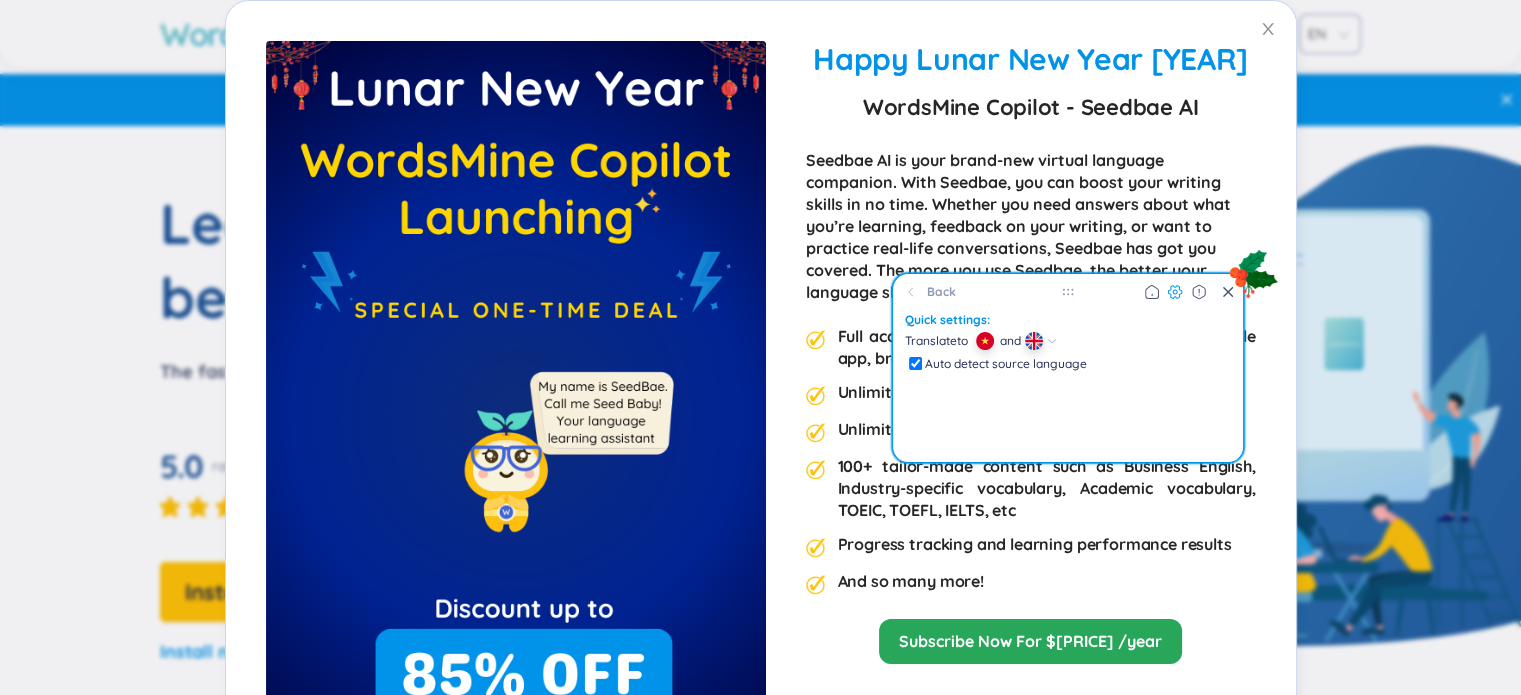 click 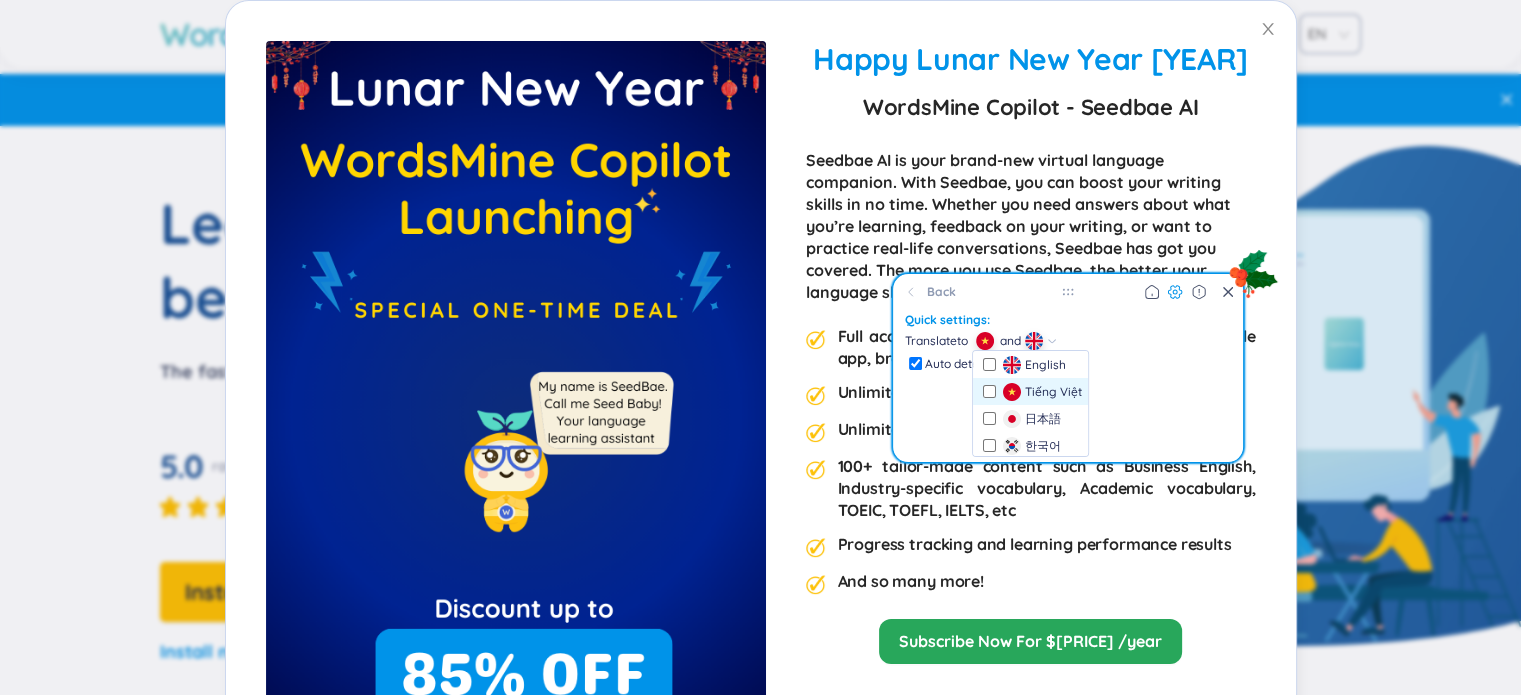 click on "Tiếng Việt" at bounding box center [1030, 391] 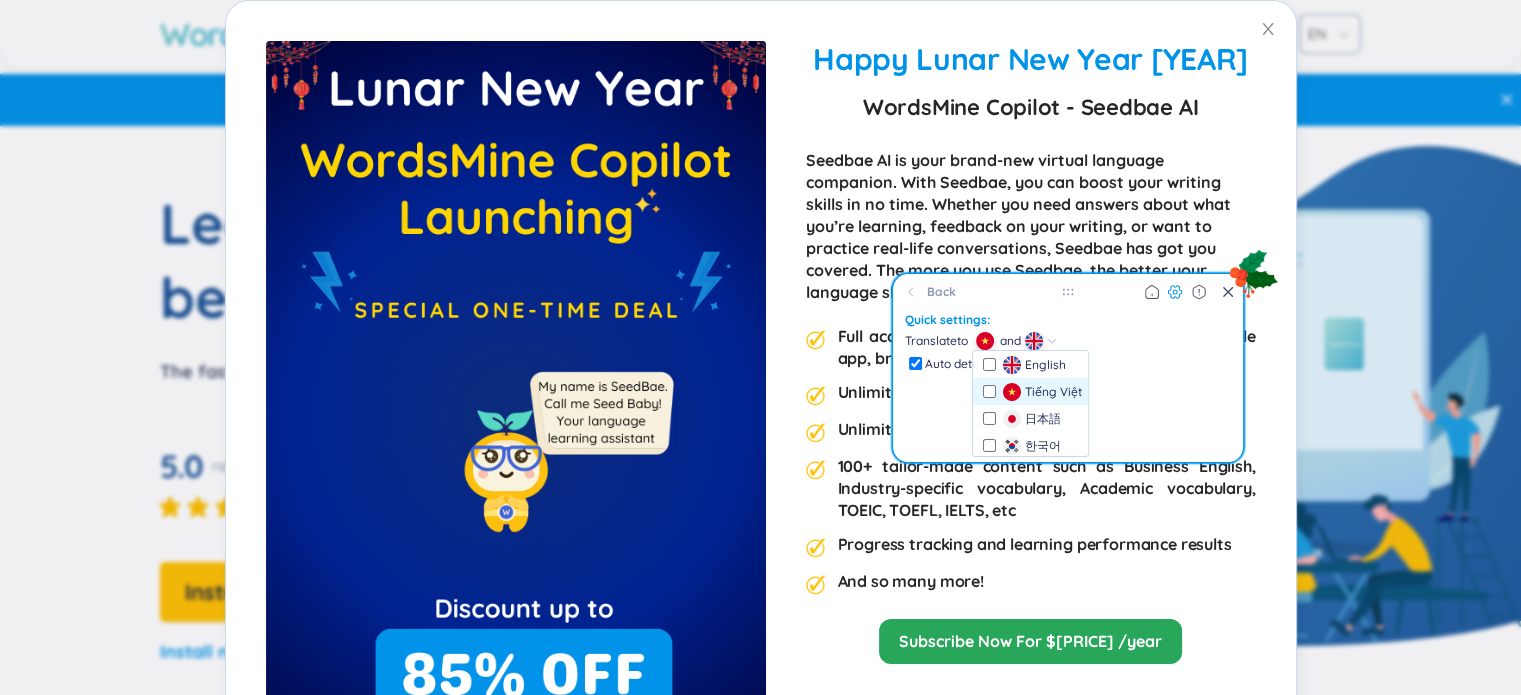 click at bounding box center (989, 391) 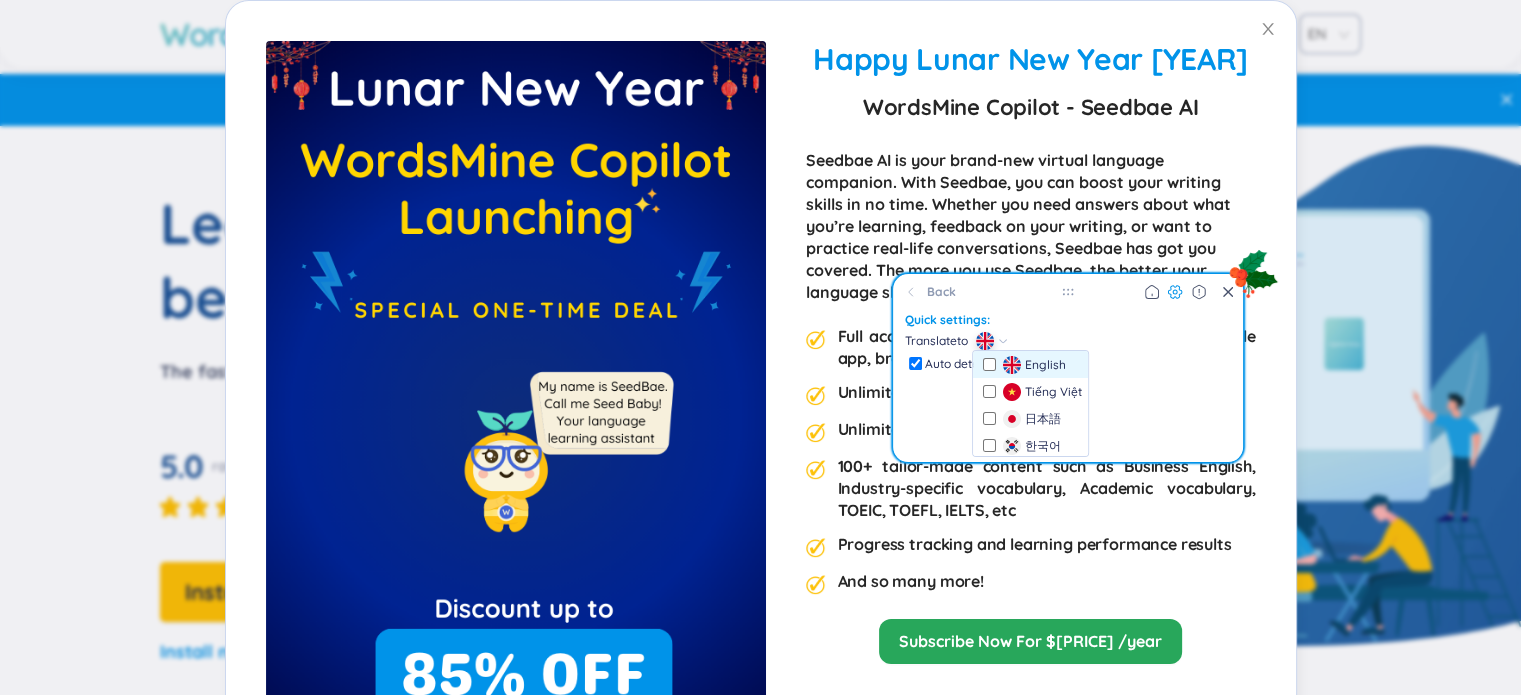 click at bounding box center [989, 364] 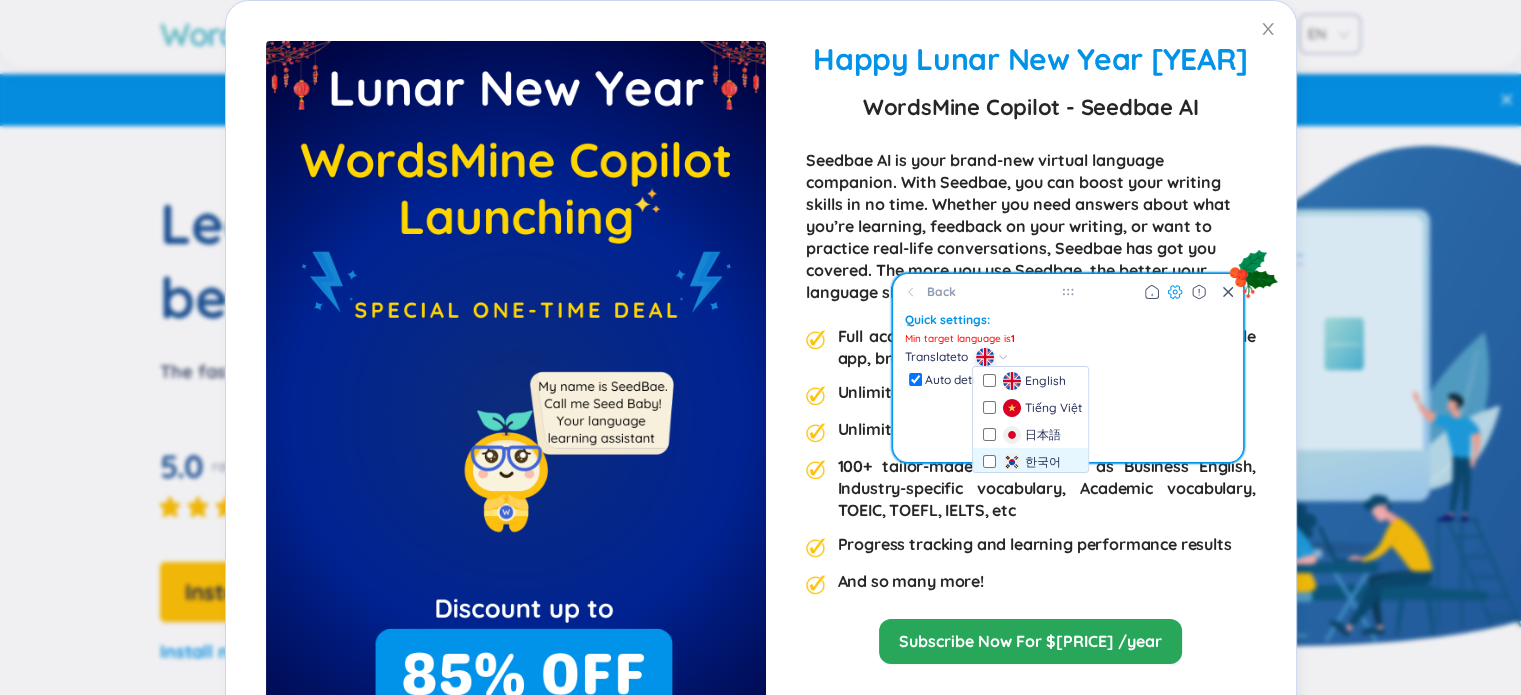 click at bounding box center [989, 461] 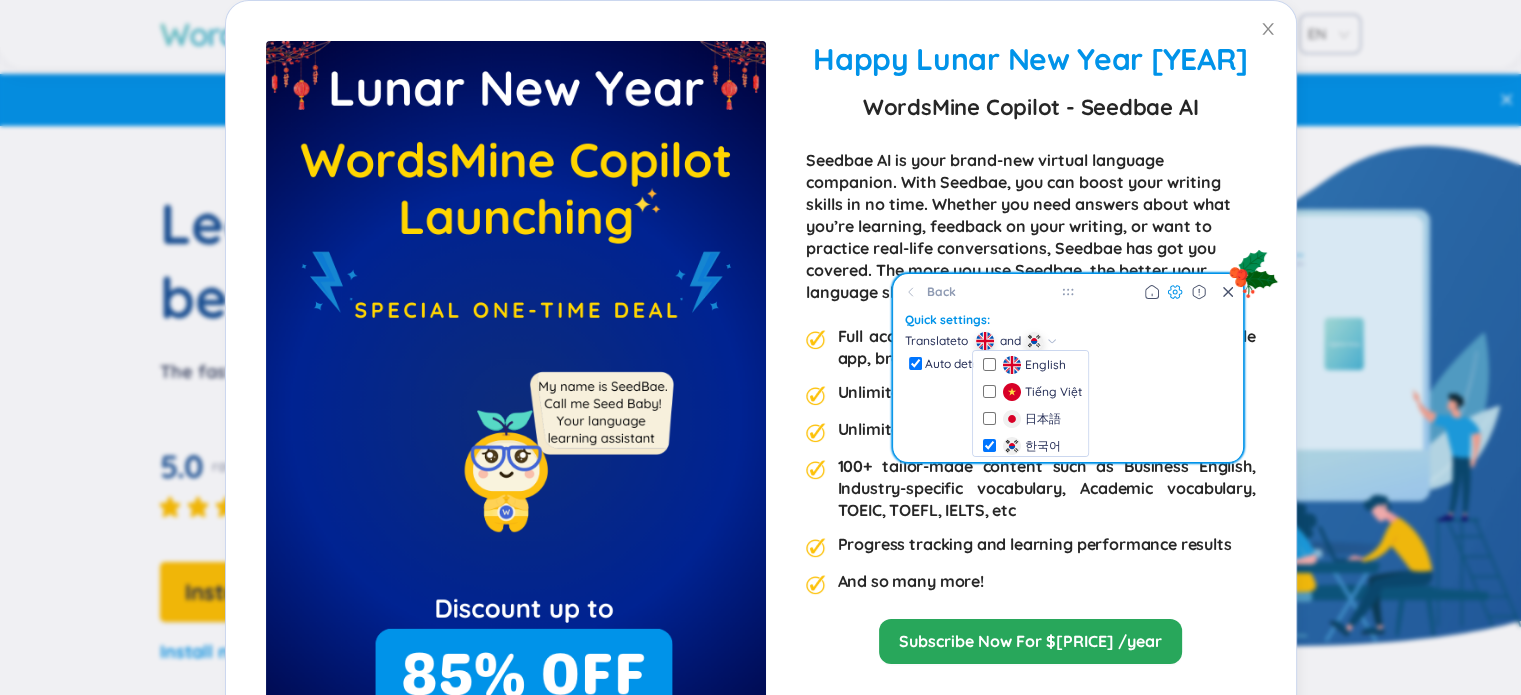 click on "Quick settings:
Translate
from
to" at bounding box center (1068, 387) 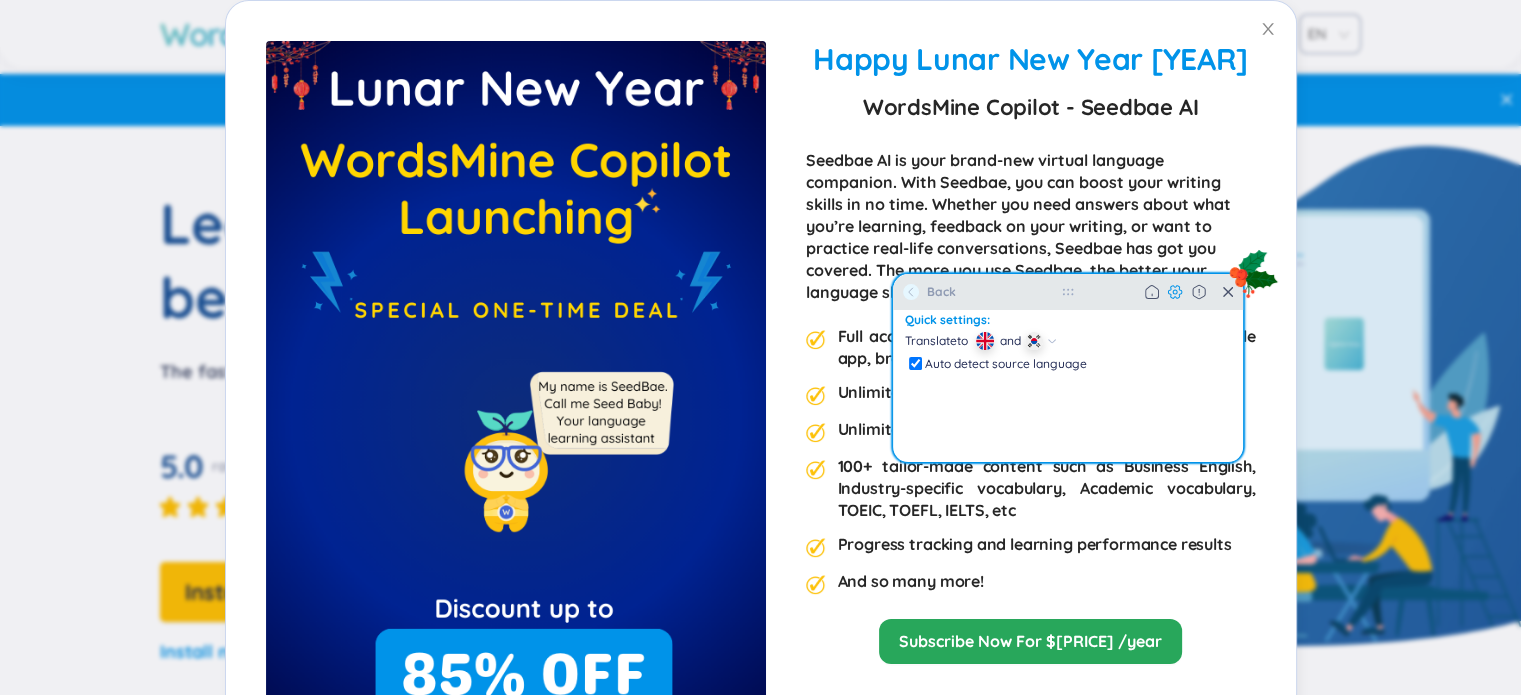 click at bounding box center [911, 292] 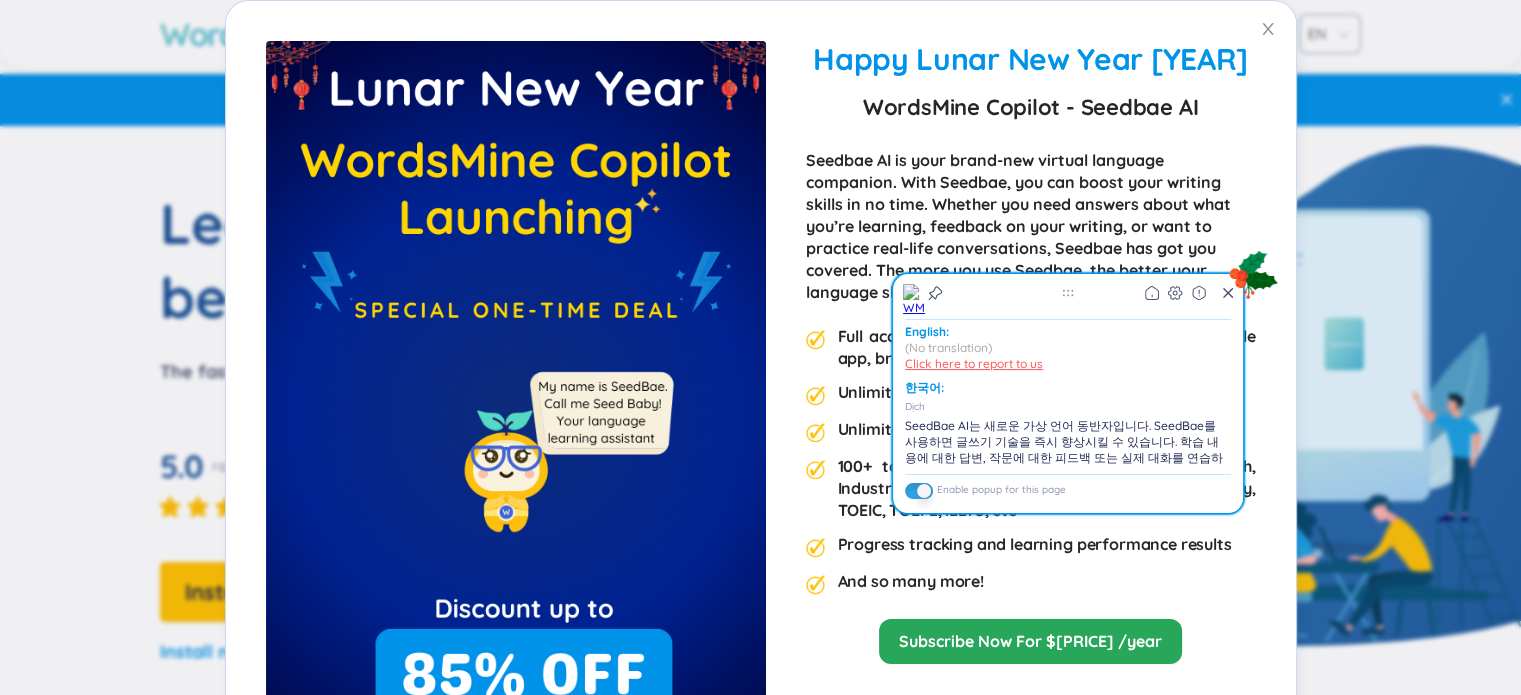 scroll, scrollTop: 40, scrollLeft: 0, axis: vertical 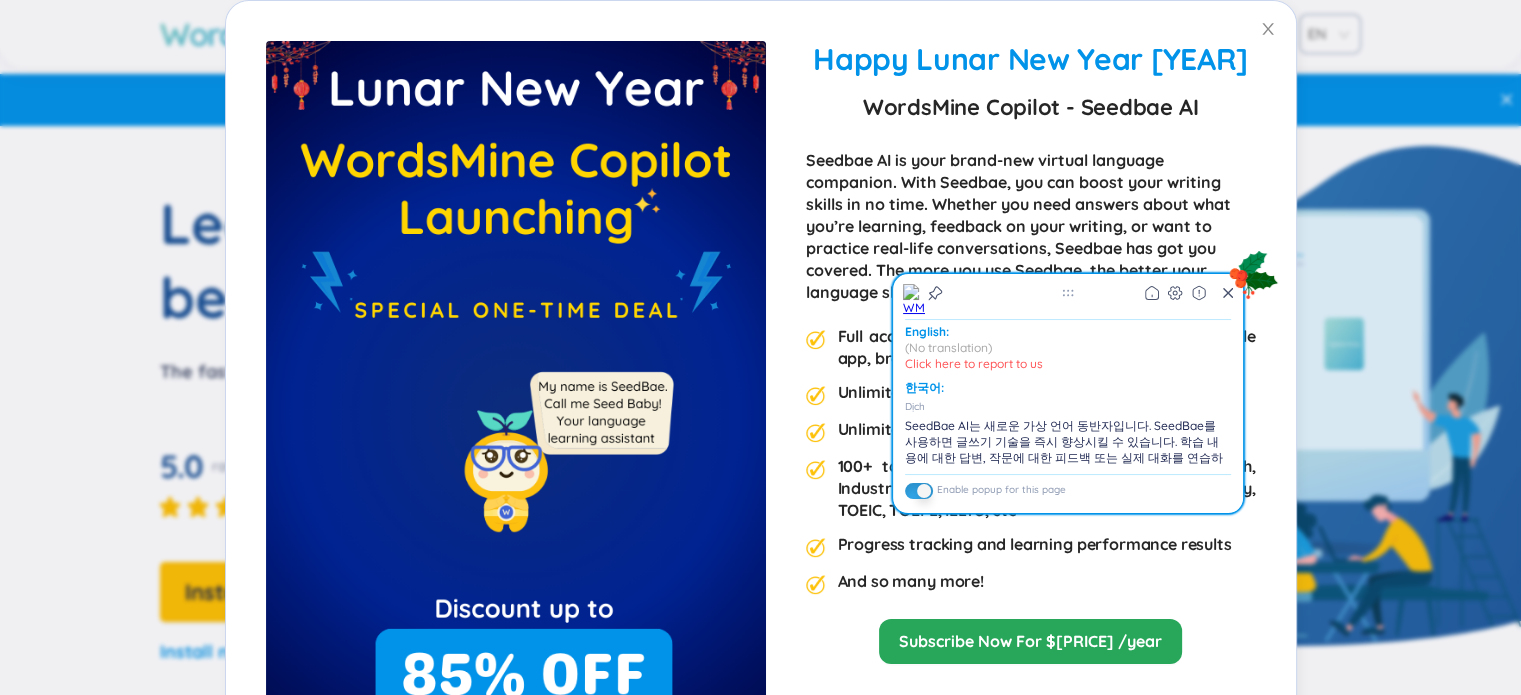click on "Seedbae AI is your brand-new virtual language companion. With Seedbae, you can boost your writing skills in no time. Whether you need answers about what you’re learning, feedback on your writing, or want to practice real-life conversations, Seedbae has got you covered. The more you use Seedbae, the better your language skills will become over time!" at bounding box center (1031, 226) 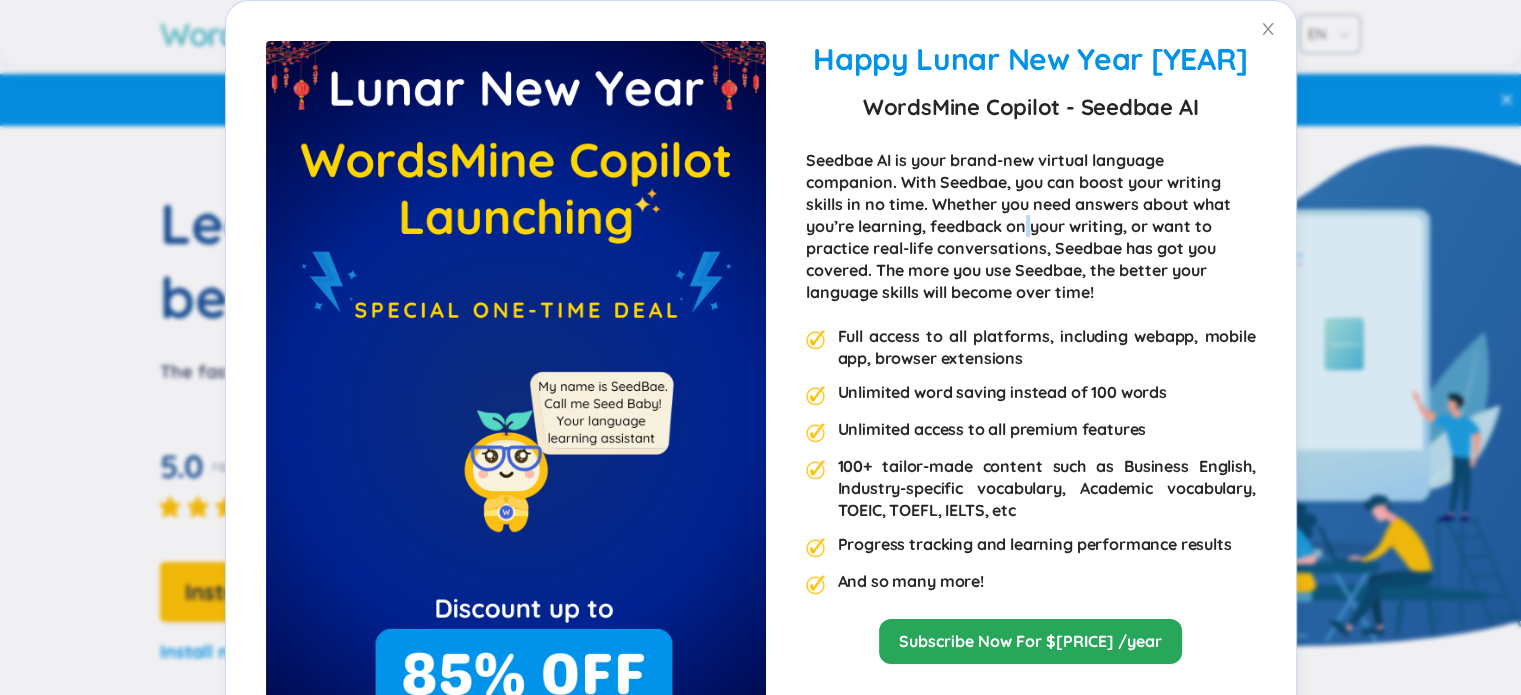 click on "Seedbae AI is your brand-new virtual language companion. With Seedbae, you can boost your writing skills in no time. Whether you need answers about what you’re learning, feedback on your writing, or want to practice real-life conversations, Seedbae has got you covered. The more you use Seedbae, the better your language skills will become over time!" at bounding box center [1031, 226] 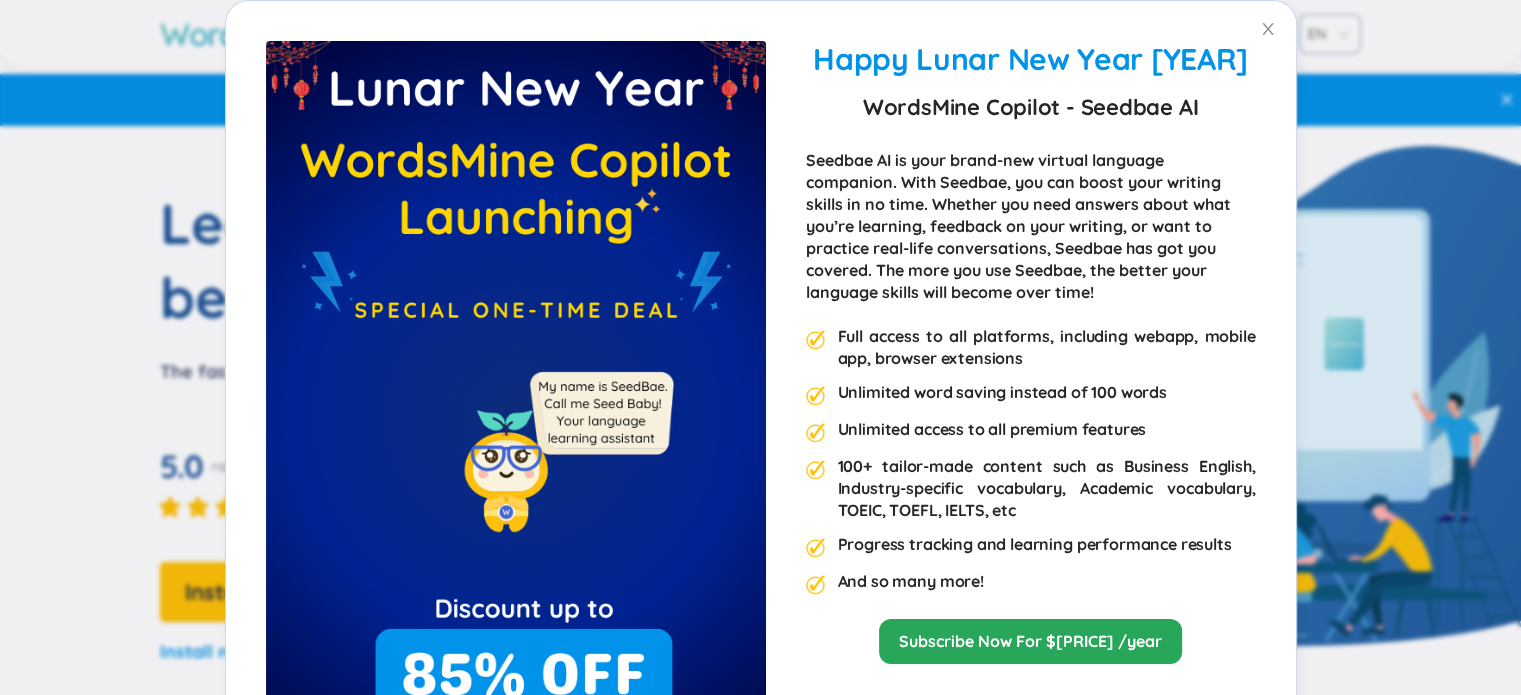 click on "Seedbae AI is your brand-new virtual language companion. With Seedbae, you can boost your writing skills in no time. Whether you need answers about what you’re learning, feedback on your writing, or want to practice real-life conversations, Seedbae has got you covered. The more you use Seedbae, the better your language skills will become over time!" at bounding box center (1031, 226) 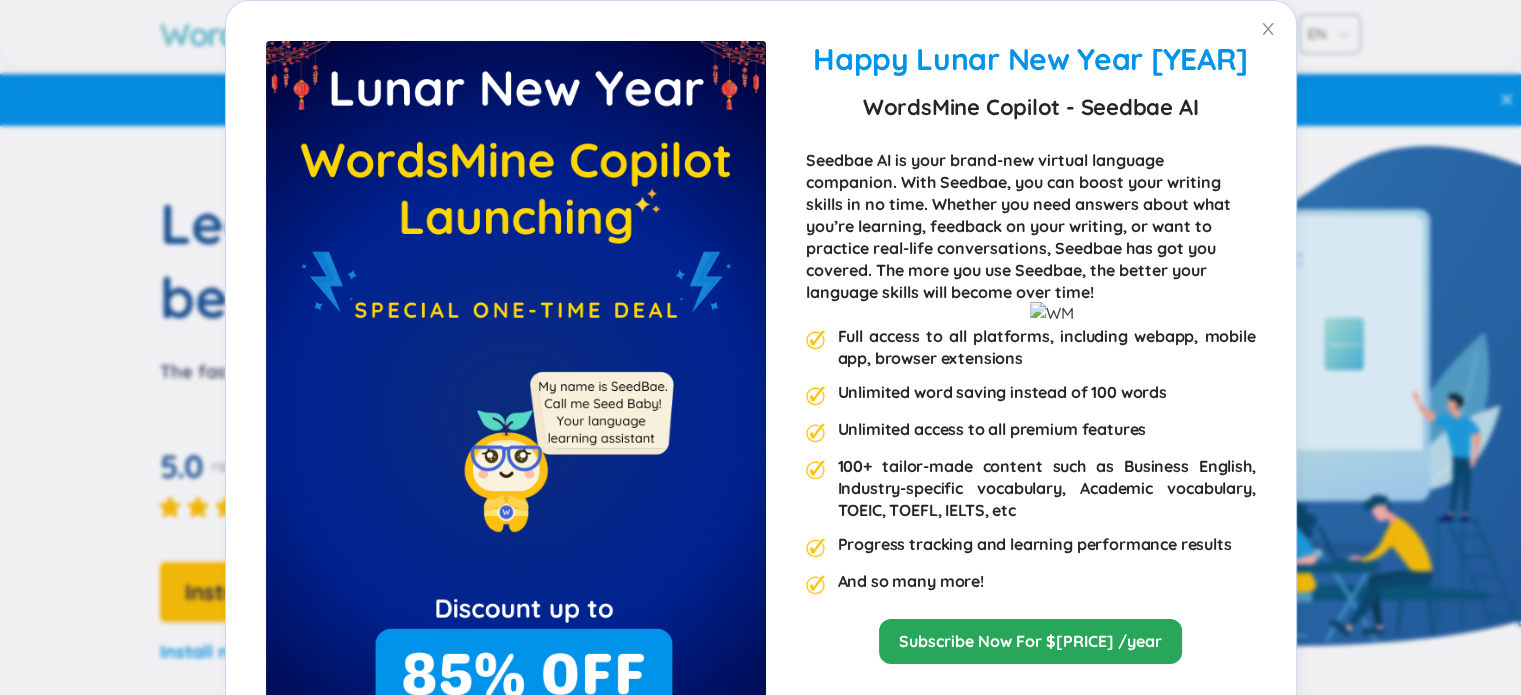 click at bounding box center [1052, 313] 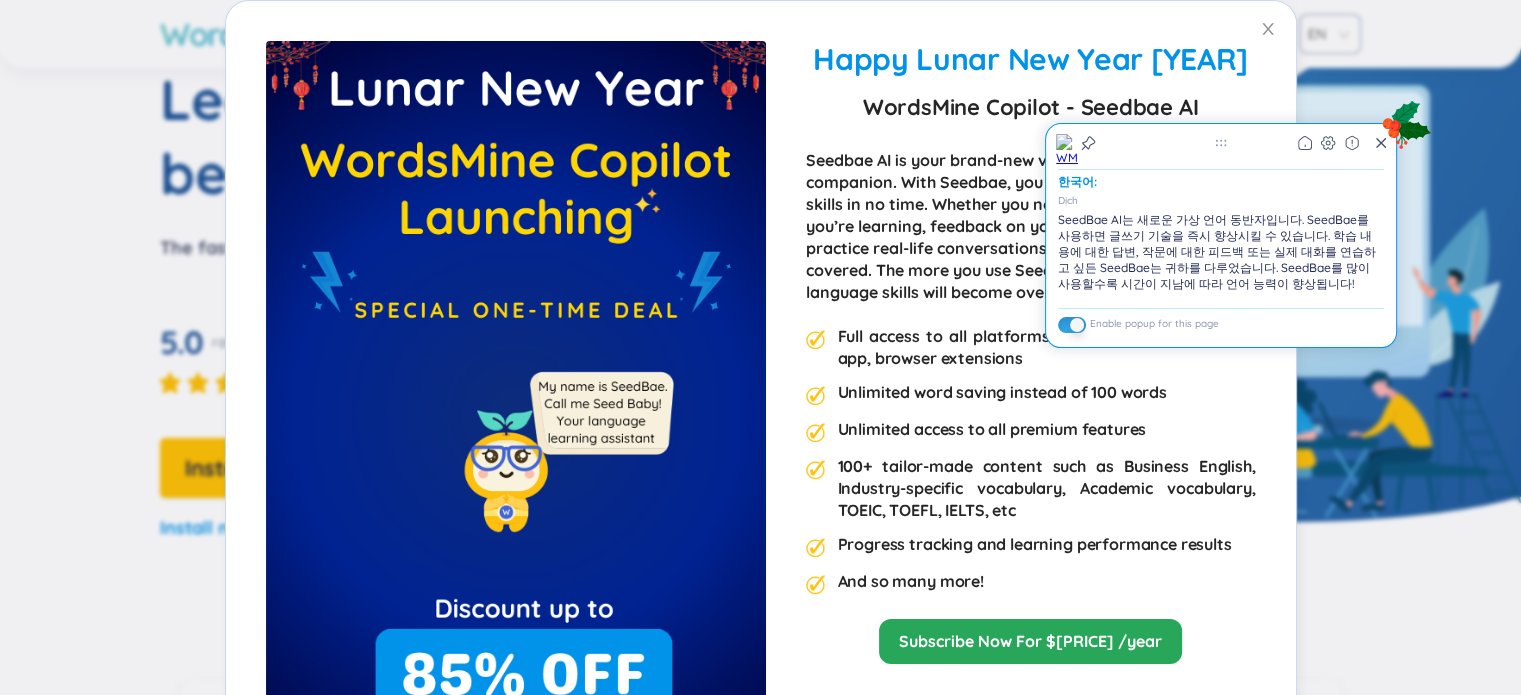 scroll, scrollTop: 130, scrollLeft: 0, axis: vertical 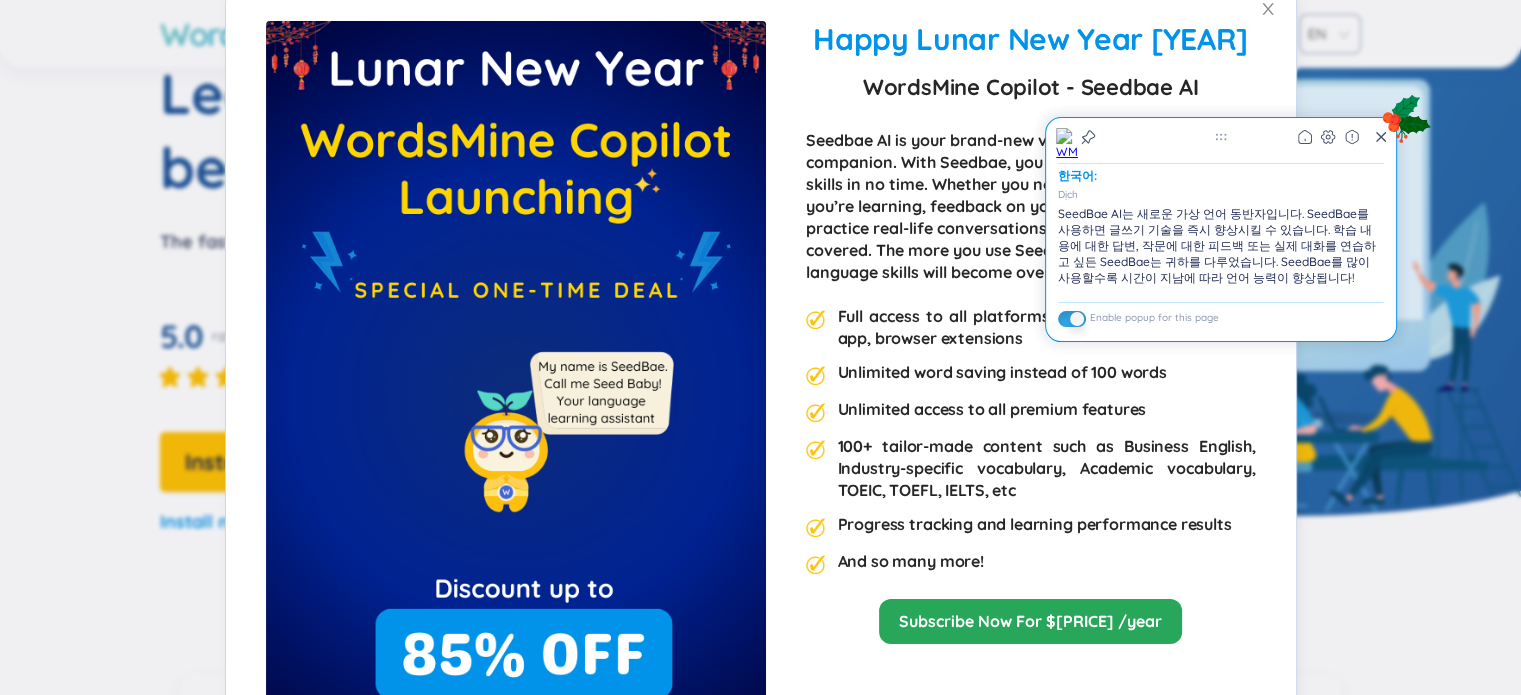 click on "Unlimited access to all premium features" at bounding box center (992, 410) 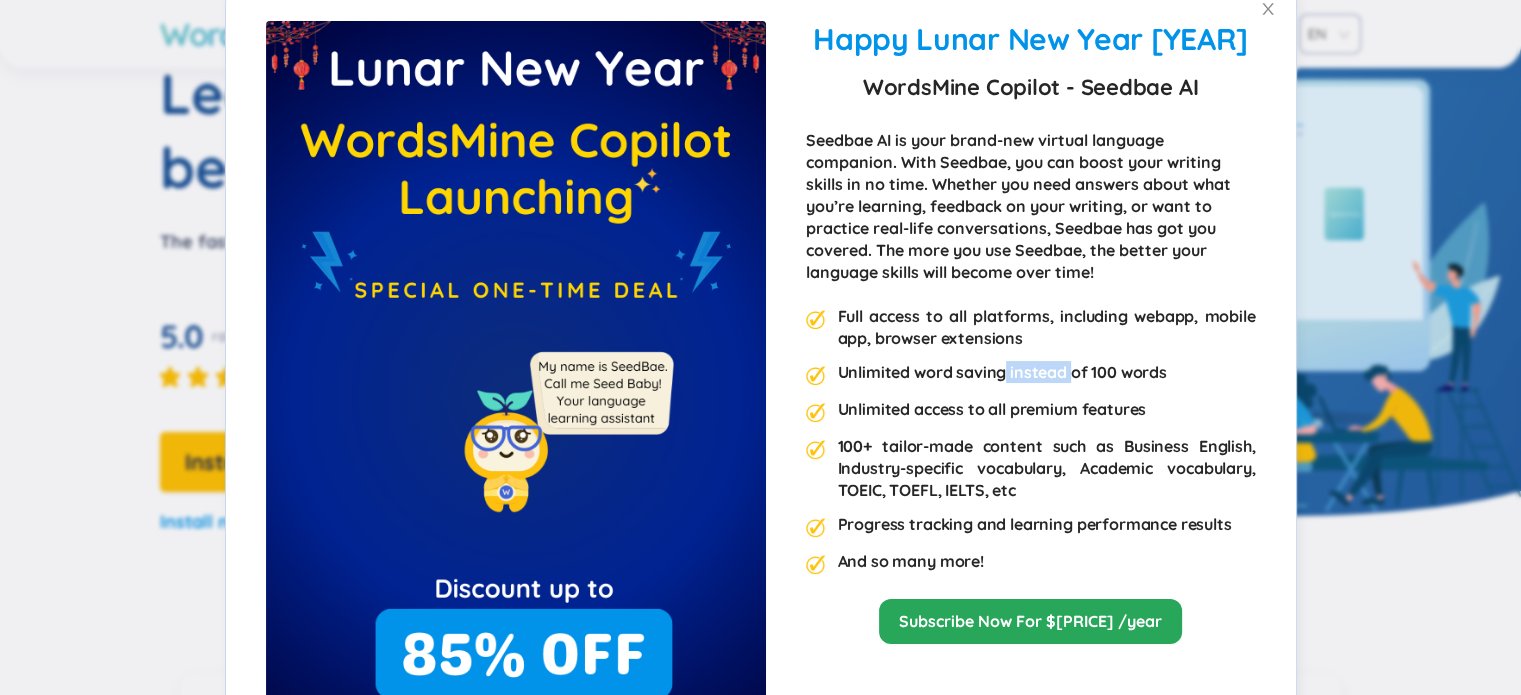 drag, startPoint x: 998, startPoint y: 363, endPoint x: 1064, endPoint y: 371, distance: 66.48308 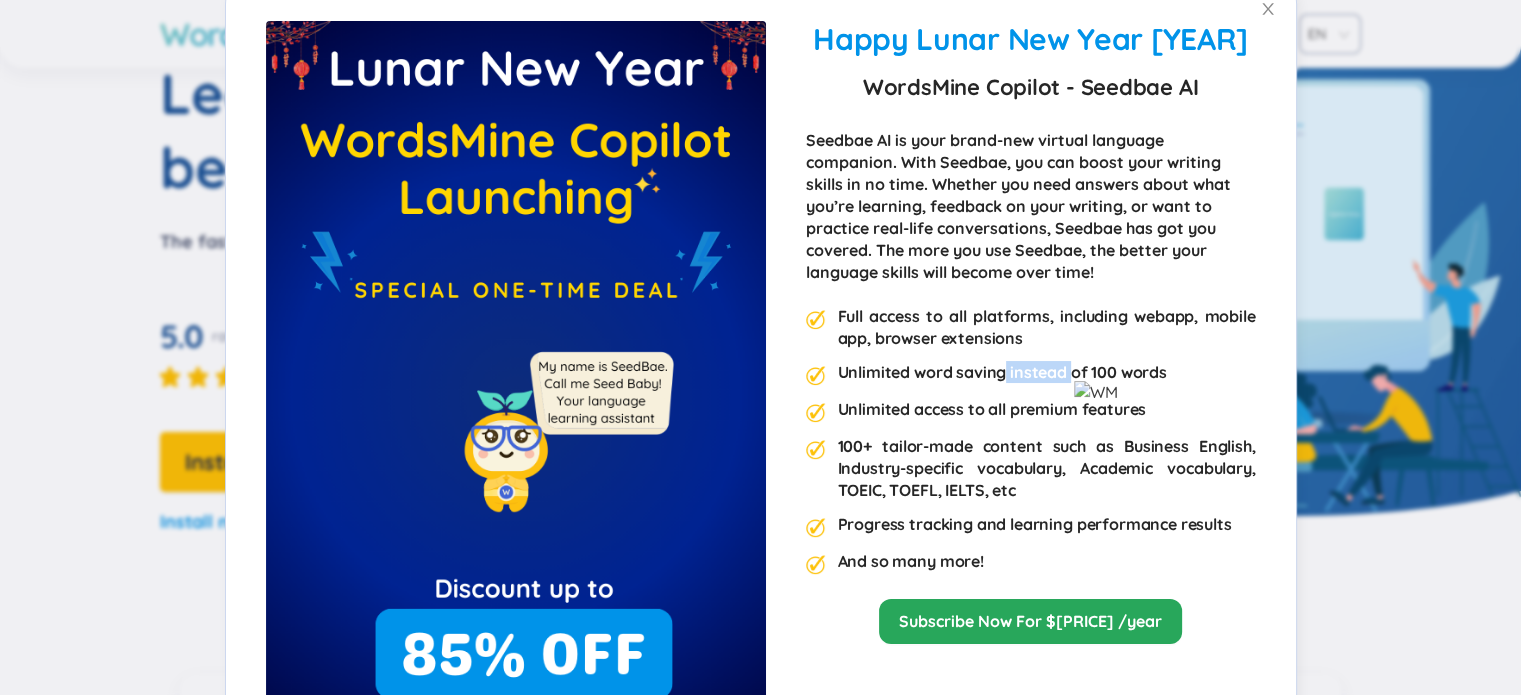 click on "Unlimited word saving instead of 100 words" at bounding box center [1002, 373] 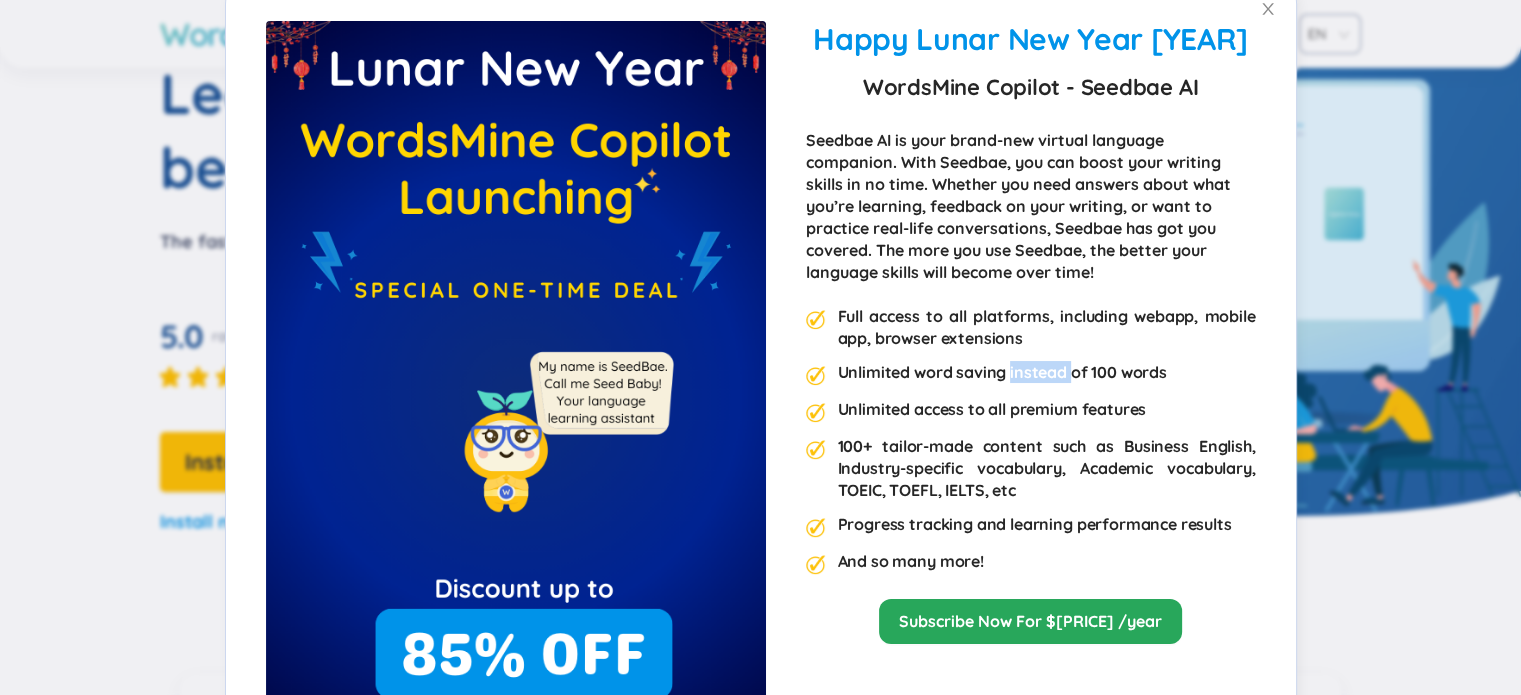 click on "Unlimited word saving instead of 100 words" at bounding box center (1002, 373) 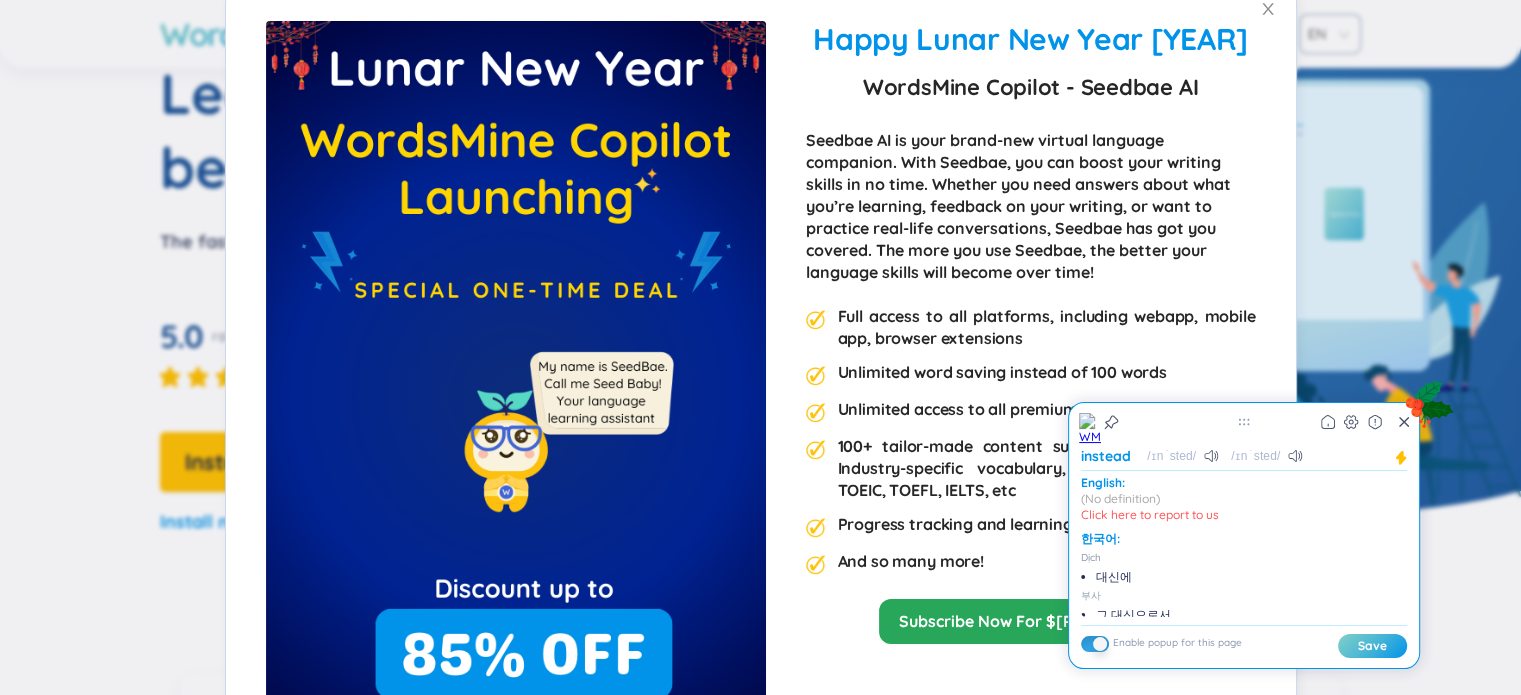 click on "Happy Lunar New Year 2025 WordsMine Copilot - Seedbae AI Seedbae AI is your brand-new virtual language companion. With Seedbae, you can boost your writing skills in no time. Whether you need answers about what you’re learning, feedback on your writing, or want to practice real-life conversations, Seedbae has got you covered. The more you use Seedbae, the better your language skills will become over time! Full access to all platforms, including webapp, mobile app, browser extensions Unlimited word saving instead of 100 words Unlimited access to all premium features 100+ tailor-made content such as Business English, Industry-specific vocabulary, Academic vocabulary, TOEIC, TOEFL, IELTS, etc Progress tracking and learning performance results And so many more! Subscribe Now For $15 /year" at bounding box center (761, 395) 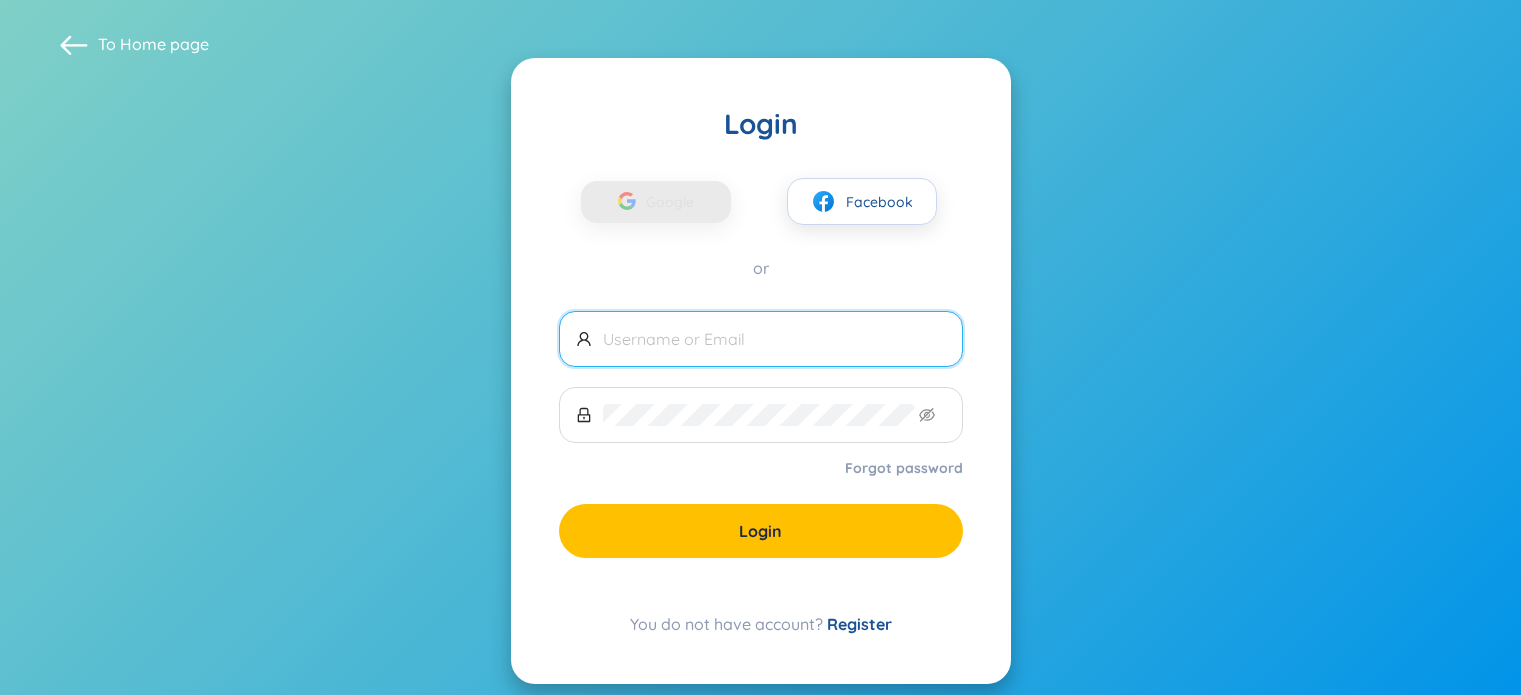 scroll, scrollTop: 0, scrollLeft: 0, axis: both 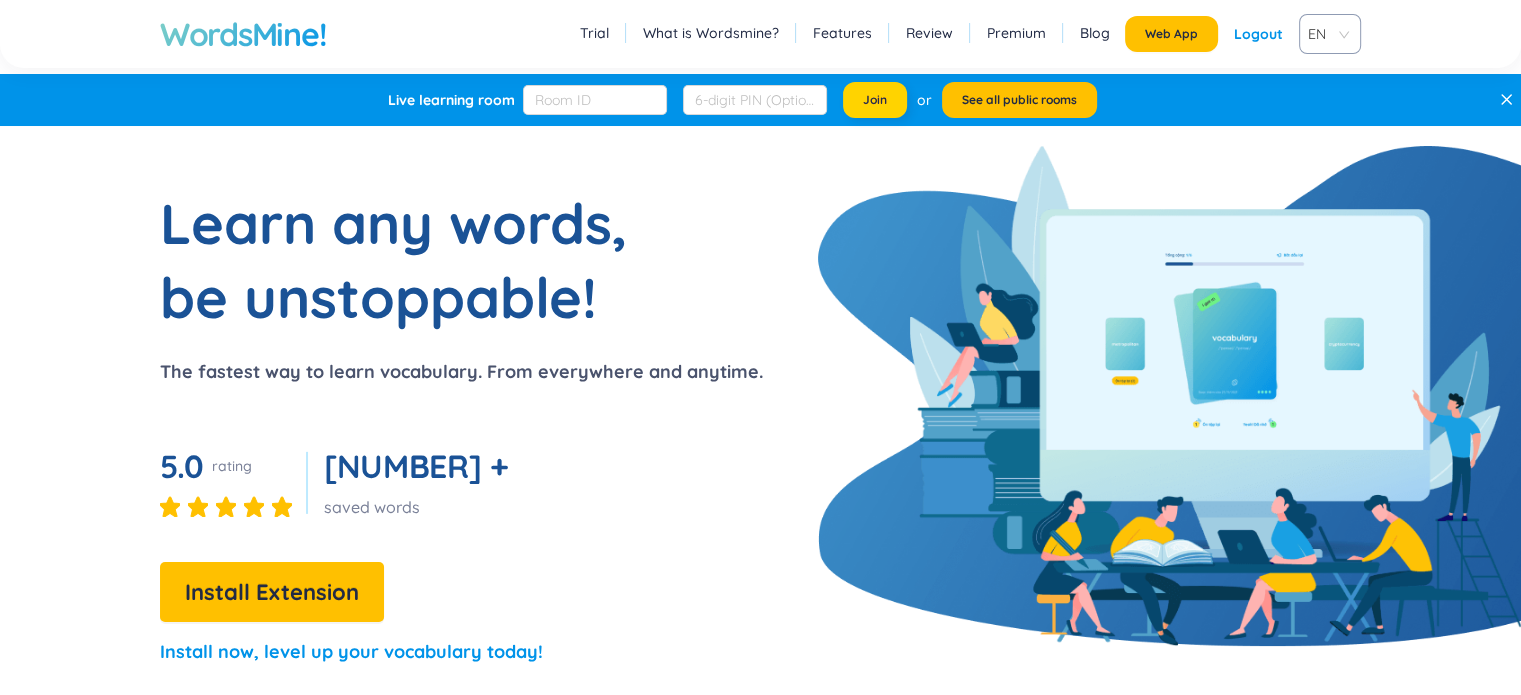 click on "WordsMine! Trial What is Wordsmine? Features Review Premium Blog Web App Logout EN WordsMine! What is Wordsmine? Features Review Premium Blog Web App Logout EN Live learning room Join or See all public rooms Learn any words, be unstoppable! The fastest way to learn vocabulary. From everywhere and anytime. 5.0 rating 25.688 + saved words Install Extension Install now, level up your vocabulary today! Understand quickly Double-click on any words to lookup definitions in 100+ languages. Always by your side Chrome Extension allows you to add words manually from any websites. Personalized dictionary Choose & add custom definitions from most trusted sources. Easy to memorize Science-backed learning tools to boost your vocabulary, and memory retention in a short time. How it works? Try extension now! Extension Web app Learn any words, be unstoppable! The fastest way to learn vocabulary. From everywhere and anytime. 1 Double click 2 Learn & Save 3 Learn again WordsMine! Make every word you want yours!! scientific 1 2" at bounding box center [760, 2864] 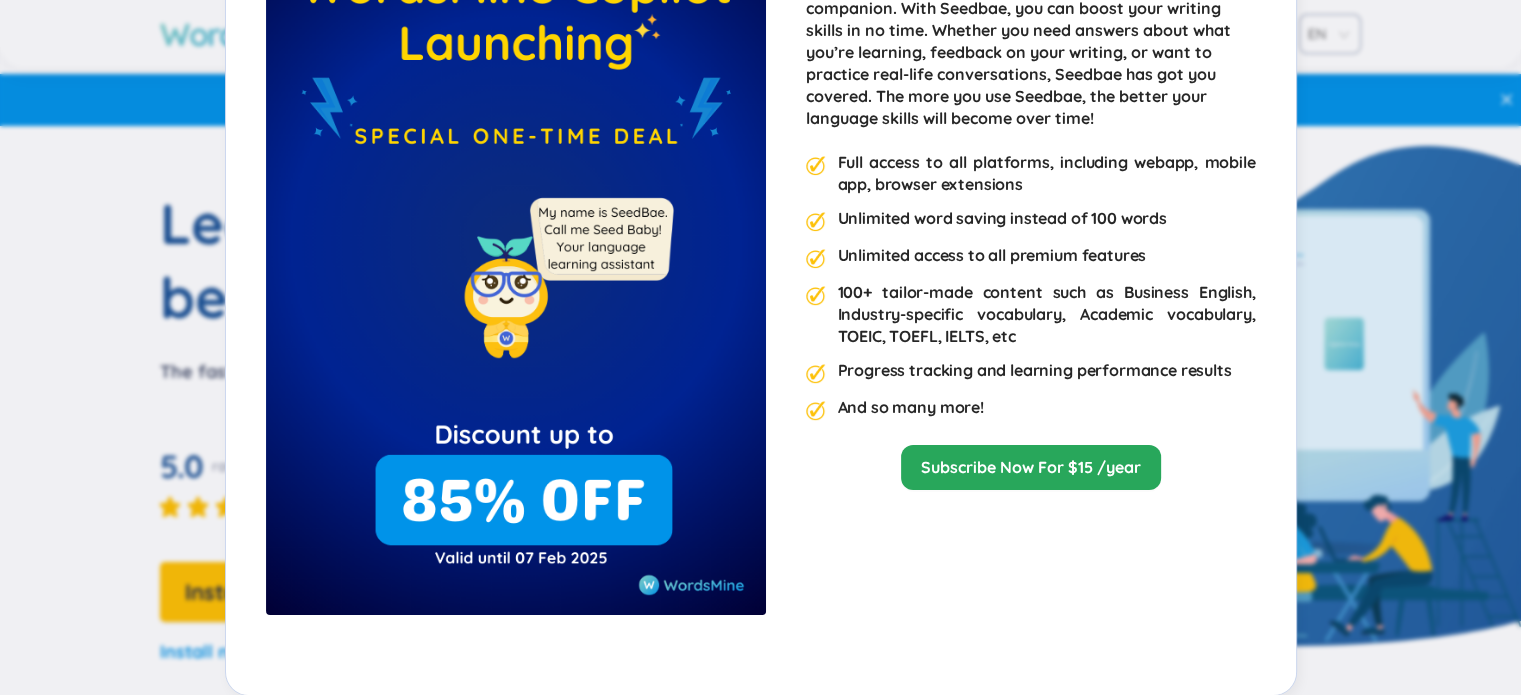 scroll, scrollTop: 0, scrollLeft: 0, axis: both 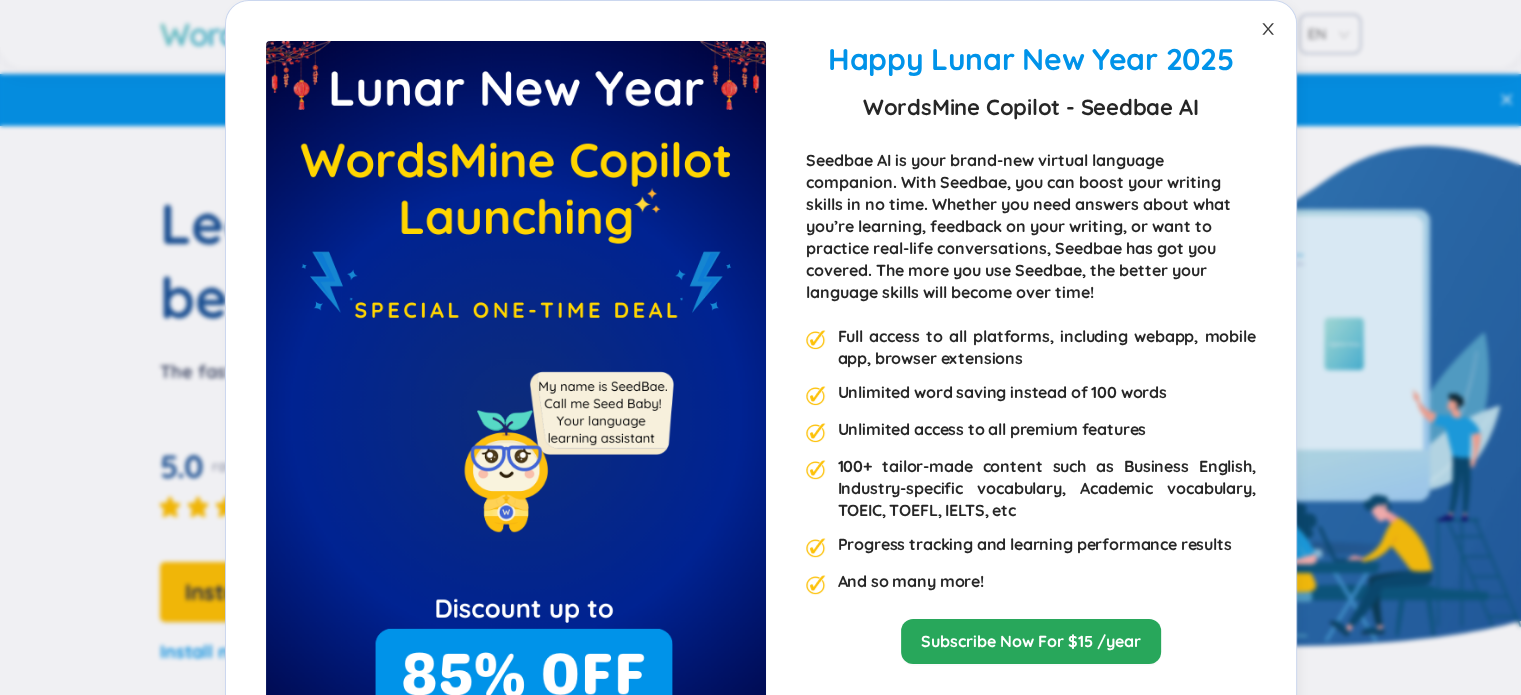 click 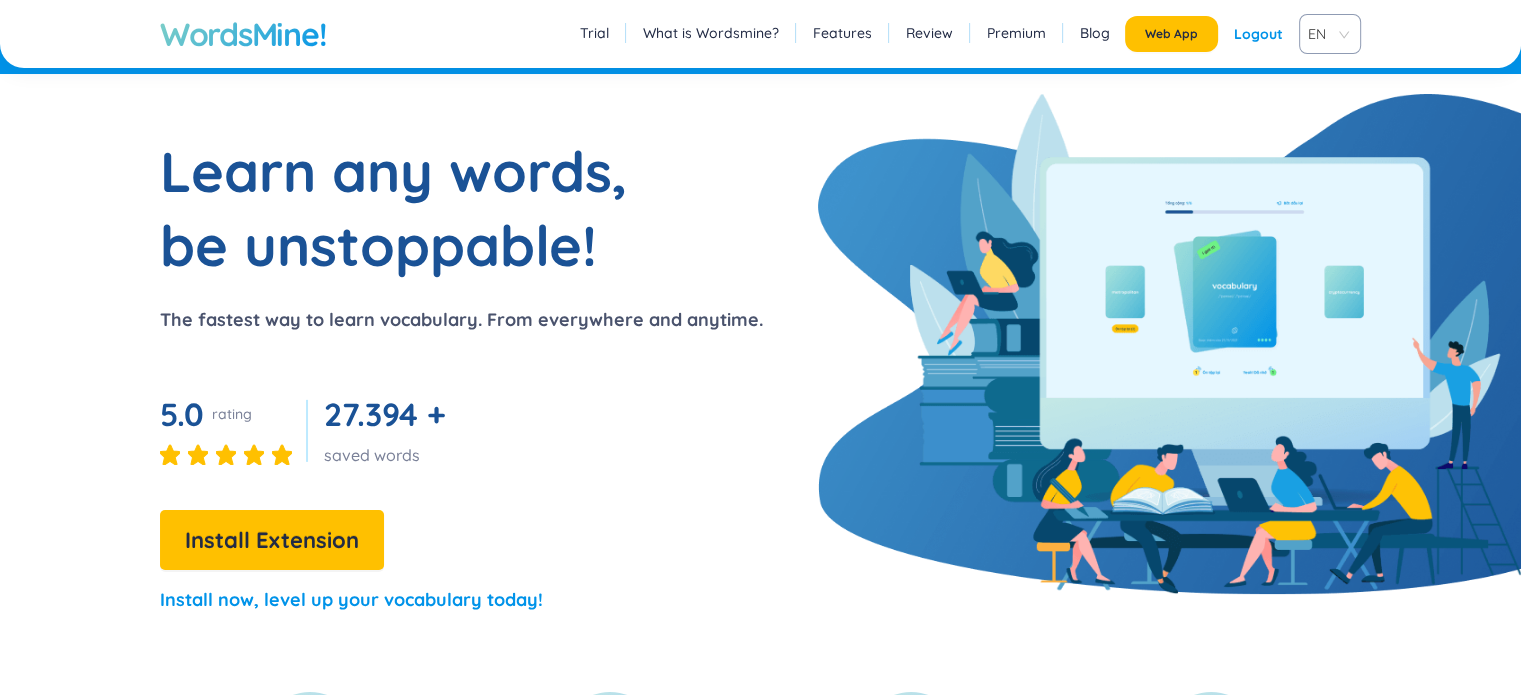 scroll, scrollTop: 46, scrollLeft: 0, axis: vertical 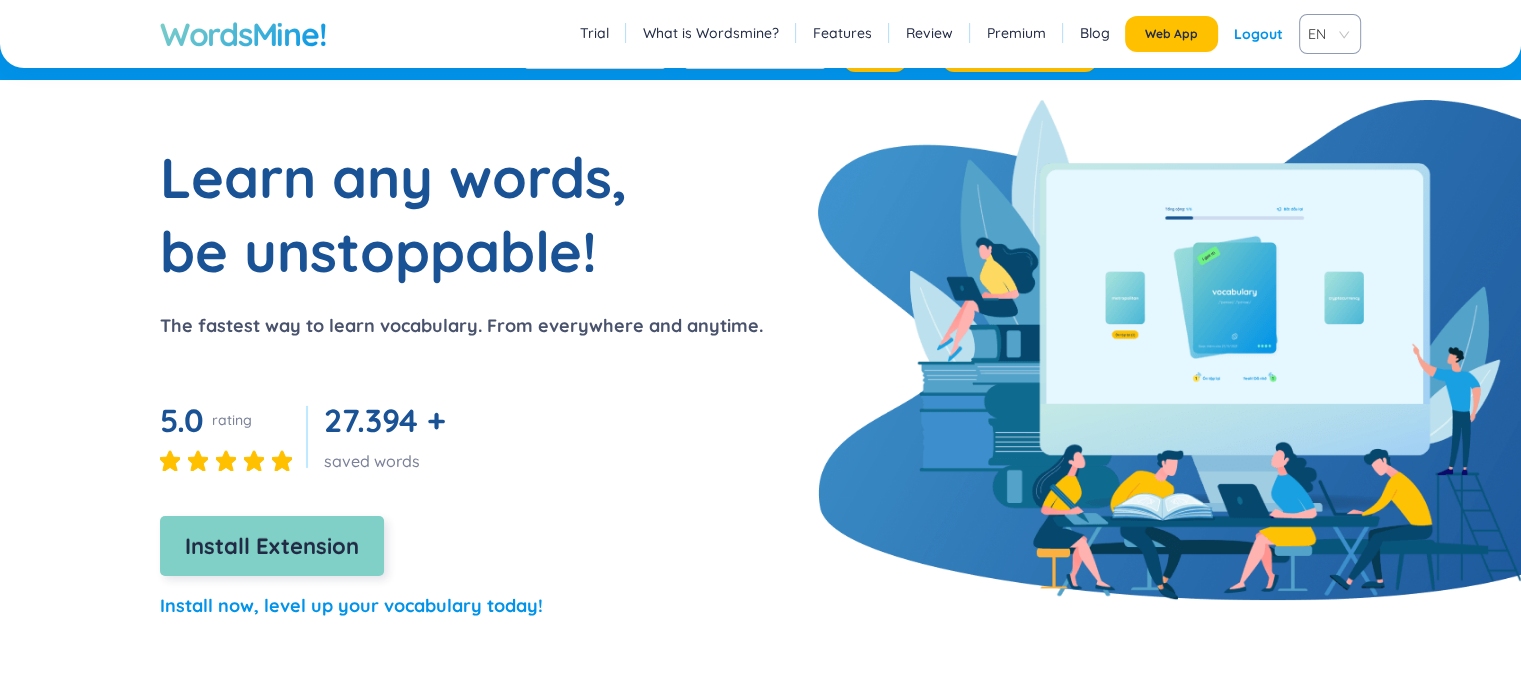 click on "Install Extension" at bounding box center [272, 546] 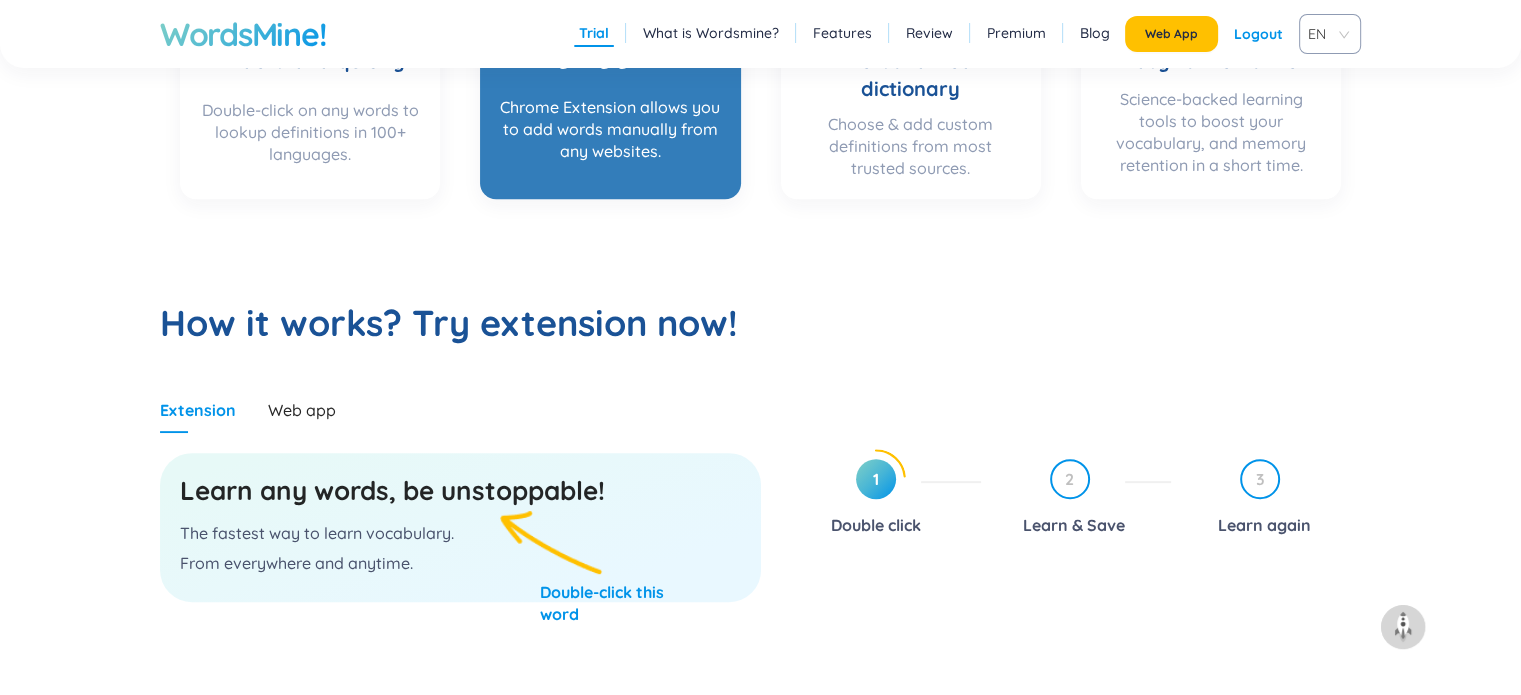 scroll, scrollTop: 0, scrollLeft: 0, axis: both 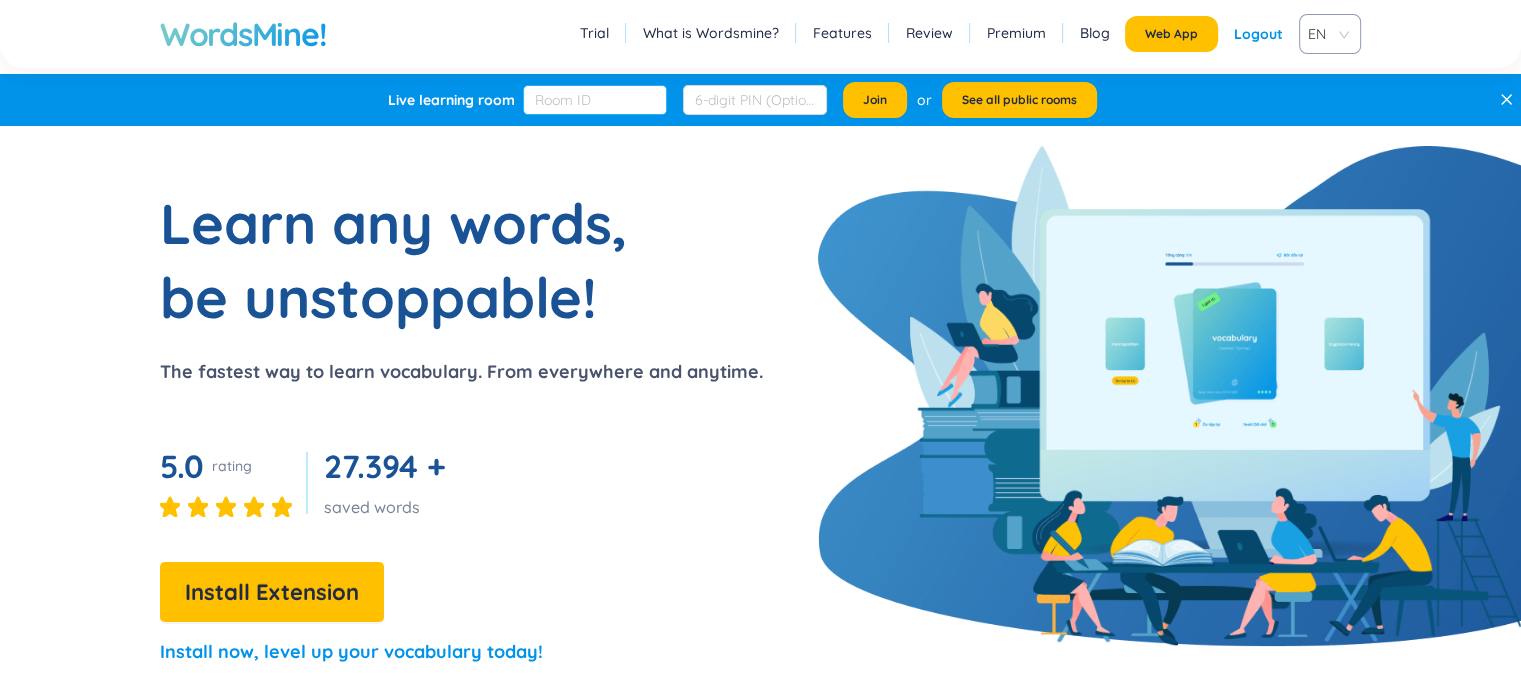 click at bounding box center [595, 100] 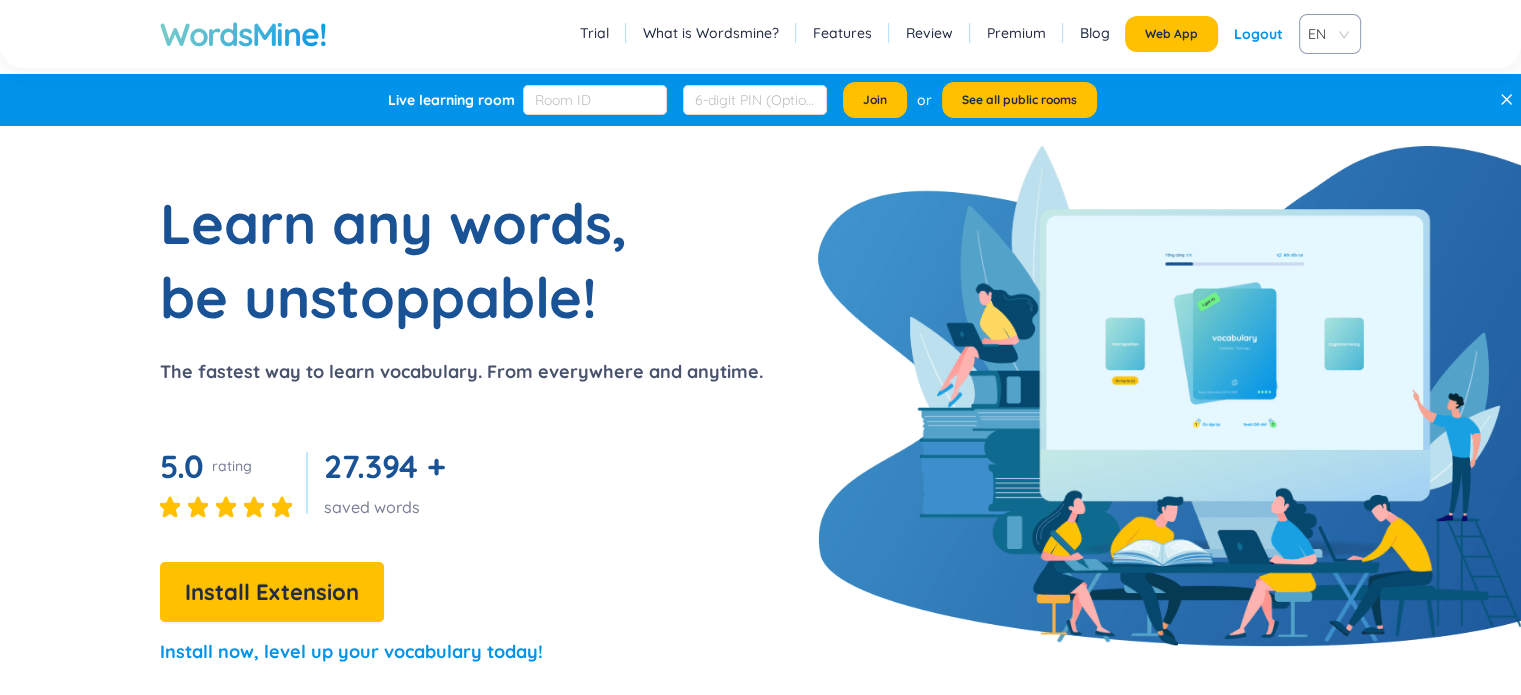 click on "WordsMine!" at bounding box center [243, 34] 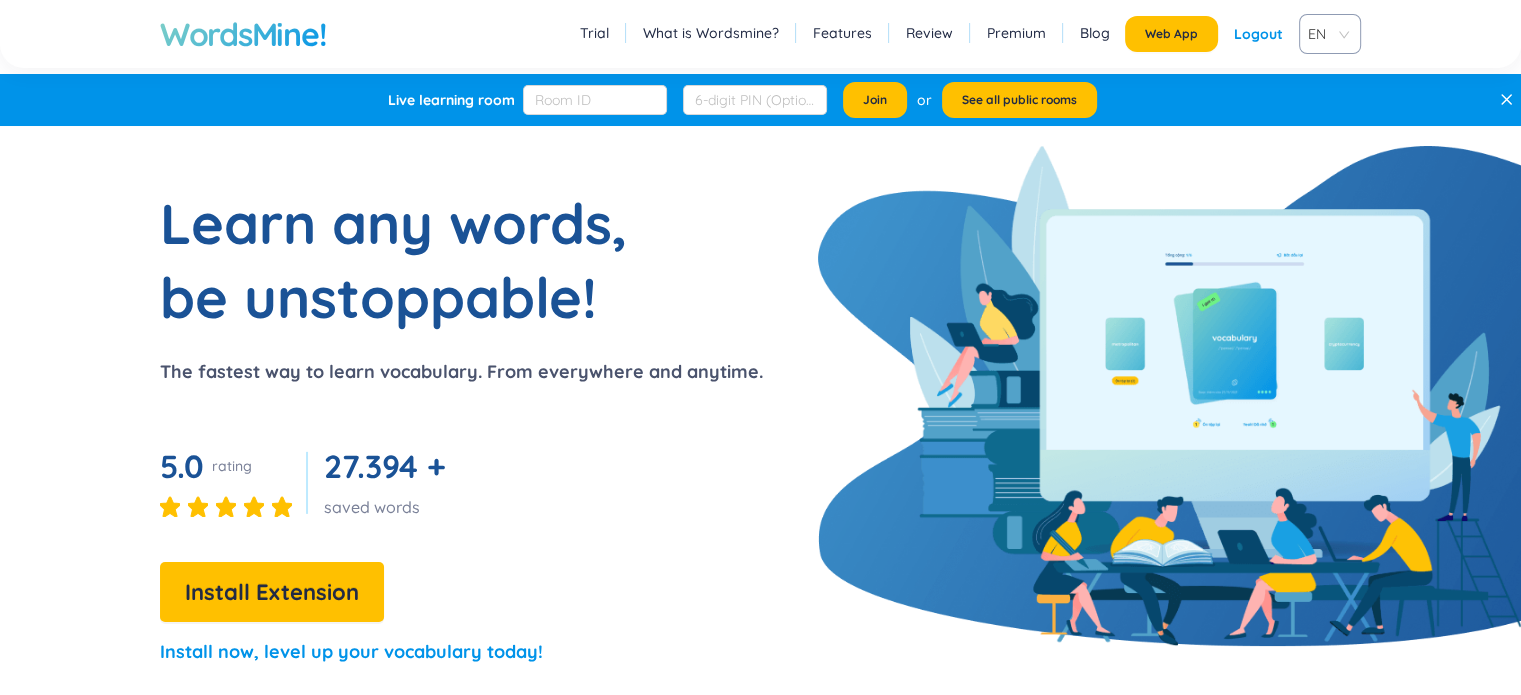click on "WordsMine!" at bounding box center [243, 34] 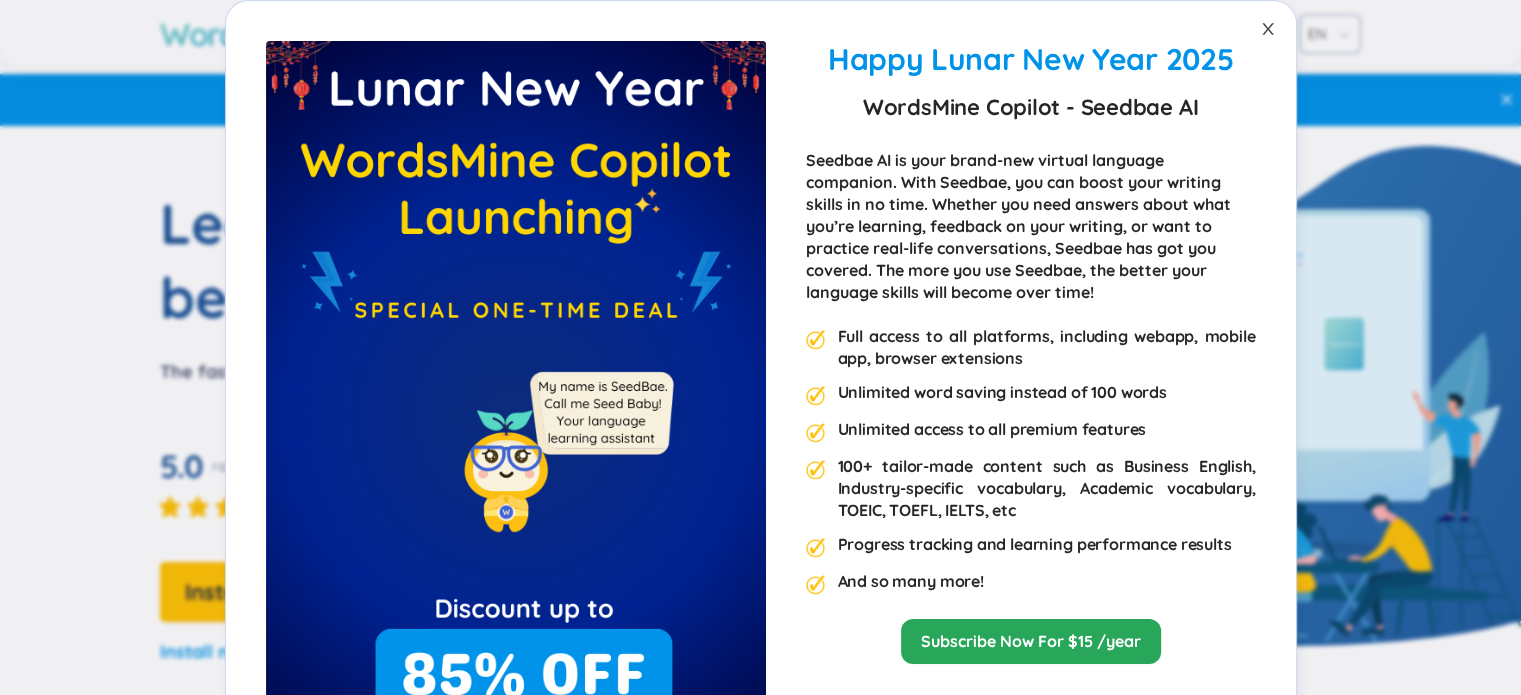 click at bounding box center (1268, 29) 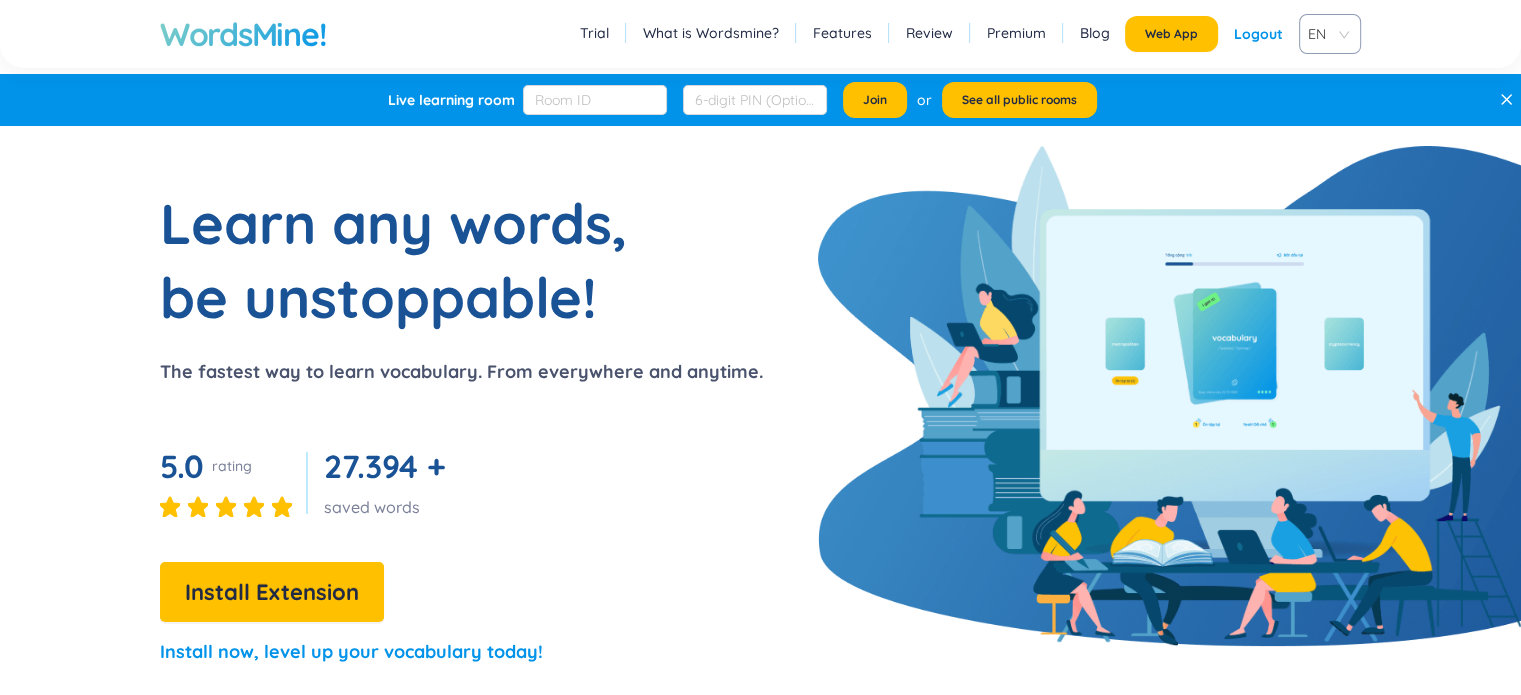 click on "Blog" at bounding box center (1095, 33) 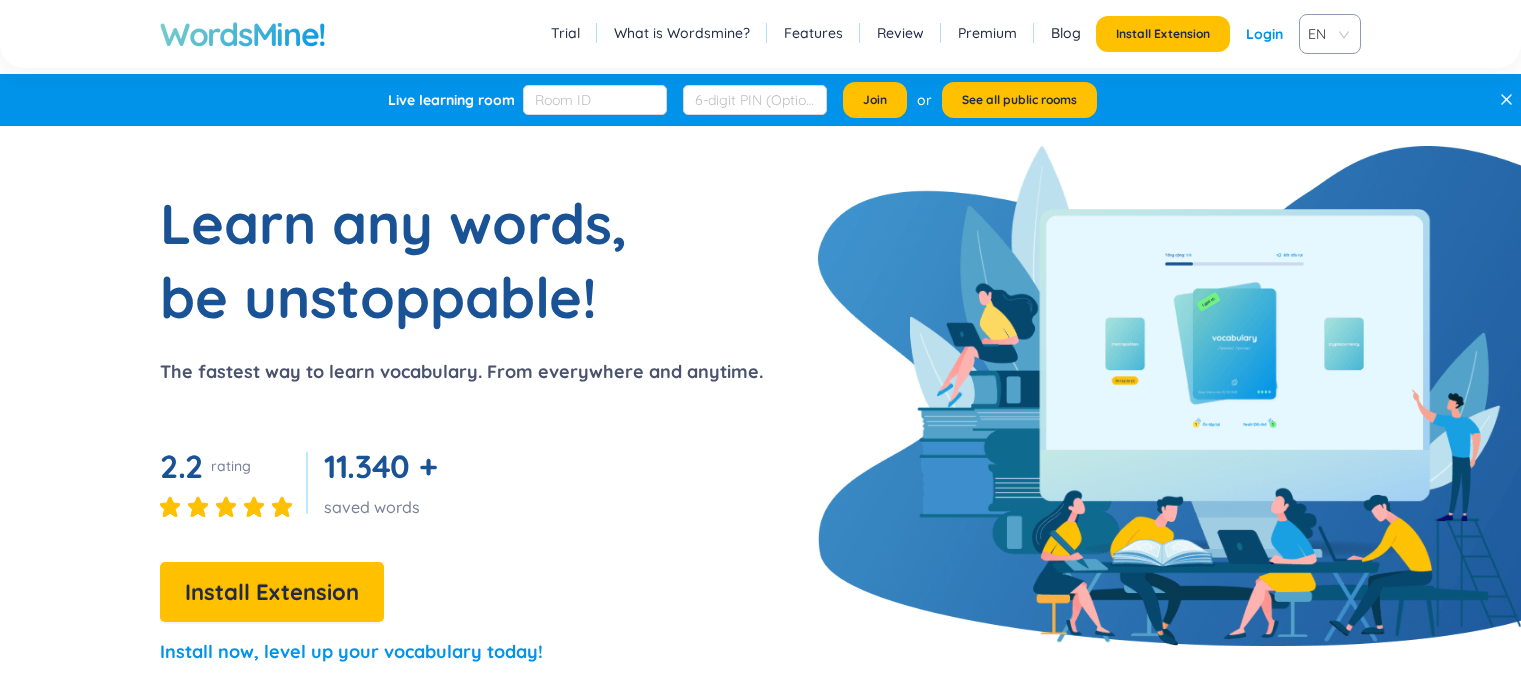 scroll, scrollTop: 0, scrollLeft: 0, axis: both 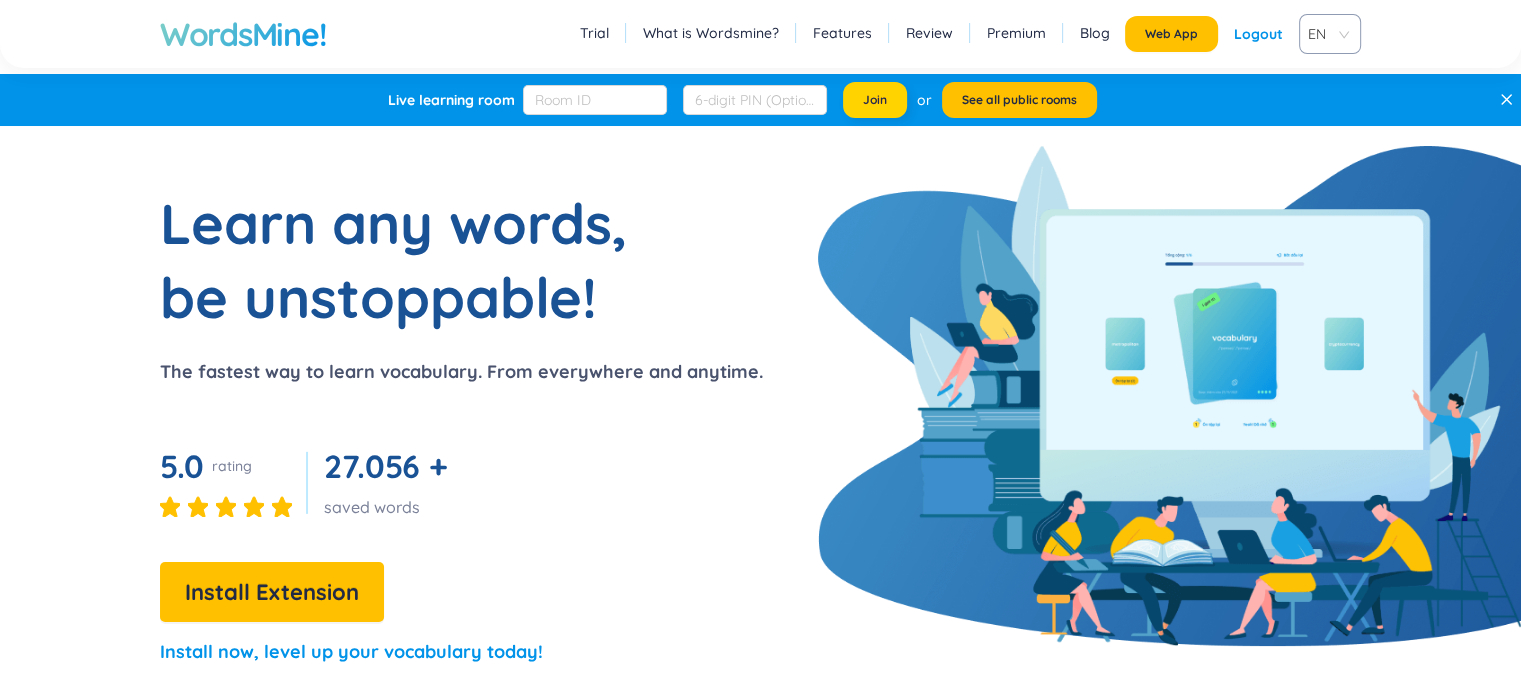 click on "Join" at bounding box center (875, 100) 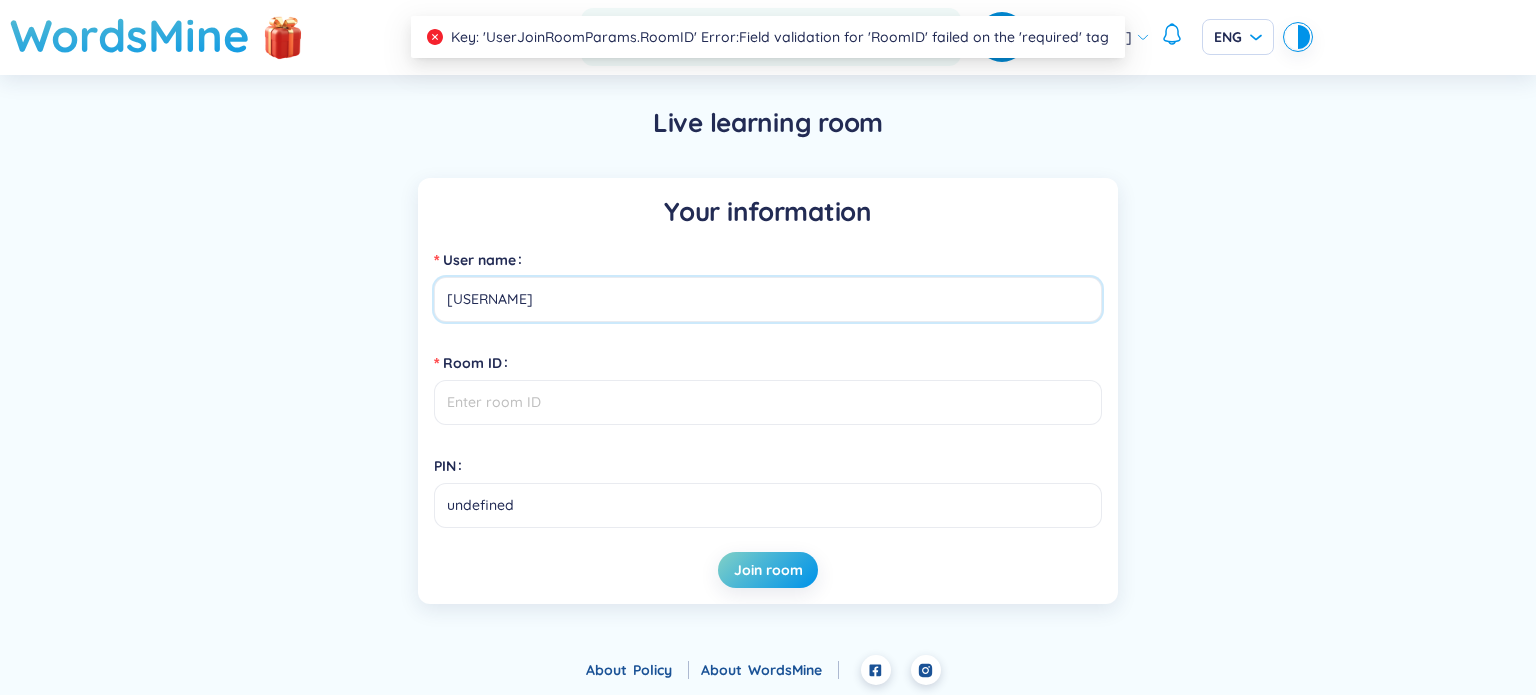 scroll, scrollTop: 0, scrollLeft: 0, axis: both 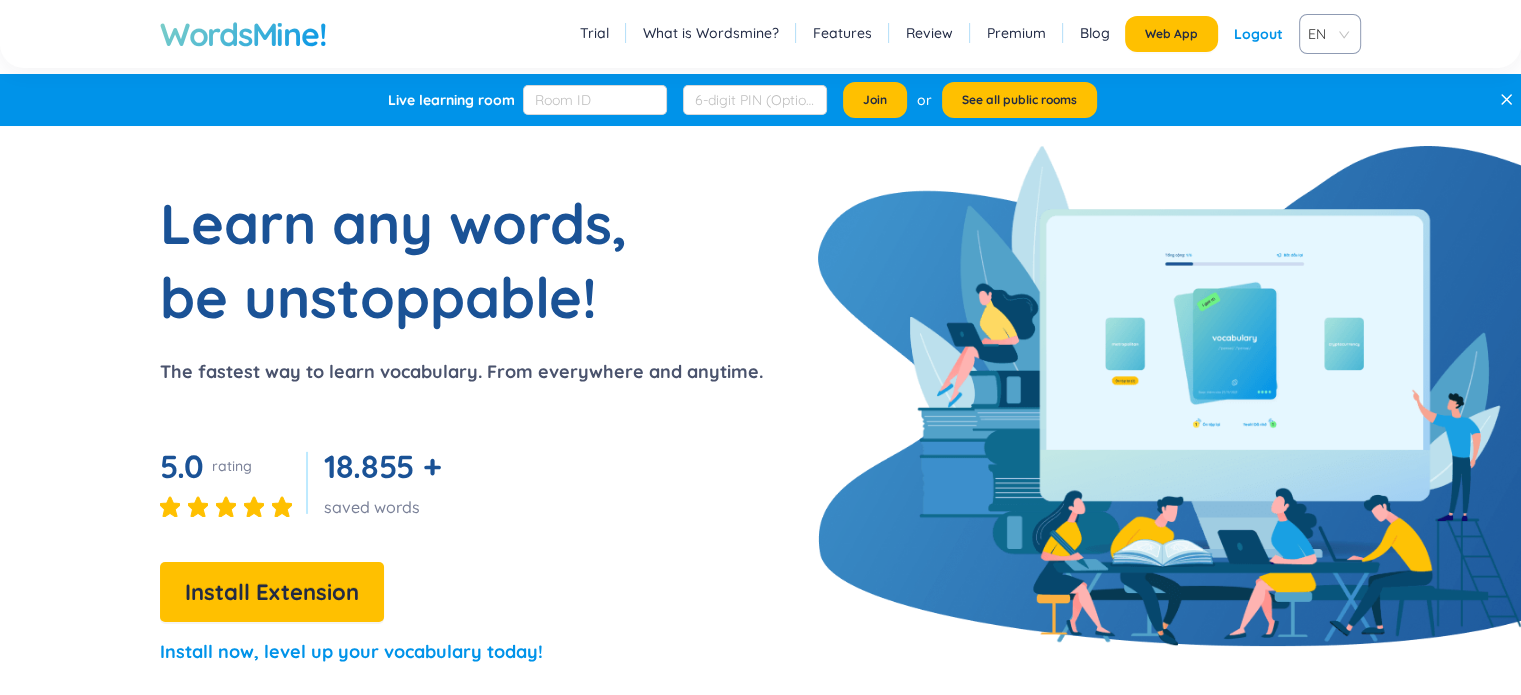 click on "The fastest way to learn vocabulary. From everywhere and anytime." at bounding box center [461, 372] 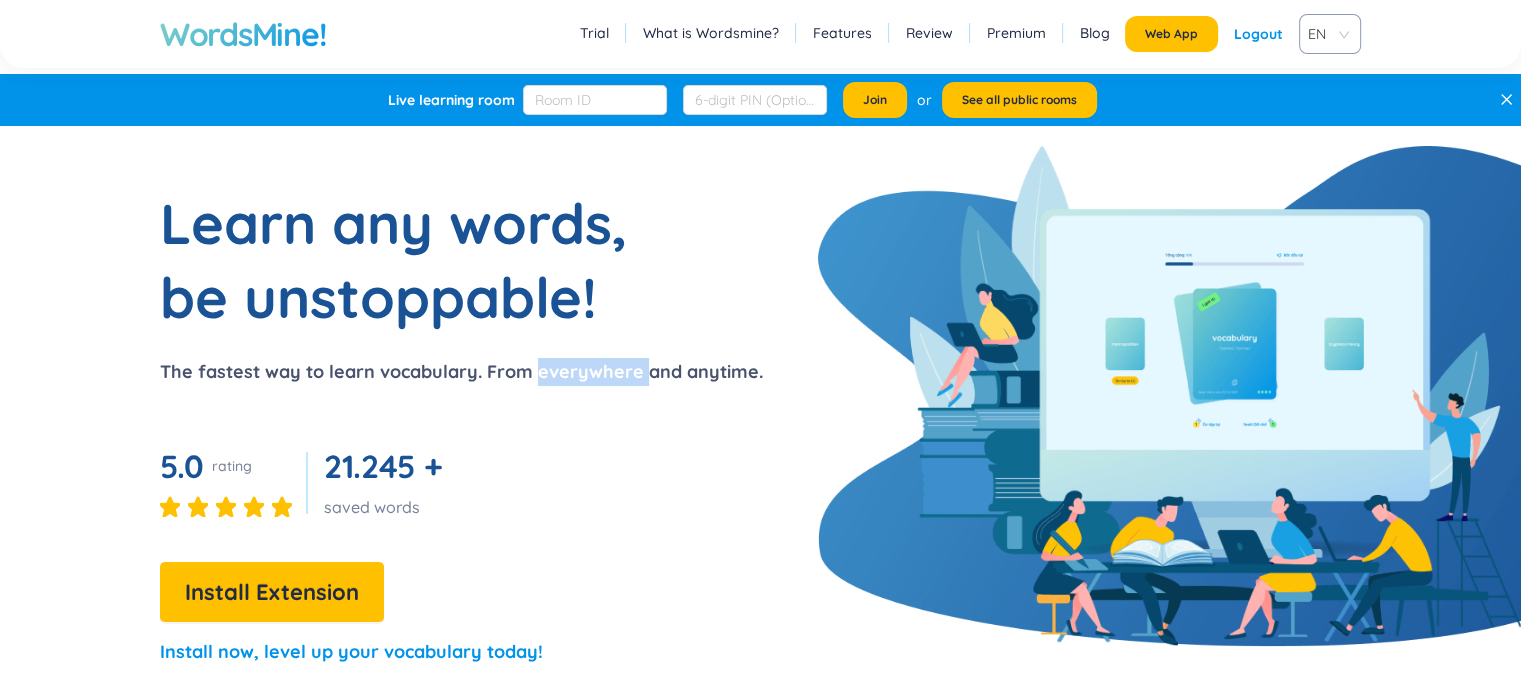 click on "The fastest way to learn vocabulary. From everywhere and anytime." at bounding box center [461, 372] 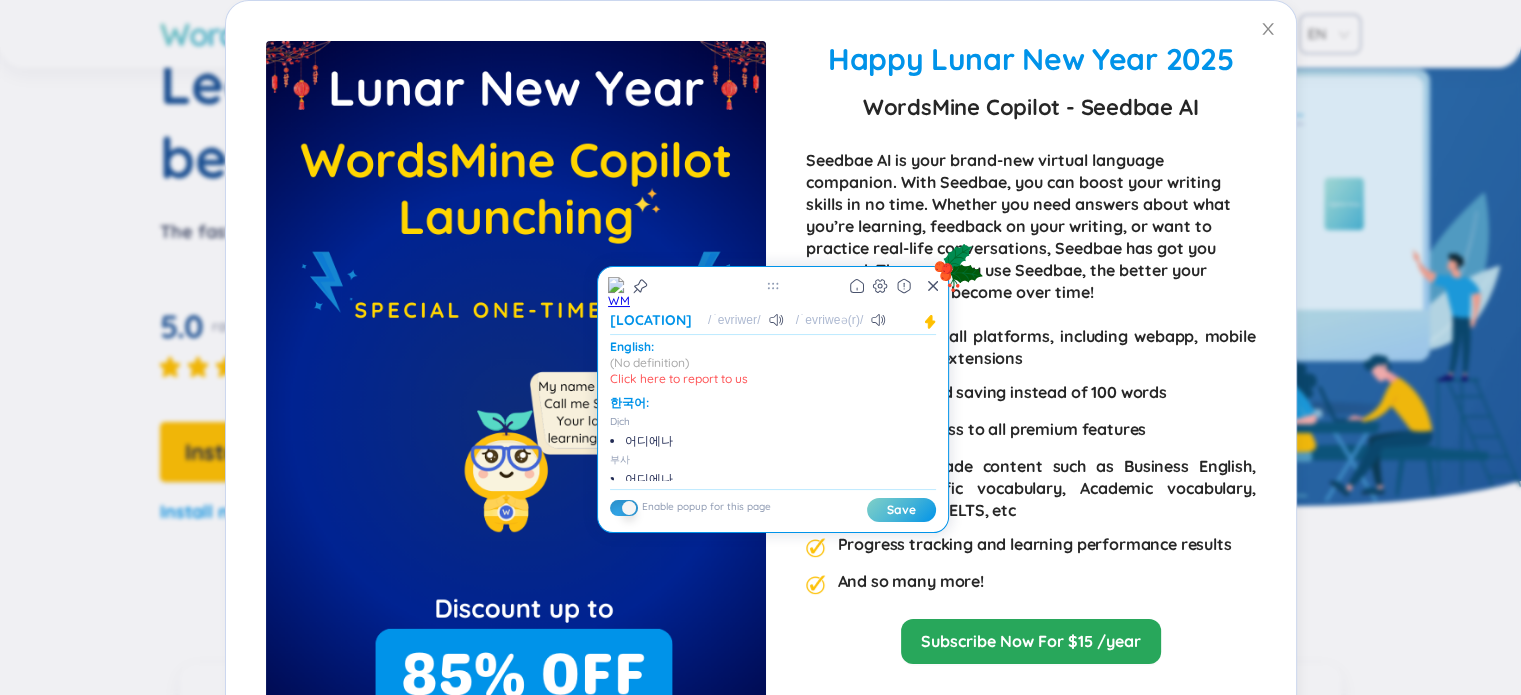 scroll, scrollTop: 142, scrollLeft: 0, axis: vertical 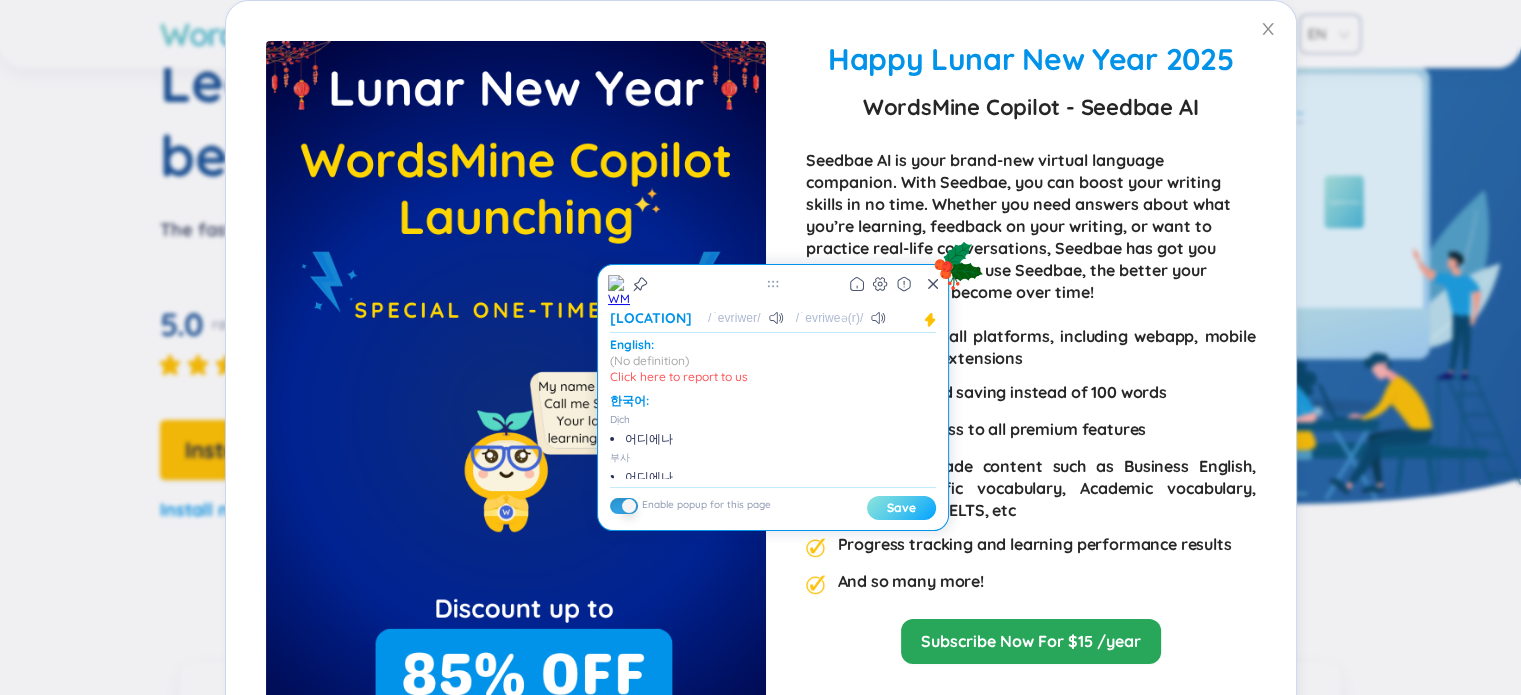click on "Save" at bounding box center (901, 508) 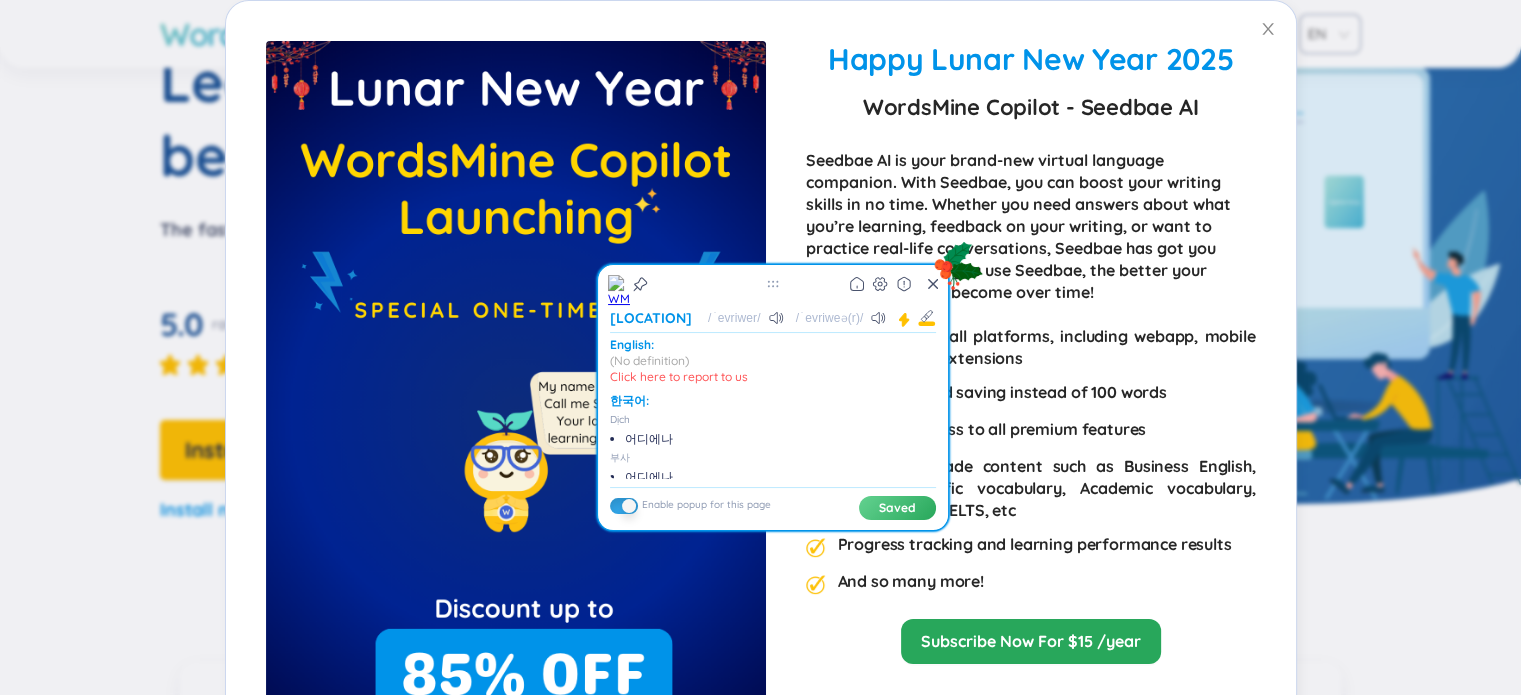 click on "Enable popup for this page" at bounding box center [706, 507] 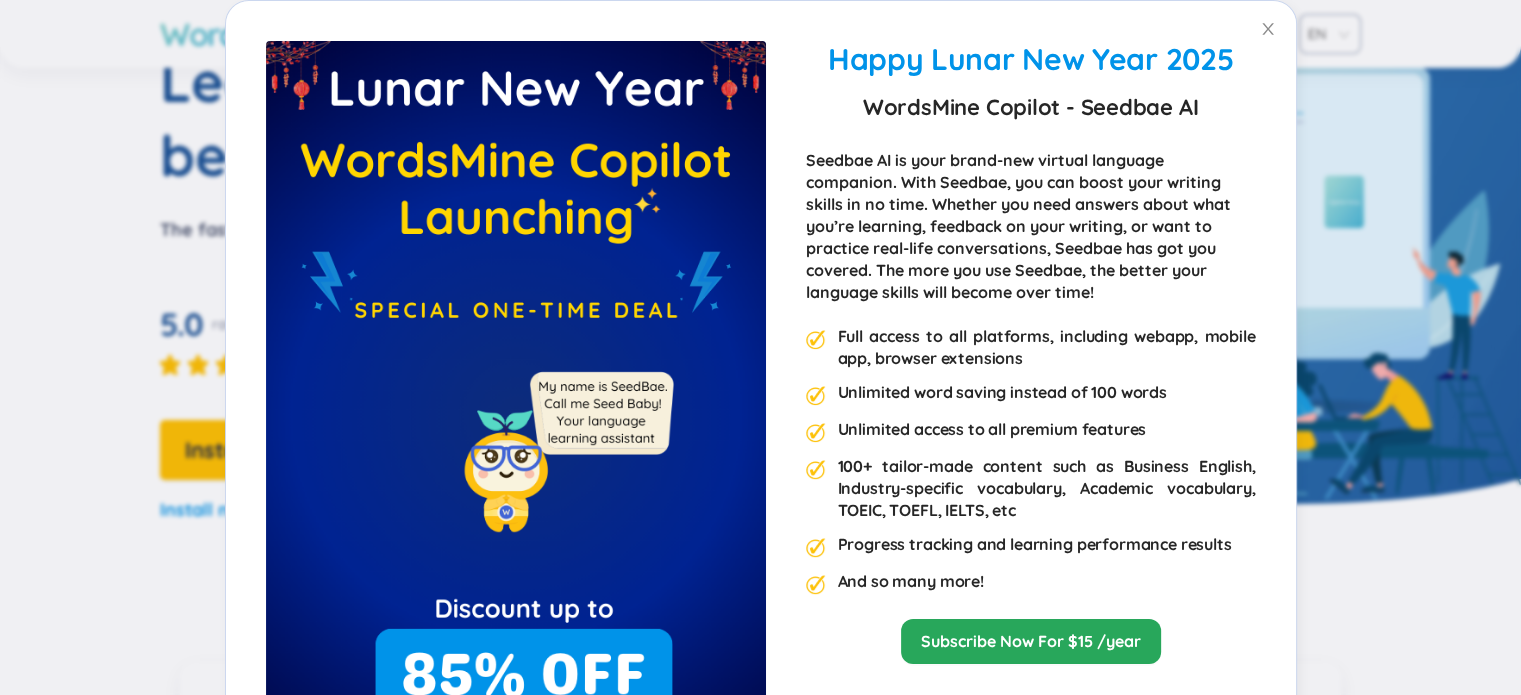 click on "Happy Lunar New Year 2025 WordsMine Copilot - Seedbae AI Seedbae AI is your brand-new virtual language companion. With Seedbae, you can boost your writing skills in no time. Whether you need answers about what you’re learning, feedback on your writing, or want to practice real-life conversations, Seedbae has got you covered. The more you use Seedbae, the better your language skills will become over time! Full access to all platforms, including webapp, mobile app, browser extensions Unlimited word saving instead of 100 words Unlimited access to all premium features 100+ tailor-made content such as Business English, Industry-specific vocabulary, Academic vocabulary, TOEIC, TOEFL, IELTS, etc Progress tracking and learning performance results And so many more! Subscribe Now For $15 /year" at bounding box center [760, 347] 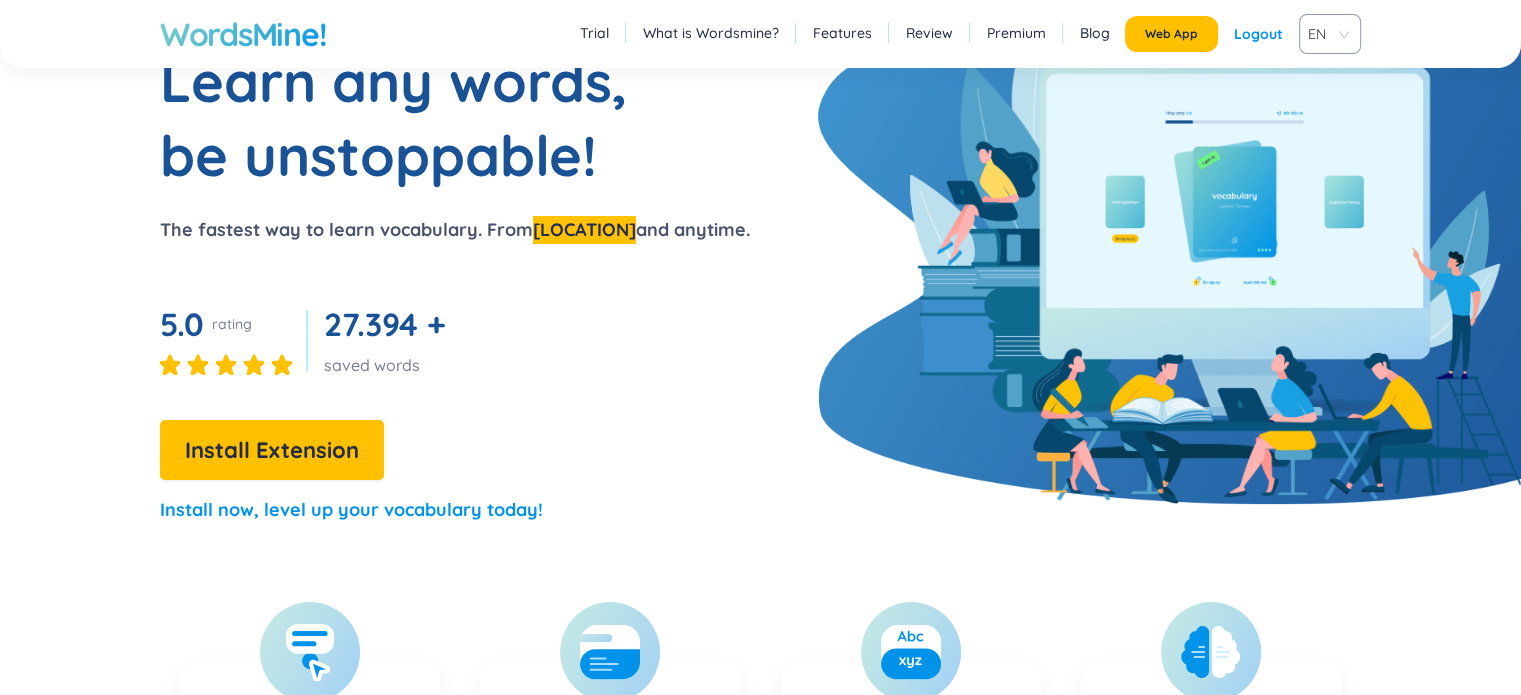scroll, scrollTop: 0, scrollLeft: 0, axis: both 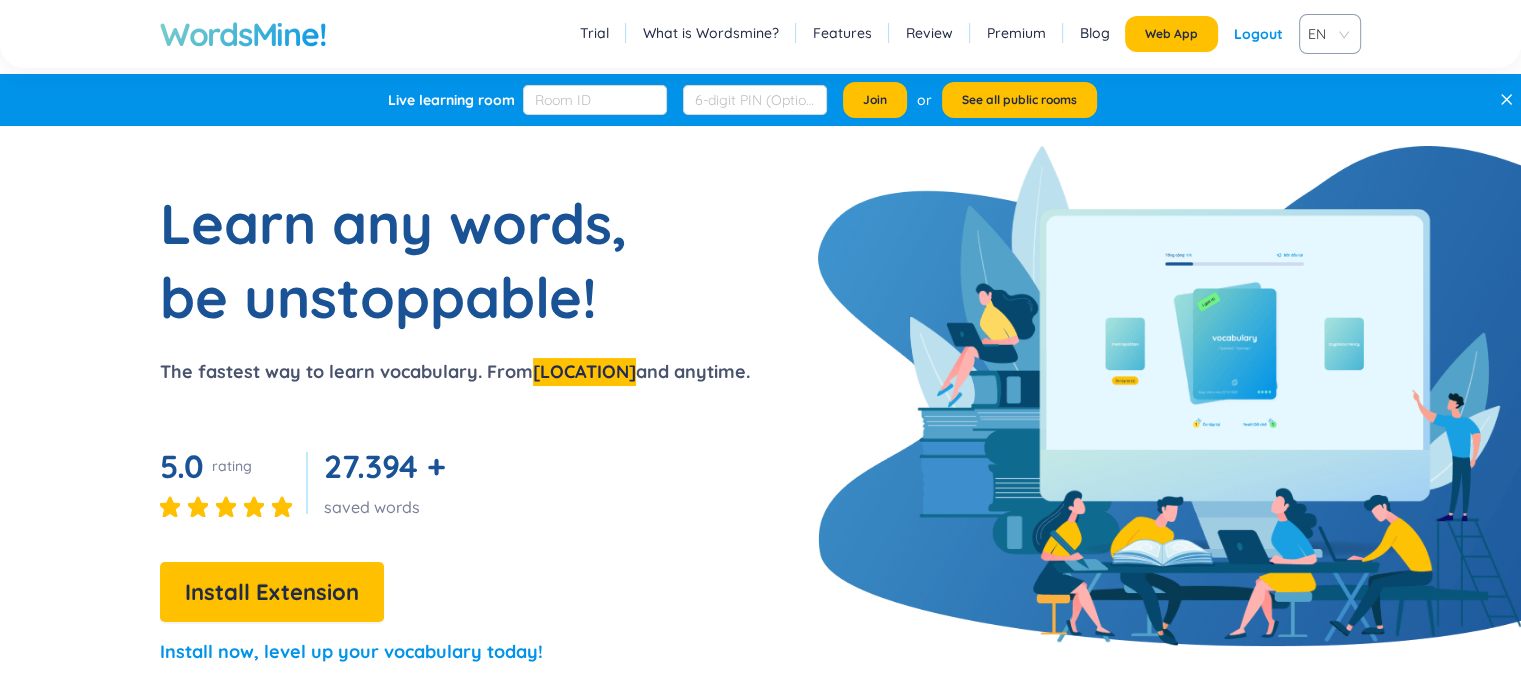 click on "Learn any words, be unstoppable! The fastest way to learn vocabulary. From  everywhere  and anytime. 5.0 rating 27.394 + saved words Install Extension Install now, level up your vocabulary today!" at bounding box center (375, 435) 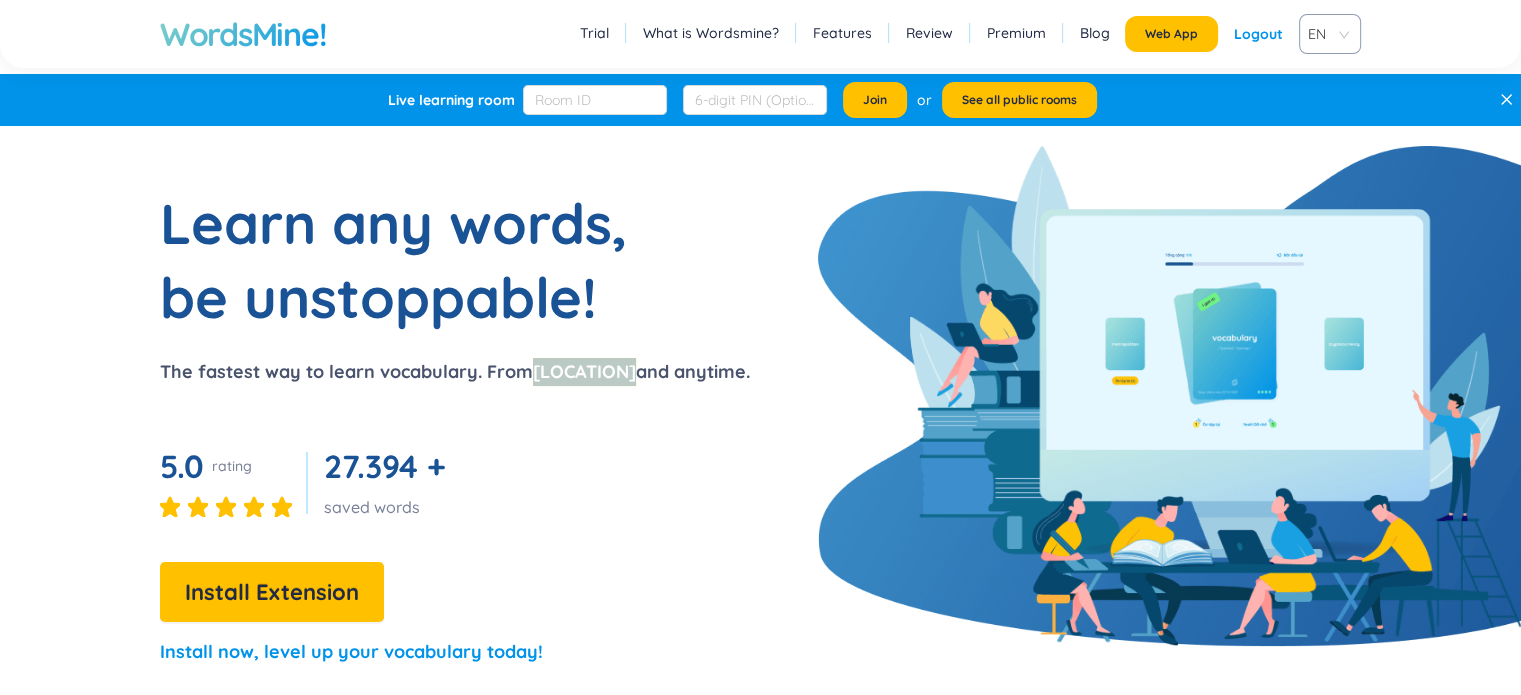 click on "Learn any words, be unstoppable! The fastest way to learn vocabulary. From  everywhere  and anytime. 5.0 rating 27.394 + saved words Install Extension Install now, level up your vocabulary today!" at bounding box center [375, 435] 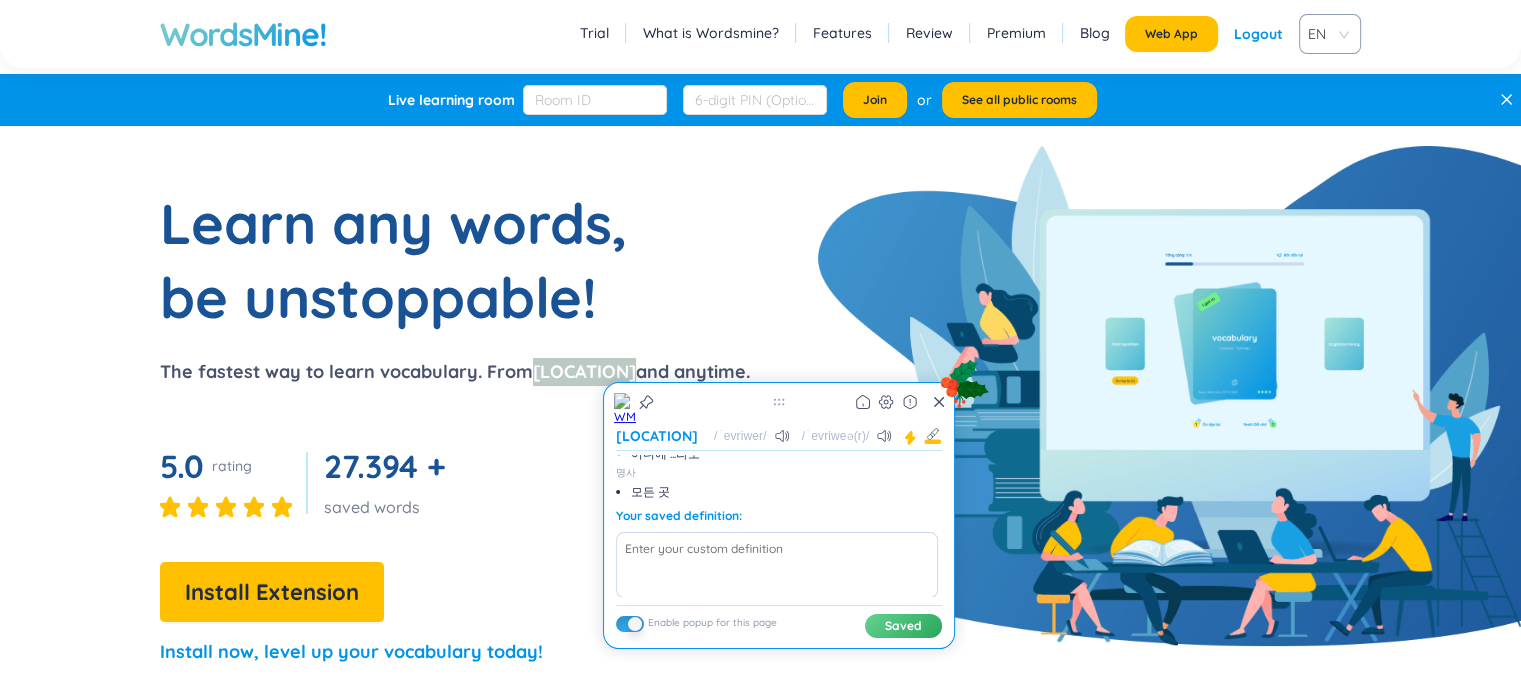 scroll, scrollTop: 0, scrollLeft: 0, axis: both 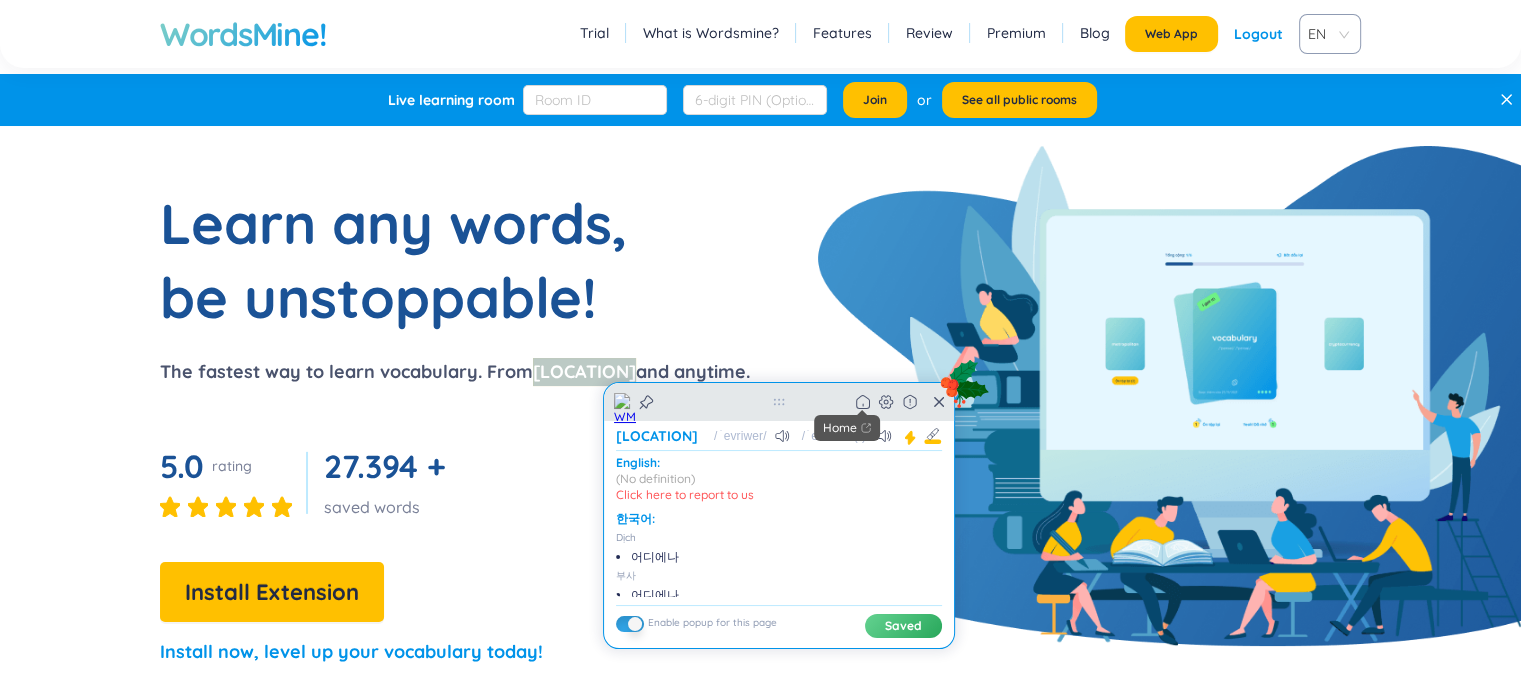 click 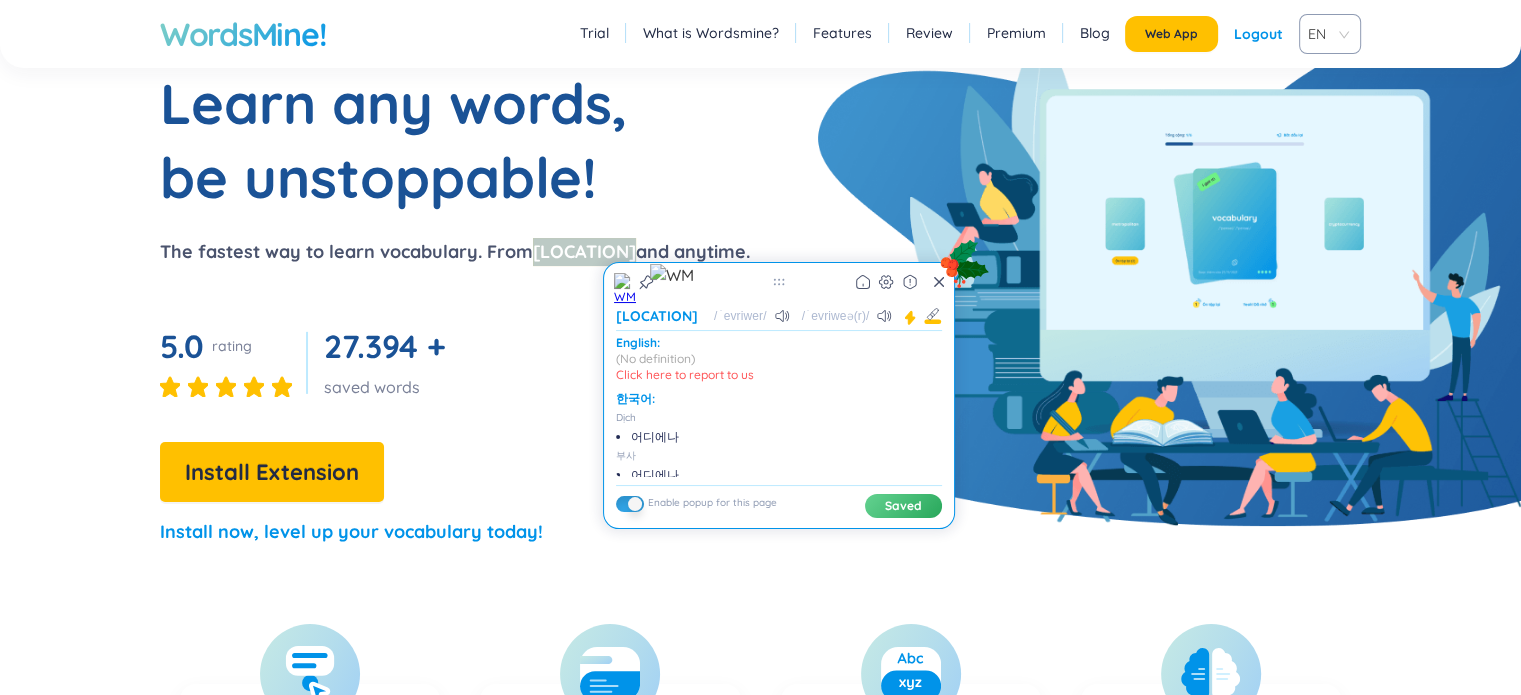 scroll, scrollTop: 0, scrollLeft: 0, axis: both 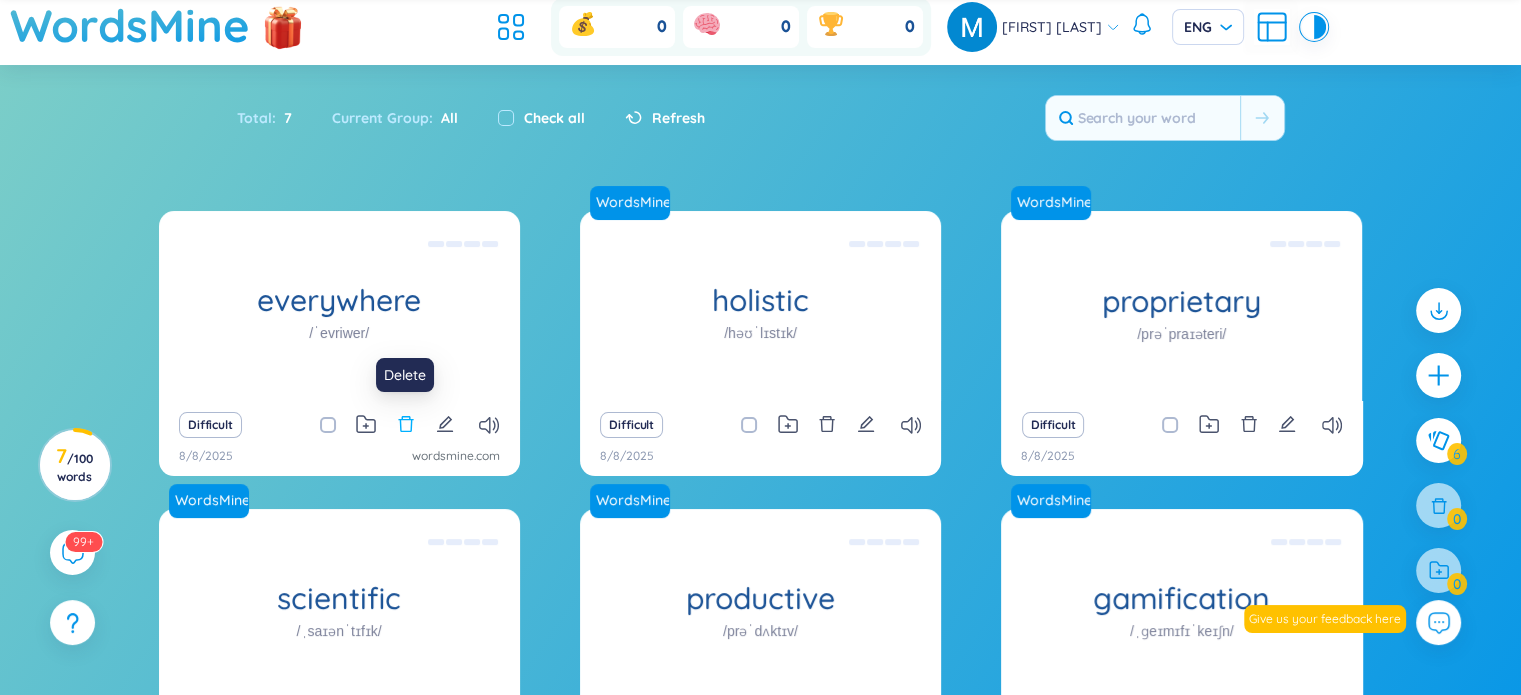 click 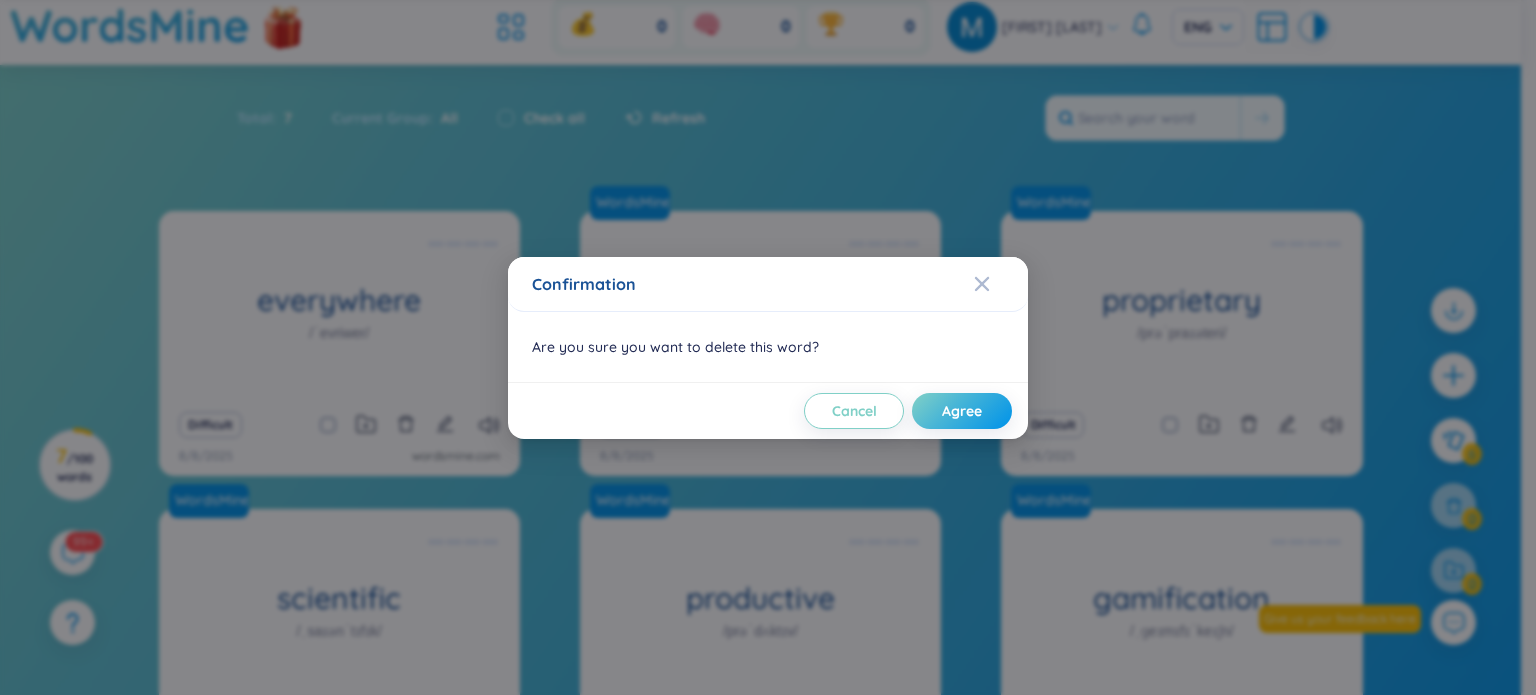 click on "Cancel Agree" at bounding box center [768, 410] 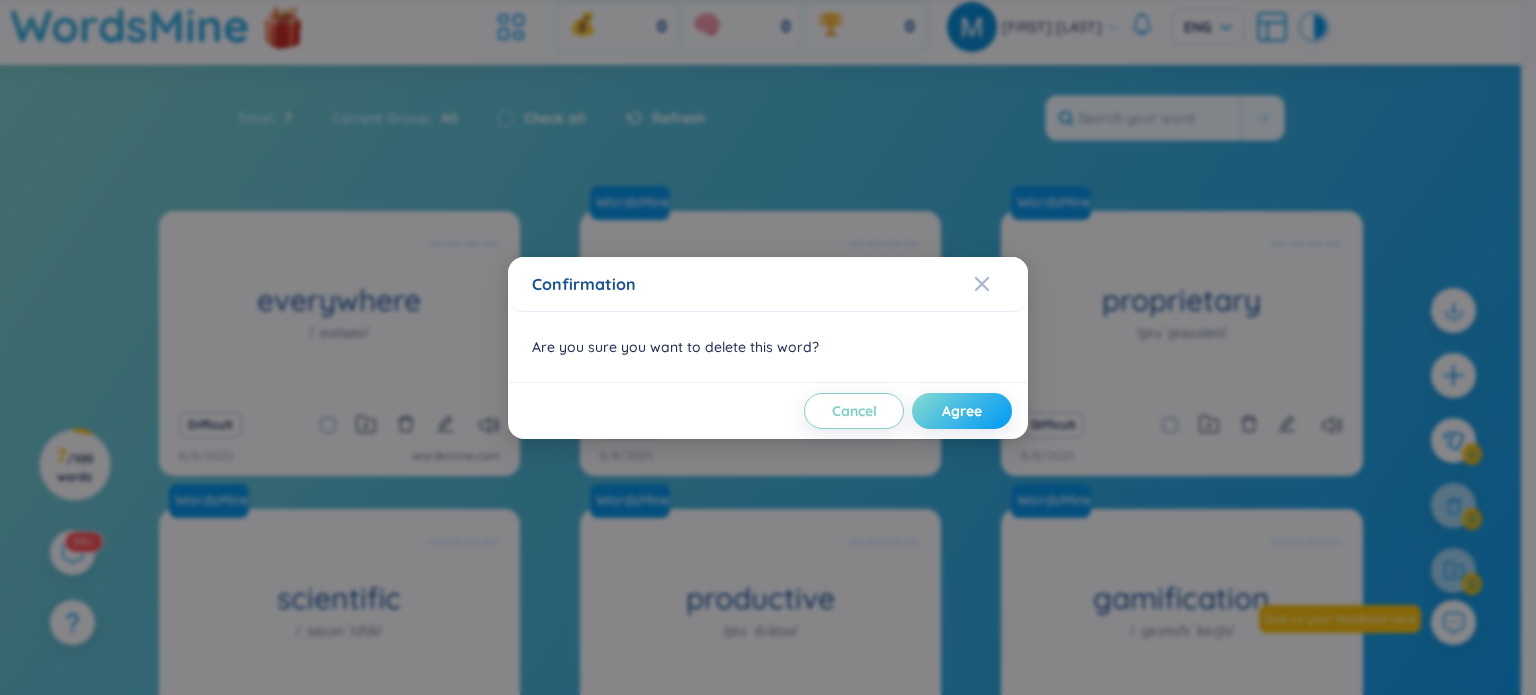click on "Agree" at bounding box center (962, 411) 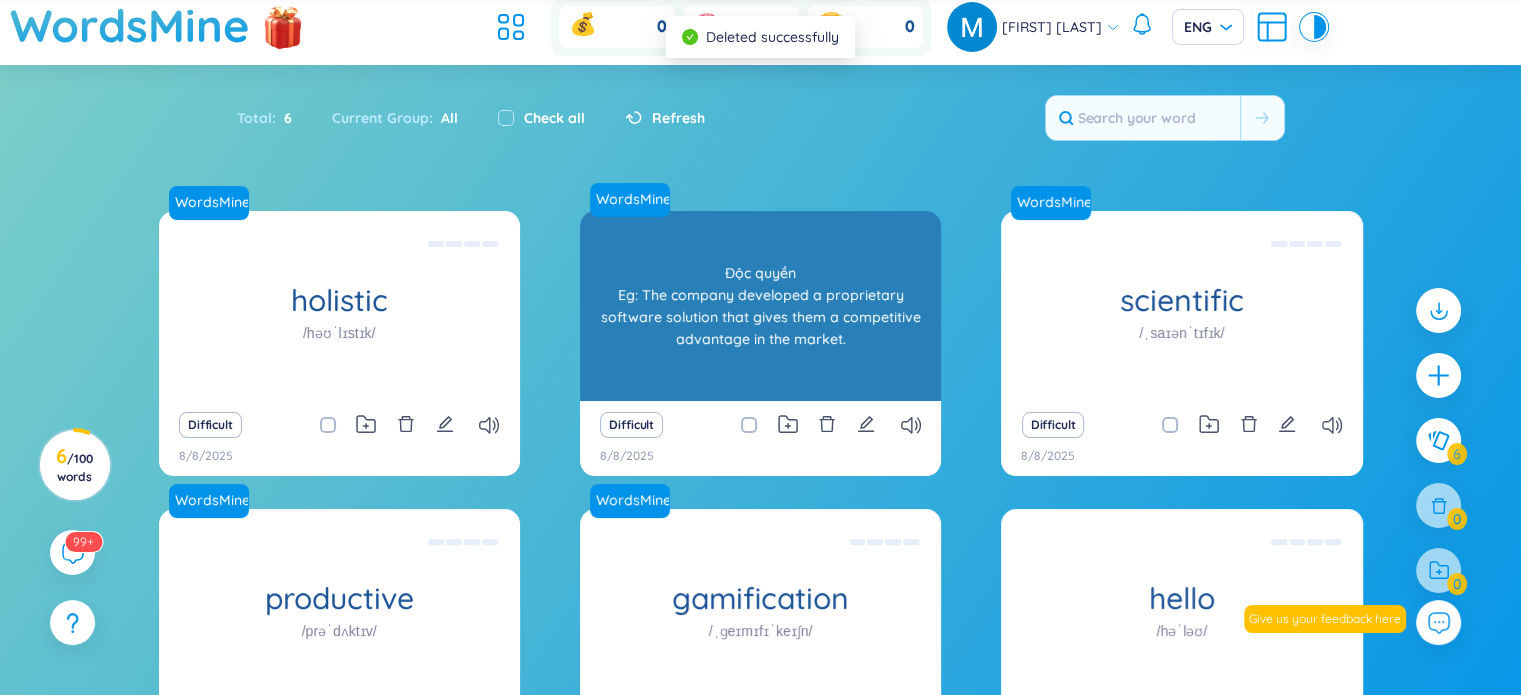 scroll, scrollTop: 0, scrollLeft: 0, axis: both 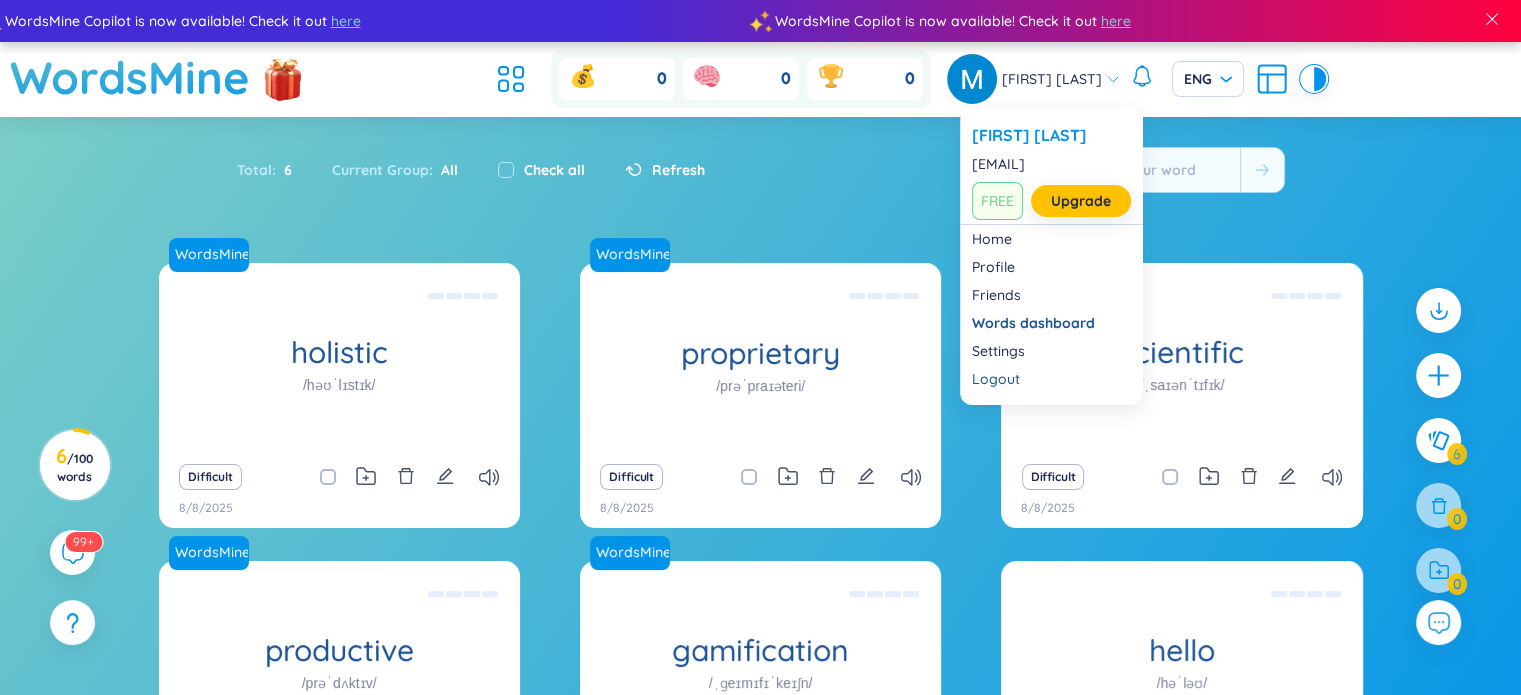 click at bounding box center [972, 79] 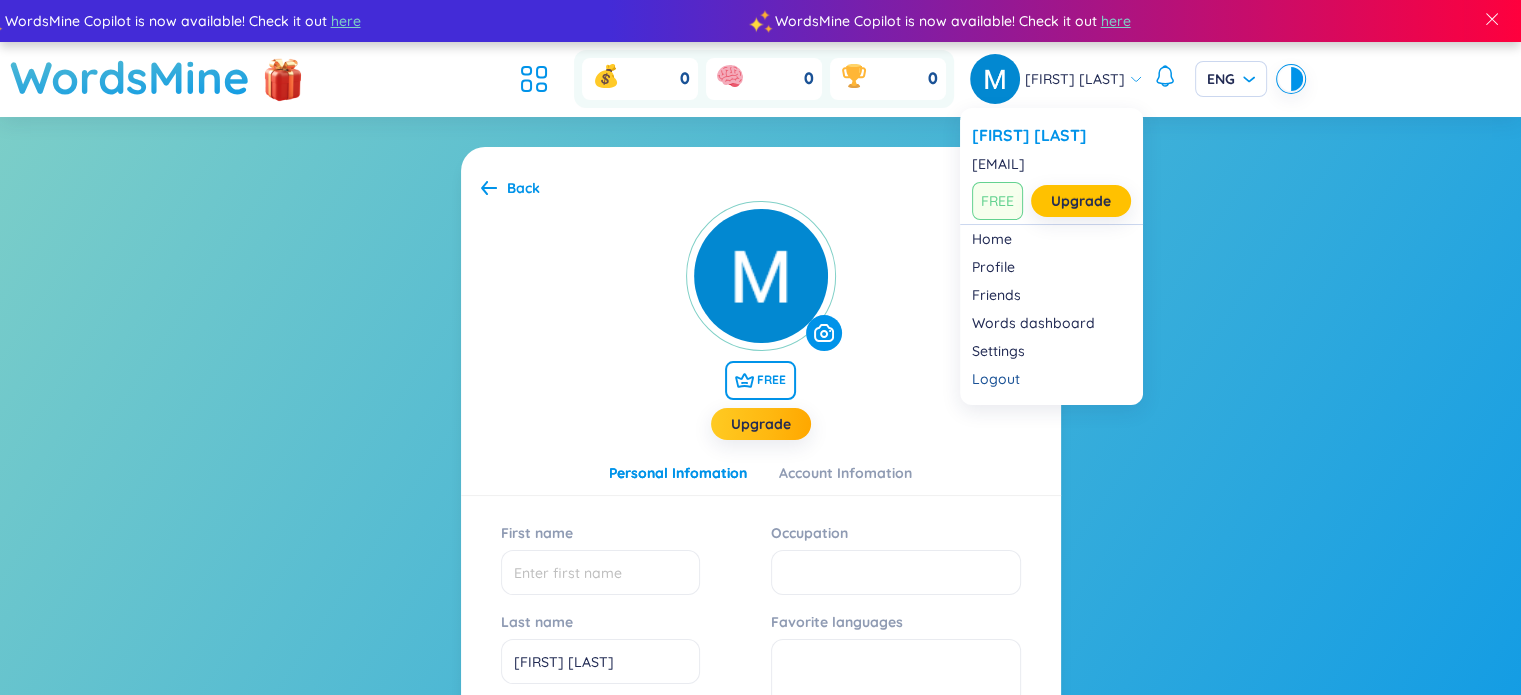 click on "FREE" at bounding box center [997, 201] 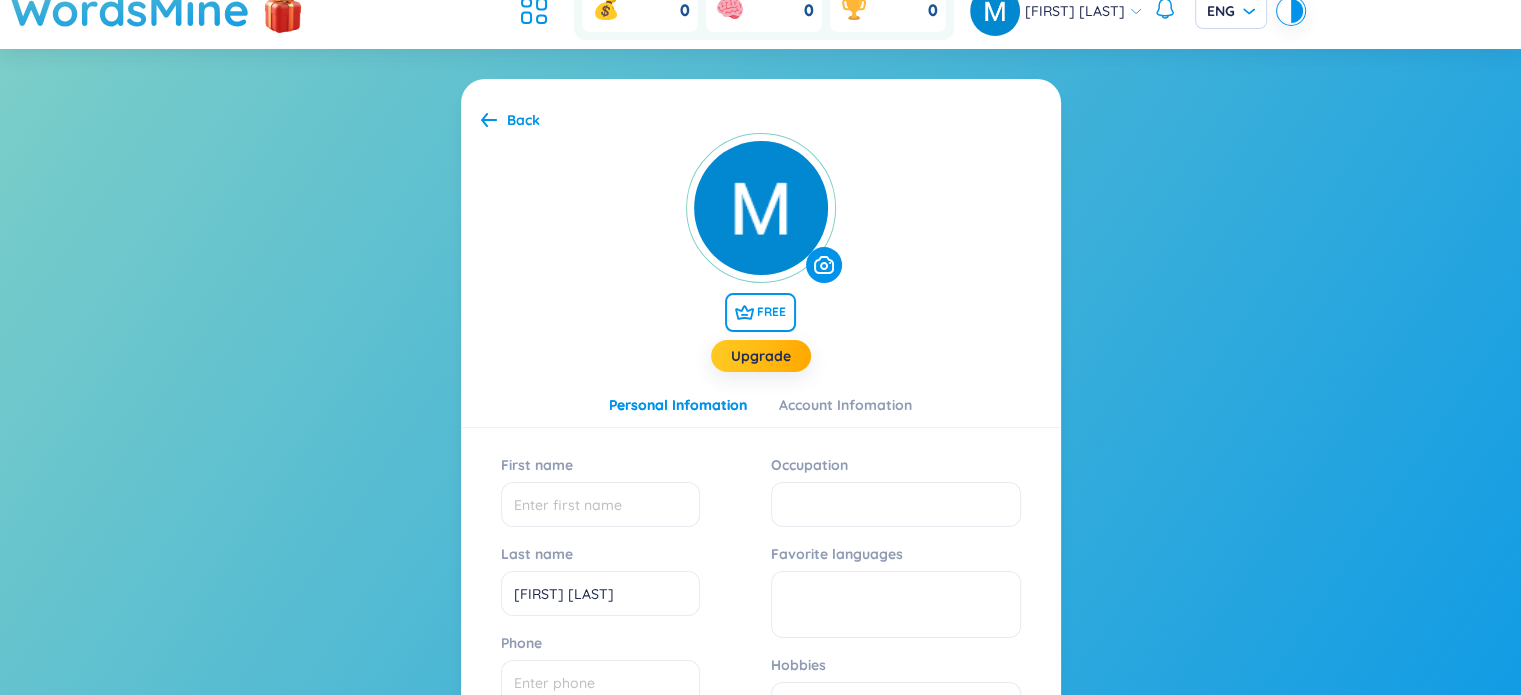 scroll, scrollTop: 92, scrollLeft: 0, axis: vertical 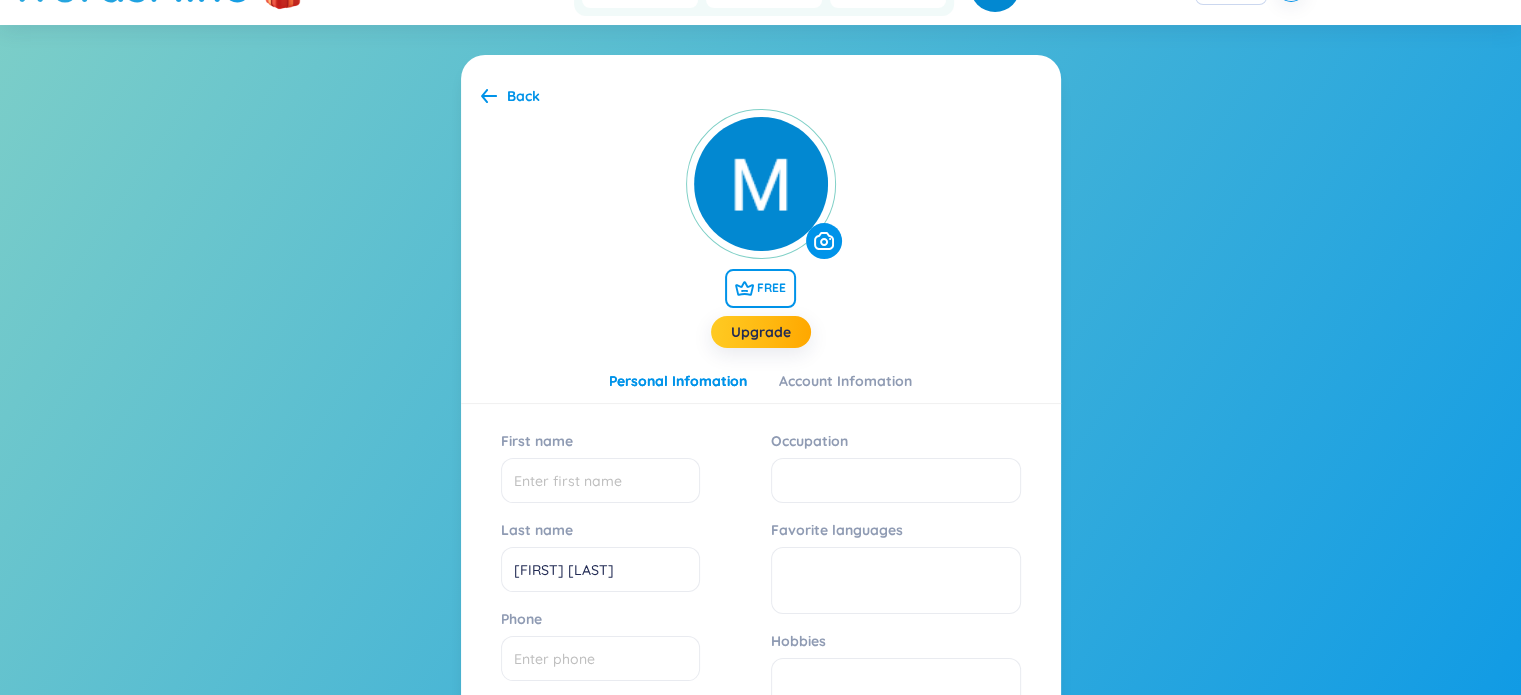 click on "FREE" at bounding box center [760, 288] 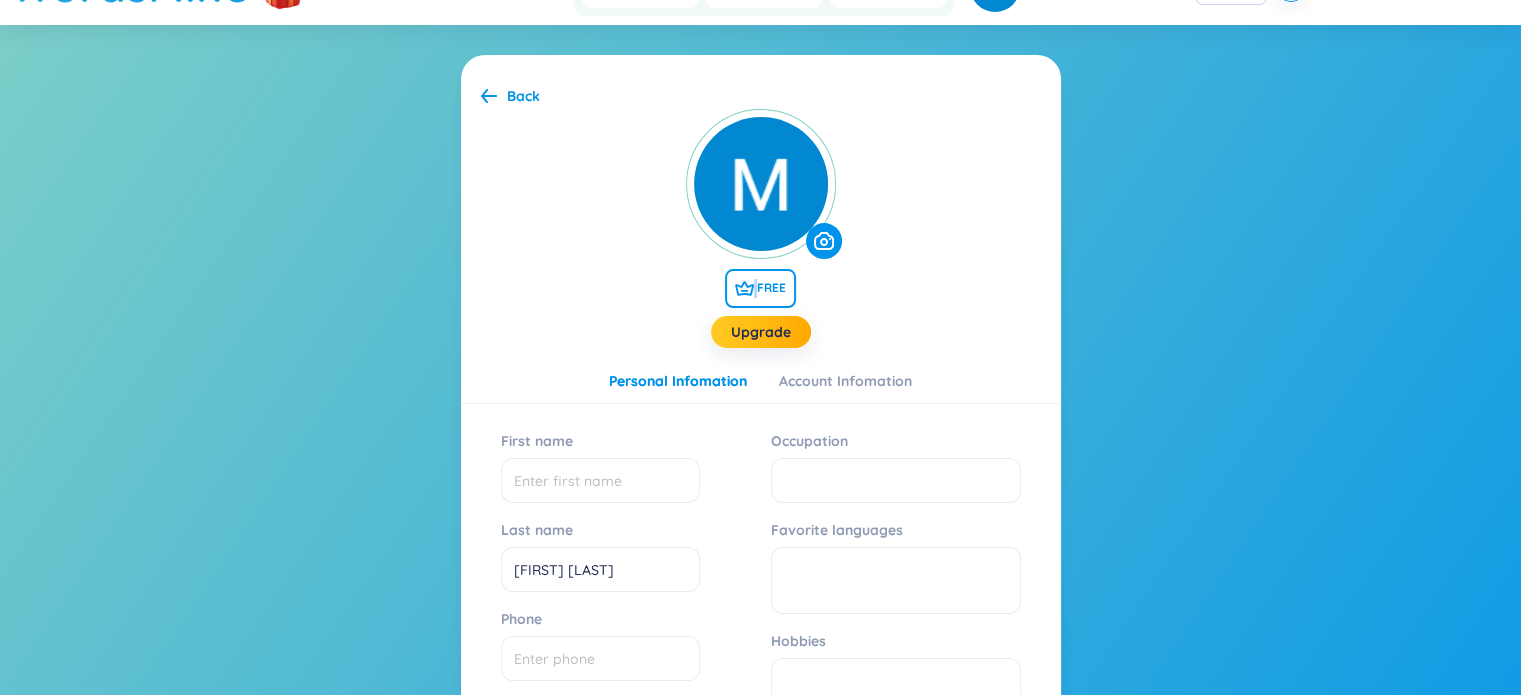 click on "FREE" at bounding box center [760, 288] 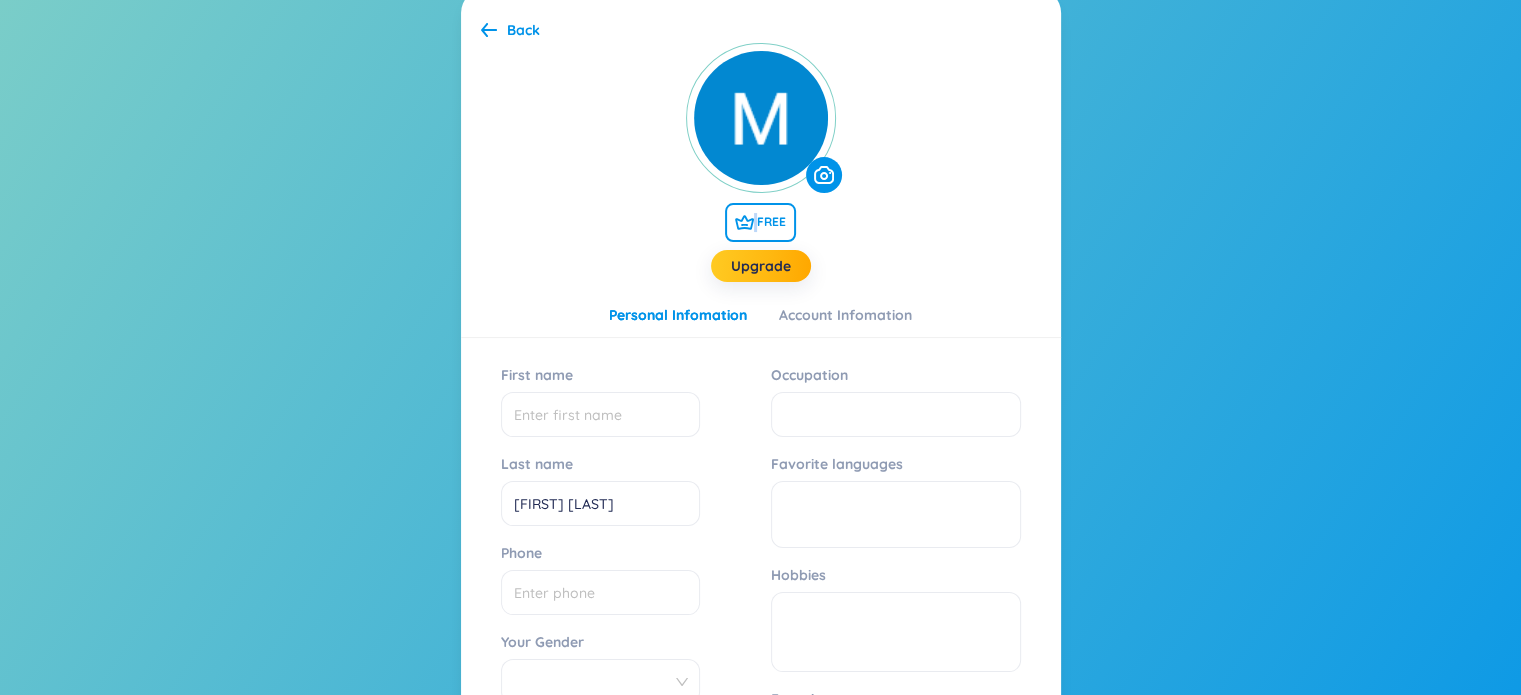 scroll, scrollTop: 152, scrollLeft: 0, axis: vertical 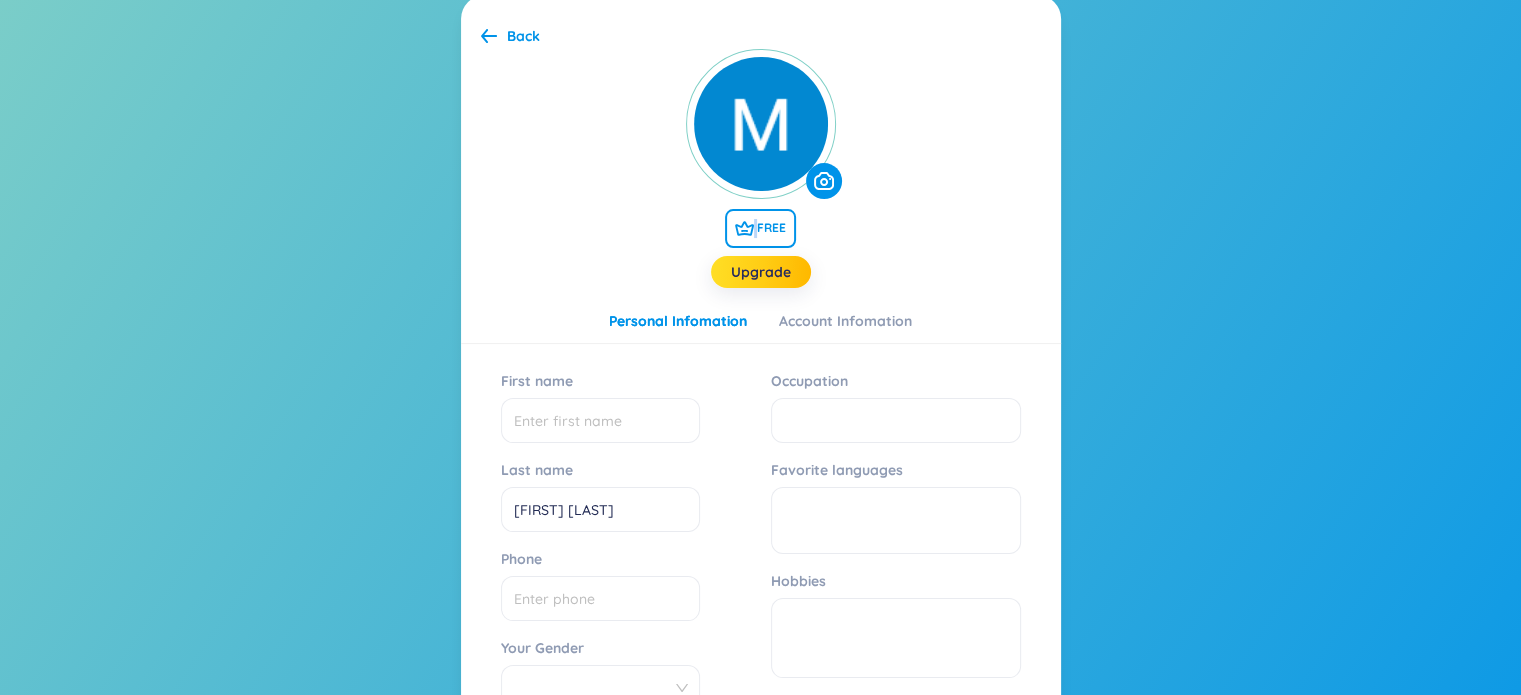click on "Upgrade" at bounding box center (761, 272) 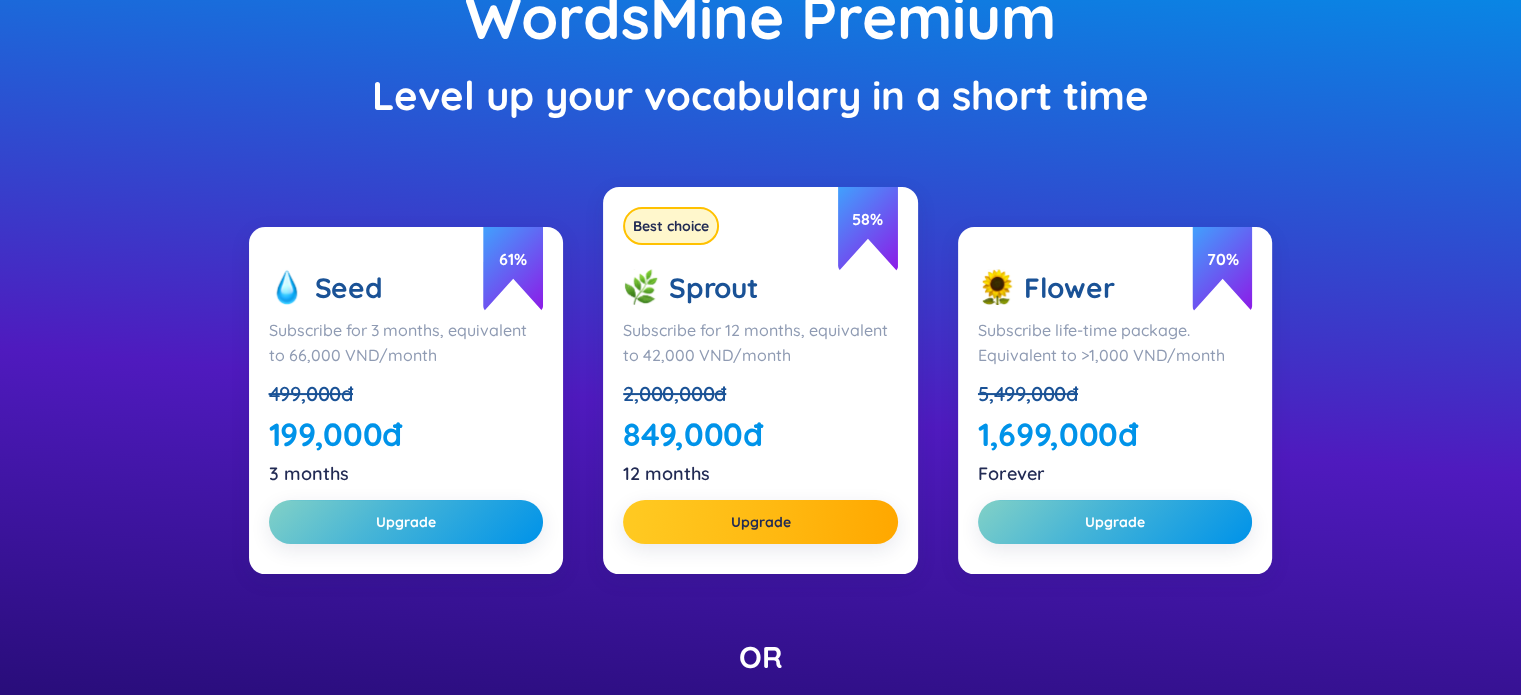 scroll, scrollTop: 0, scrollLeft: 0, axis: both 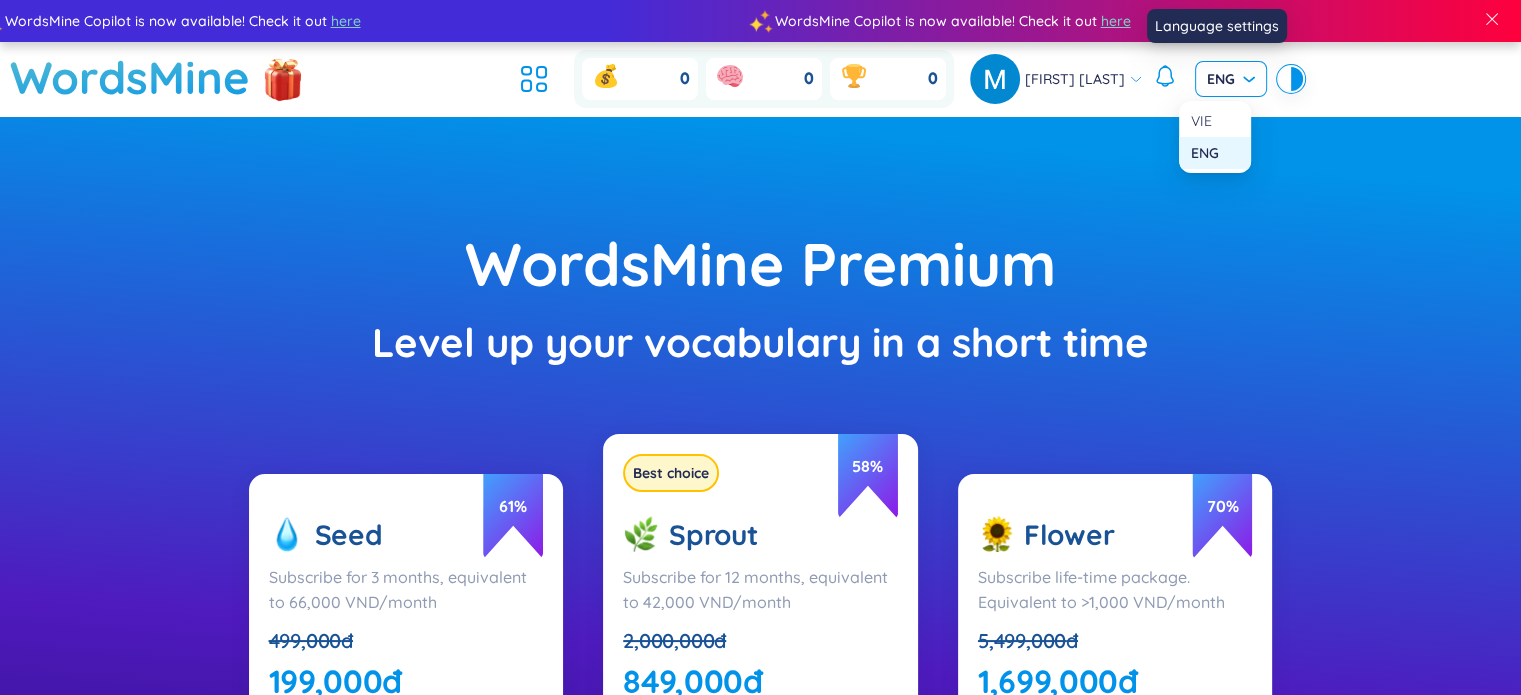 click on "ENG" at bounding box center [1231, 79] 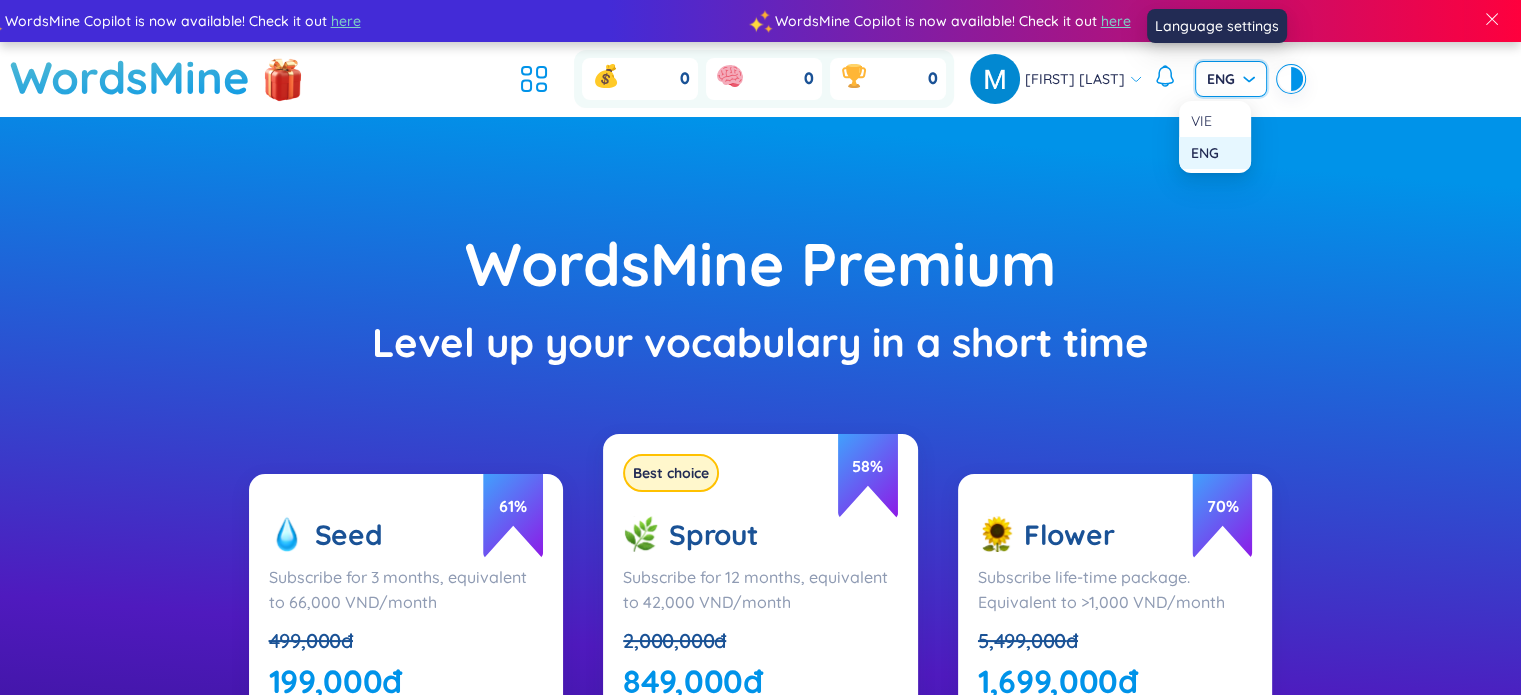 click on "ENG" at bounding box center [1215, 153] 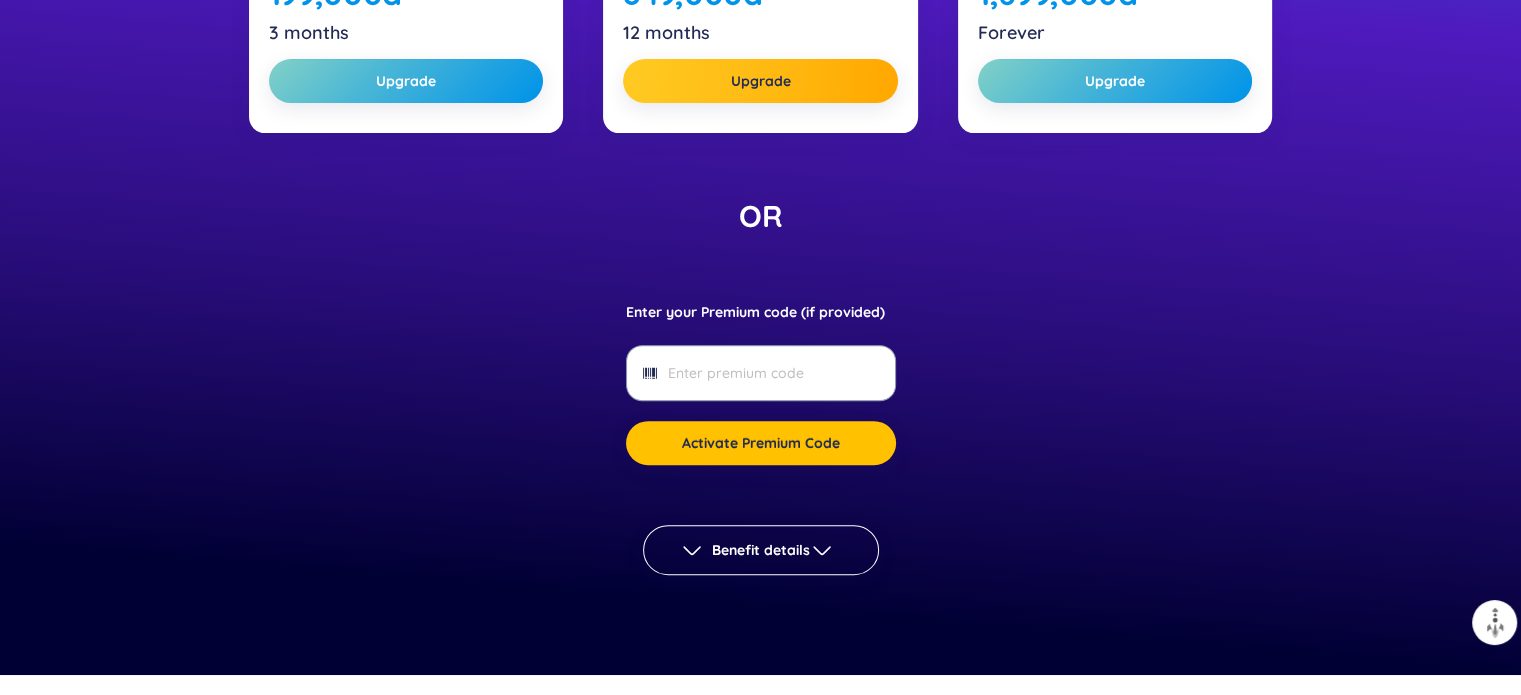 scroll, scrollTop: 691, scrollLeft: 0, axis: vertical 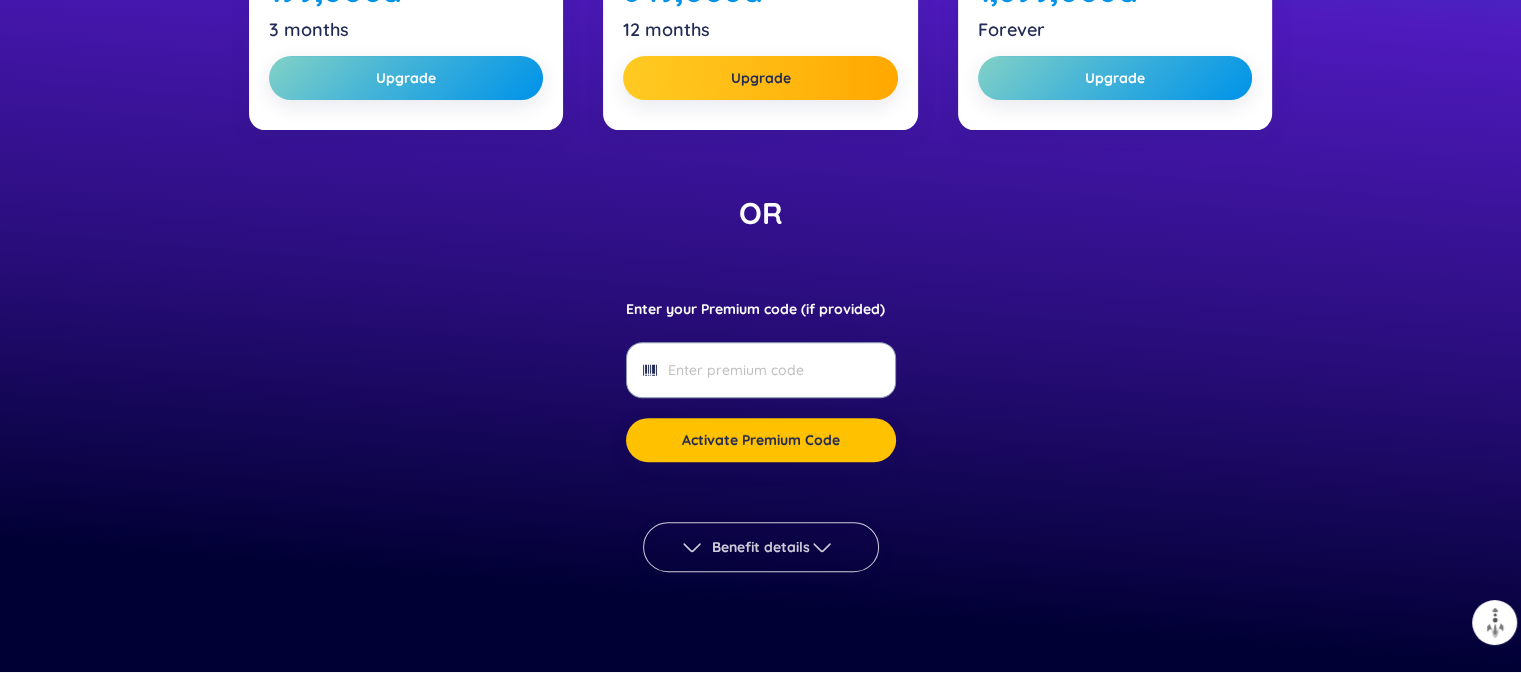 click on "Benefit details" at bounding box center (761, 547) 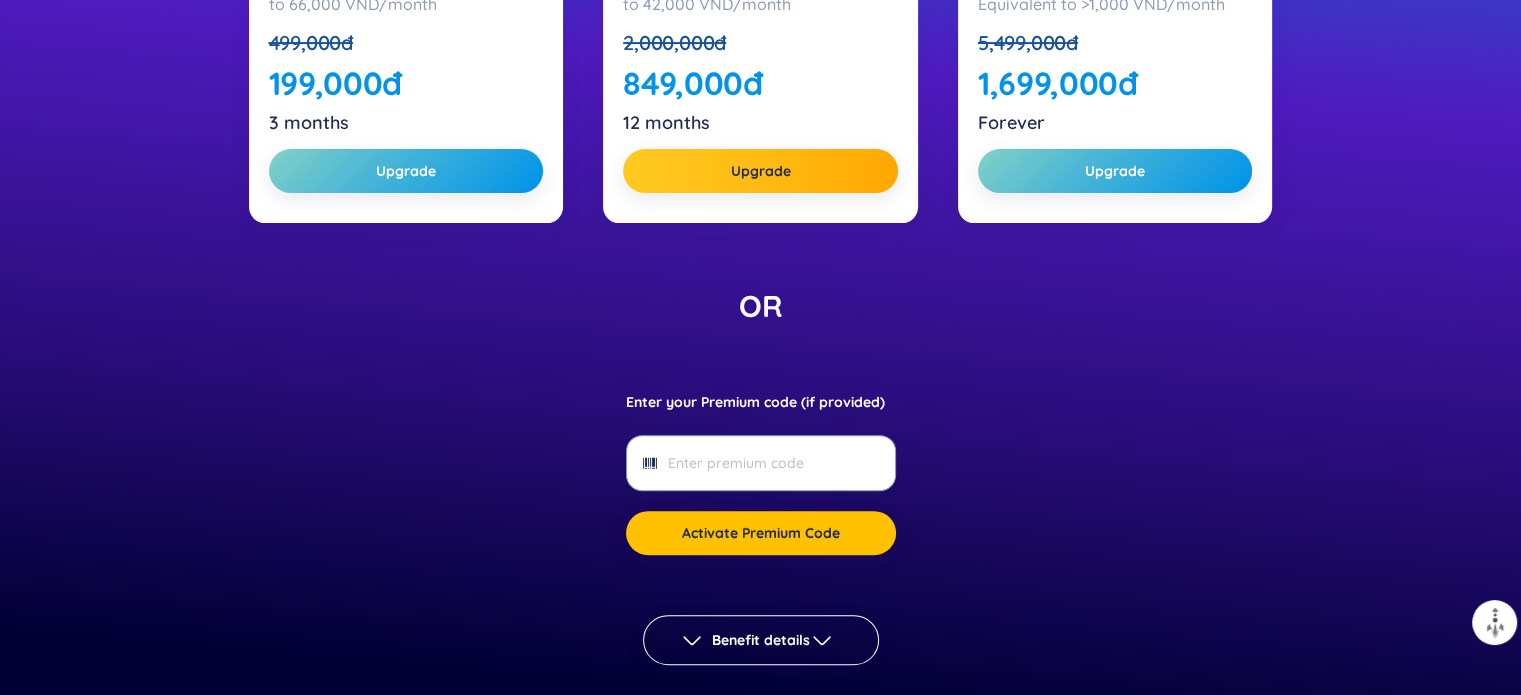 scroll, scrollTop: 0, scrollLeft: 0, axis: both 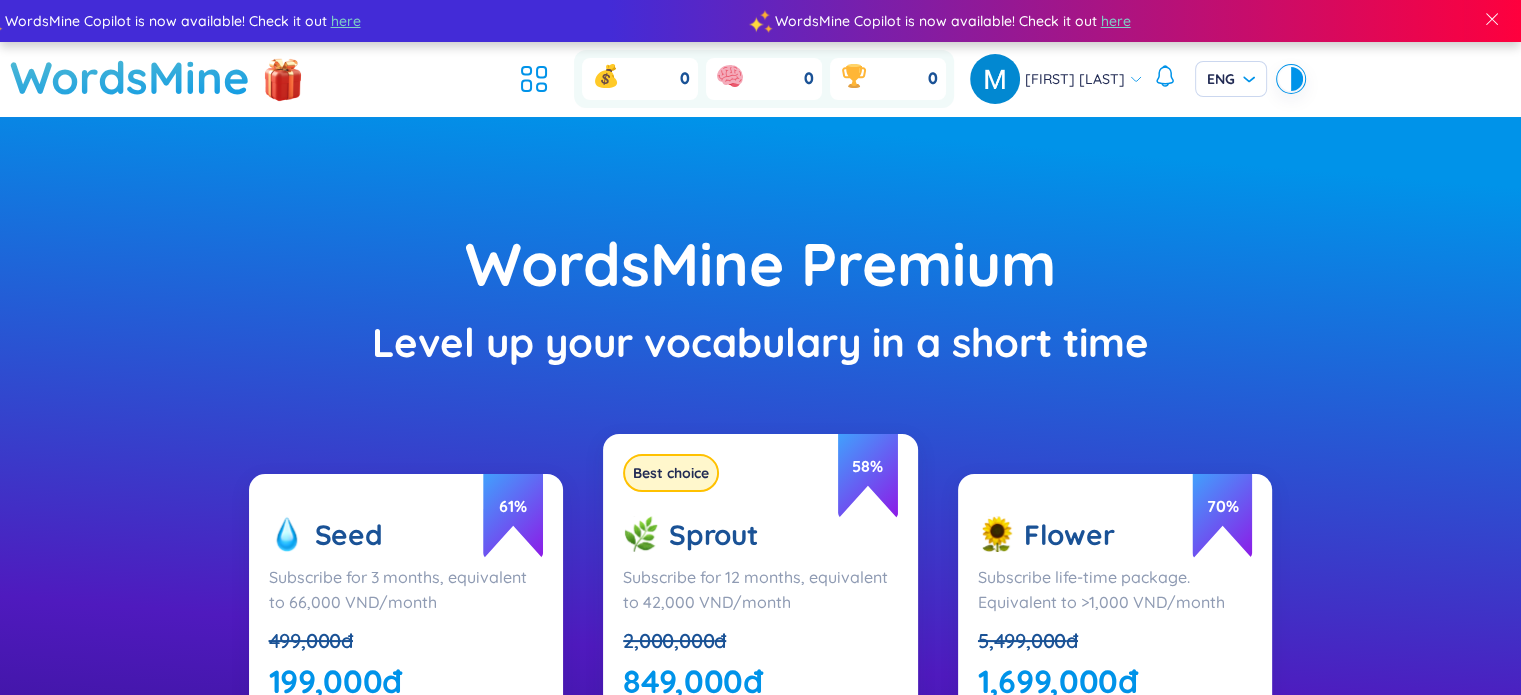 click on "WordsMine Premium   Level up your vocabulary in a short time   61 % Seed Subscribe for 3 months, equivalent to 66,000 VND/month 499,000 đ 199,000 đ 3 months Upgrade Best choice 58 % Sprout Subscribe for 12 months, equivalent to 42,000 VND/month 2,000,000 đ 849,000 đ 12 months Upgrade 70 % Flower Subscribe life-time package. Equivalent to >1,000 VND/month 5,499,000 đ 1,699,000 đ Forever Upgrade  OR  Enter your Premium code (if provided) Activate Premium Code  Benefit details" at bounding box center (760, 740) 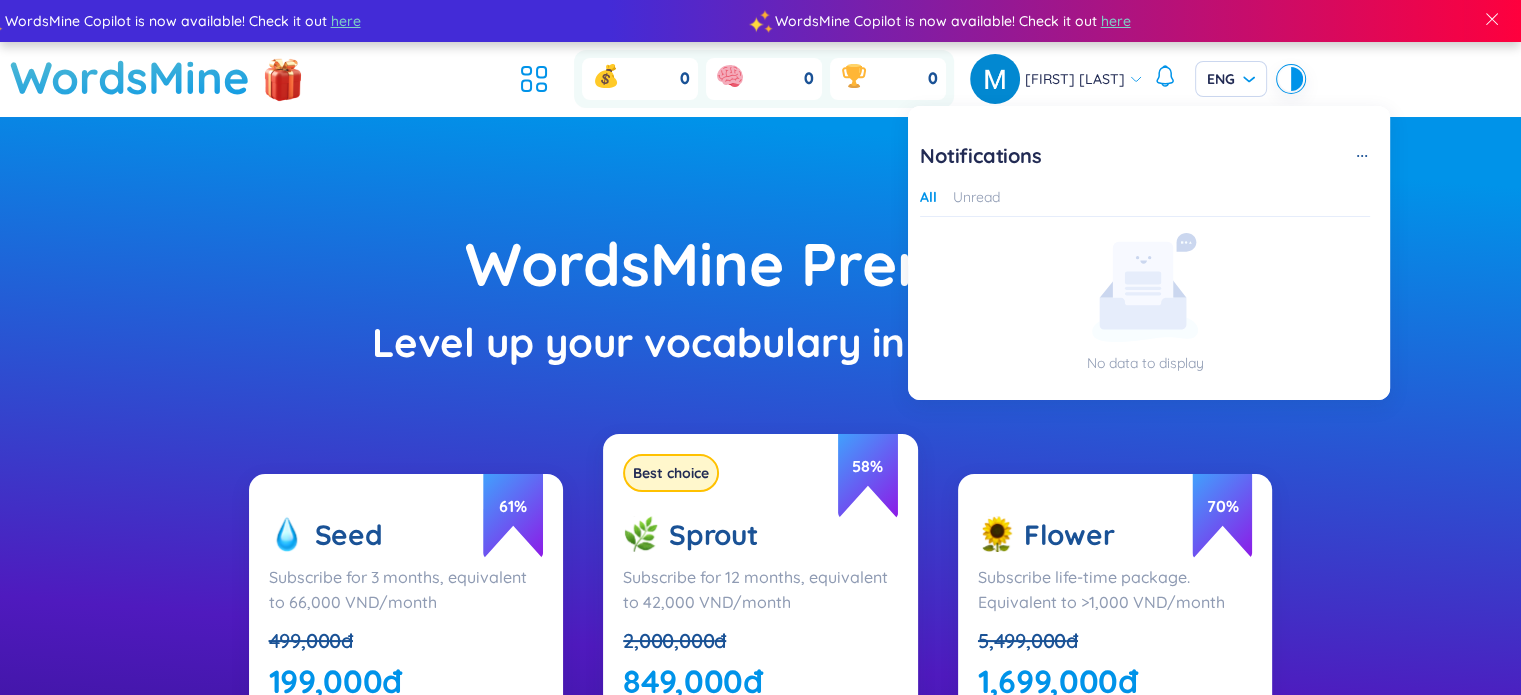 click 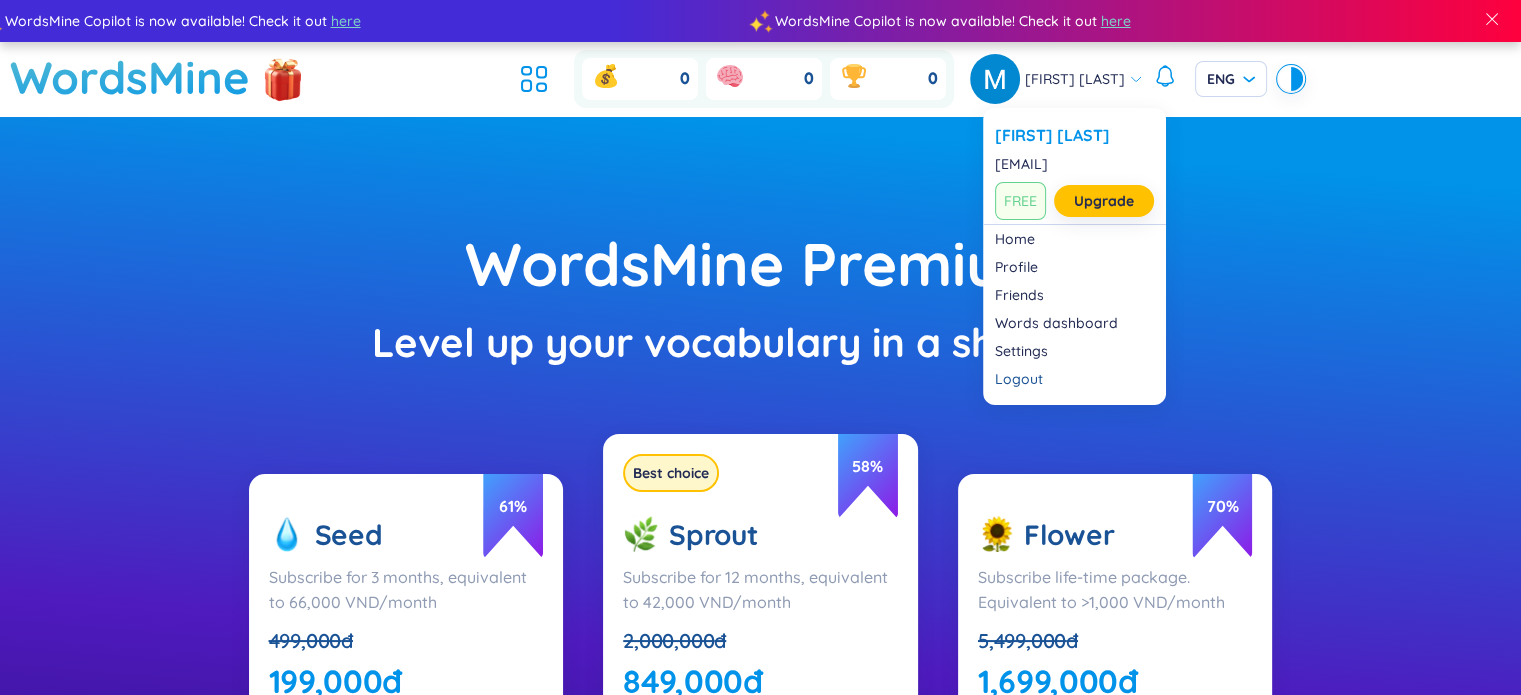 click on "Myojin Seo" at bounding box center (1056, 79) 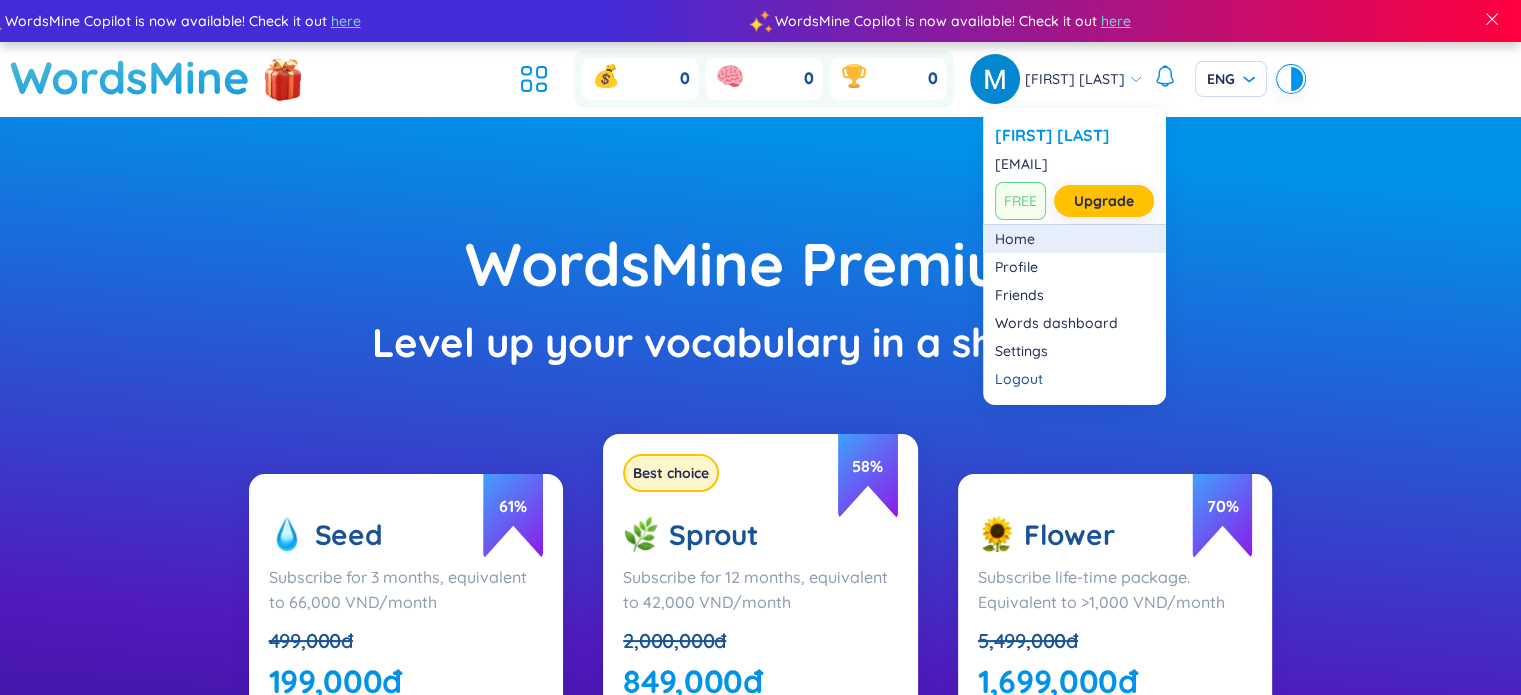 click on "Home" at bounding box center [1074, 239] 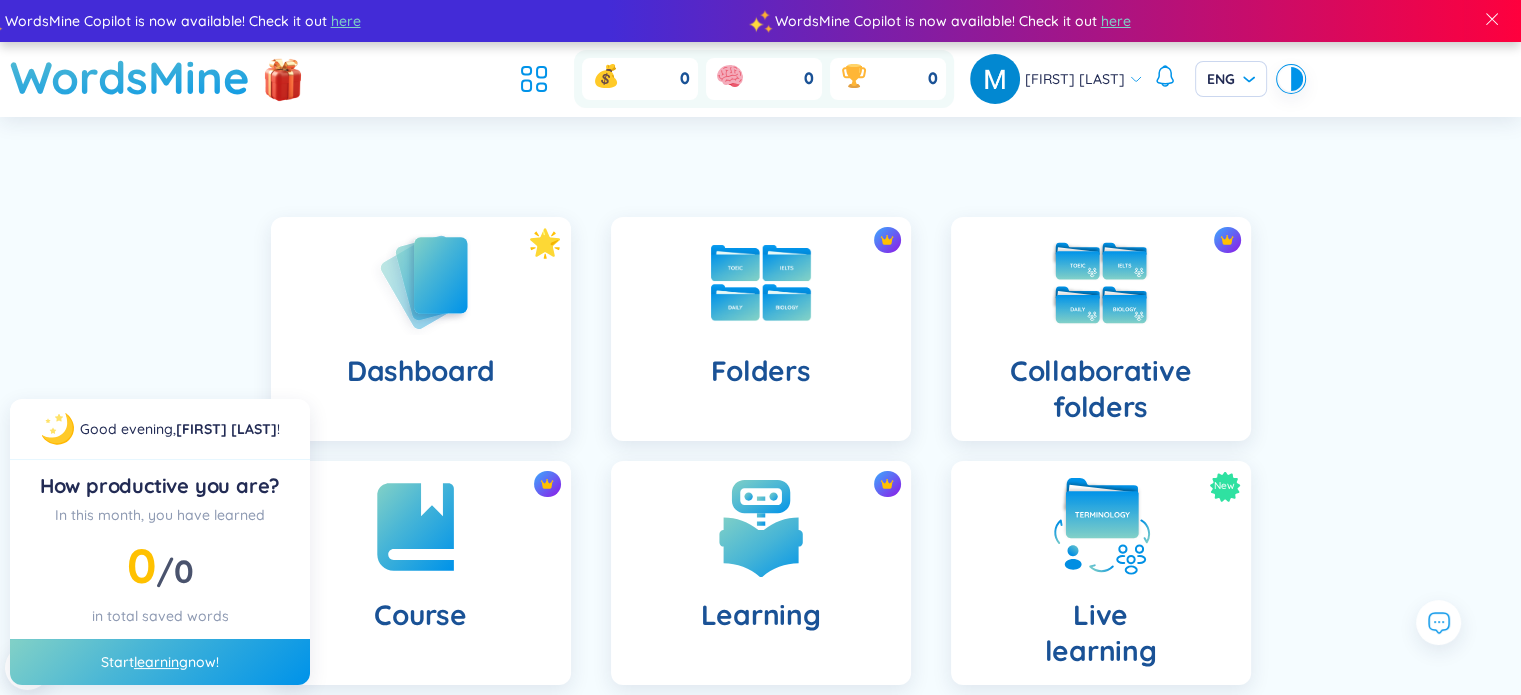 click on "Myojin Seo" at bounding box center [1056, 79] 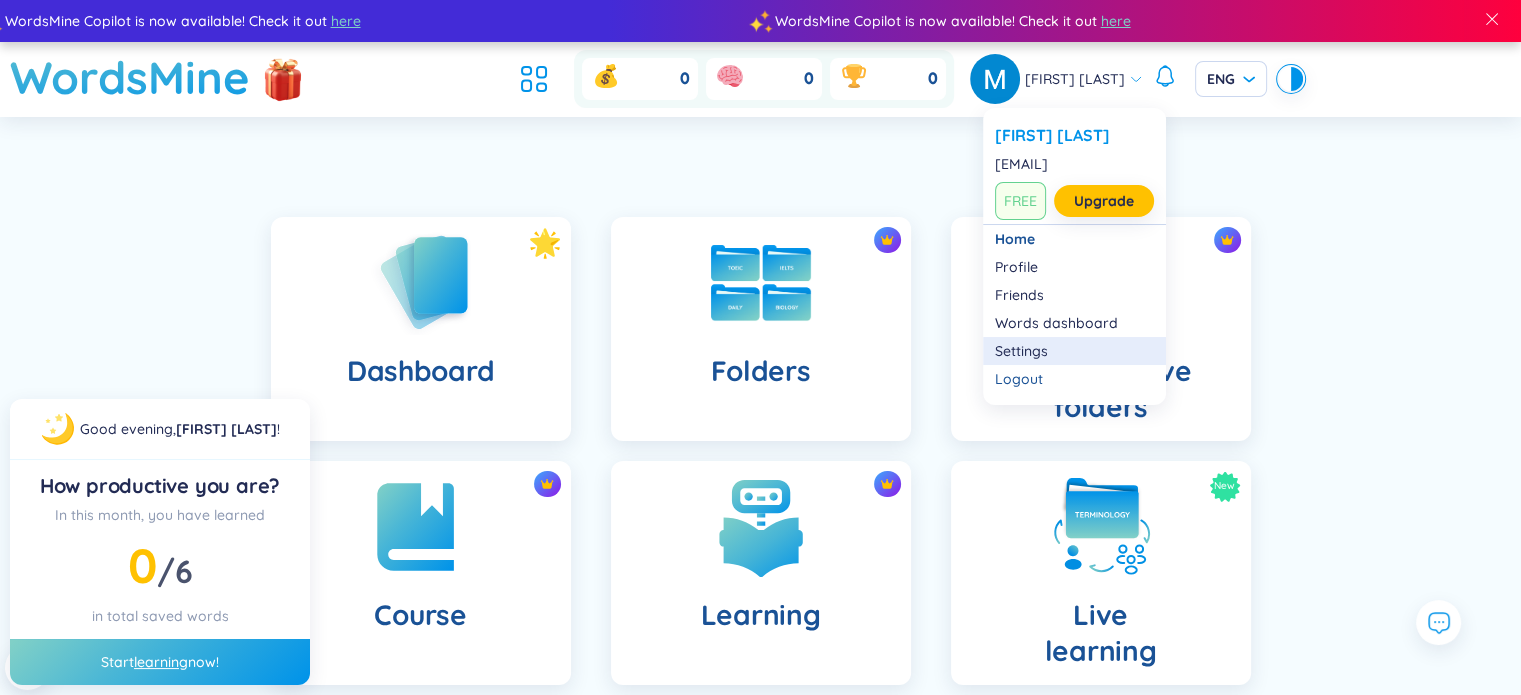 click on "Settings" at bounding box center [1074, 351] 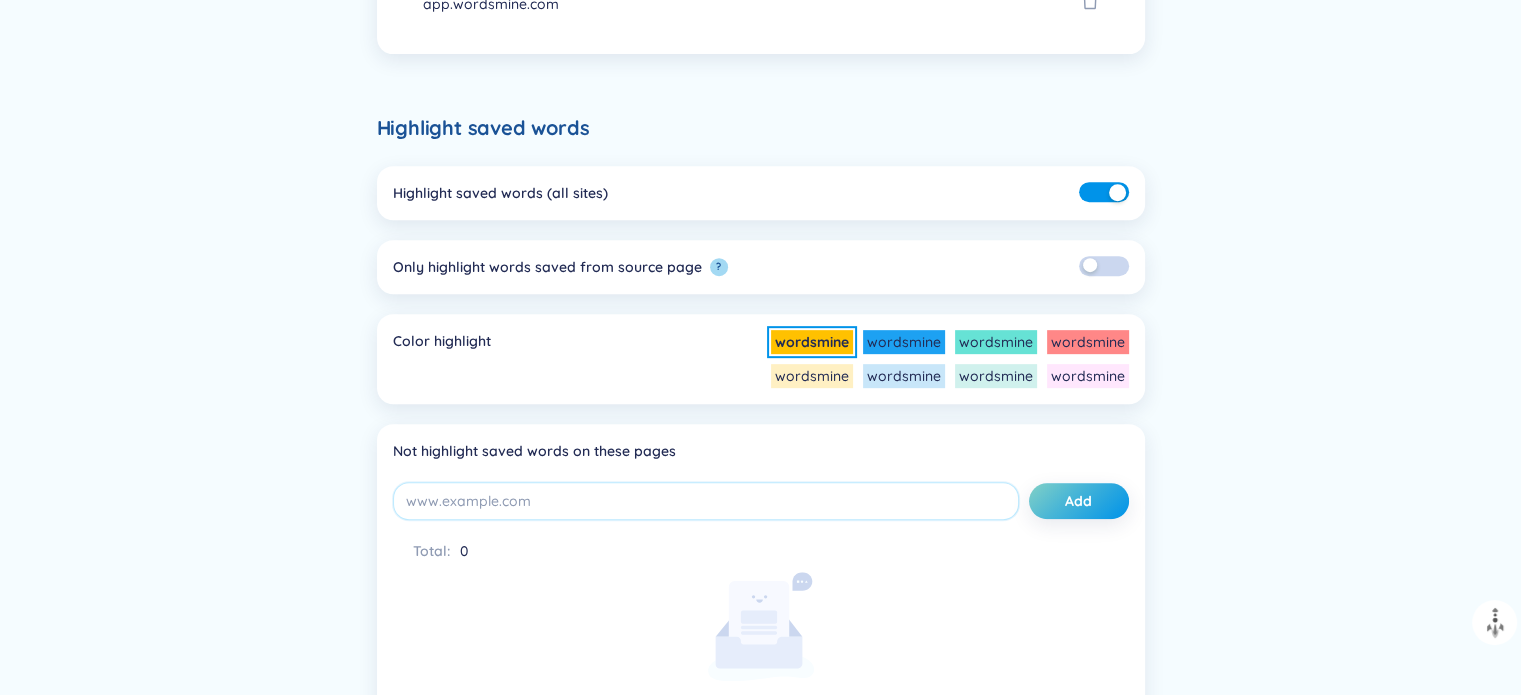 scroll, scrollTop: 856, scrollLeft: 0, axis: vertical 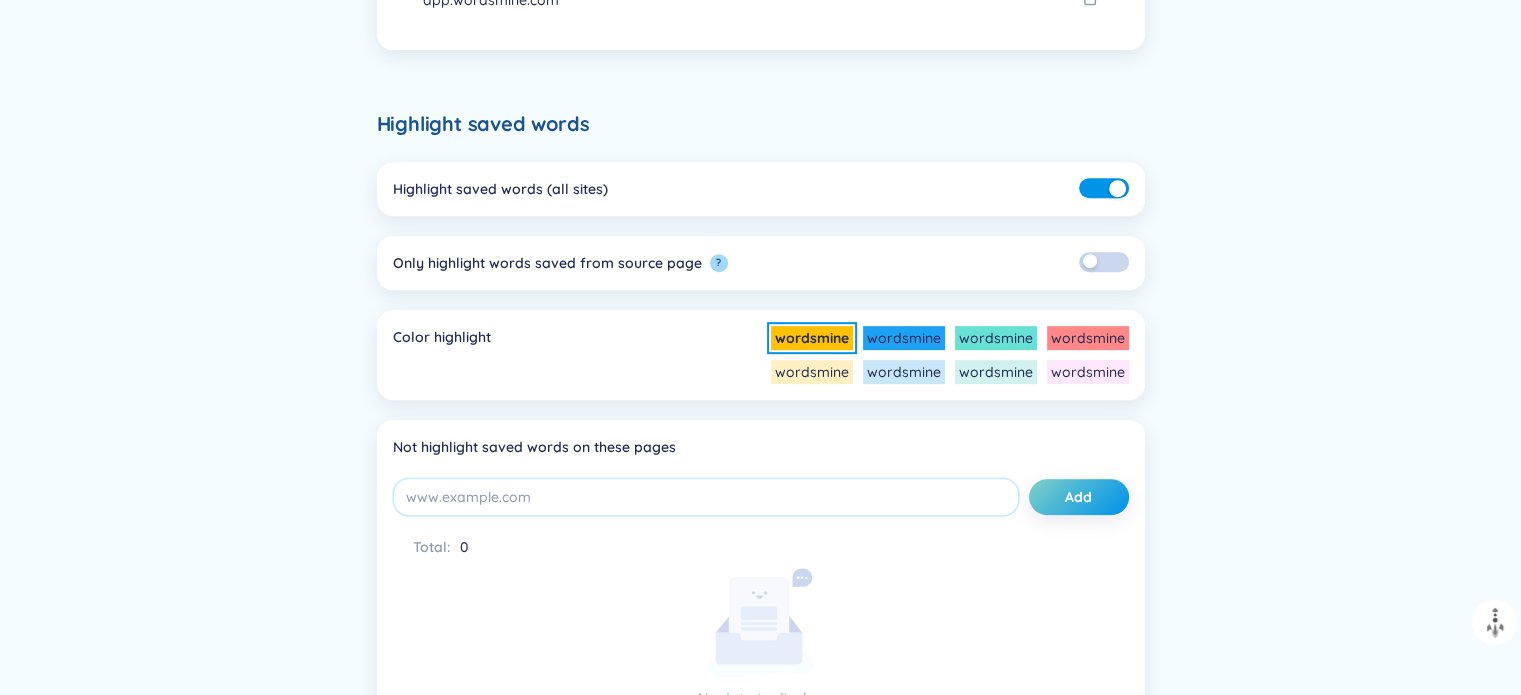 click at bounding box center (1090, 261) 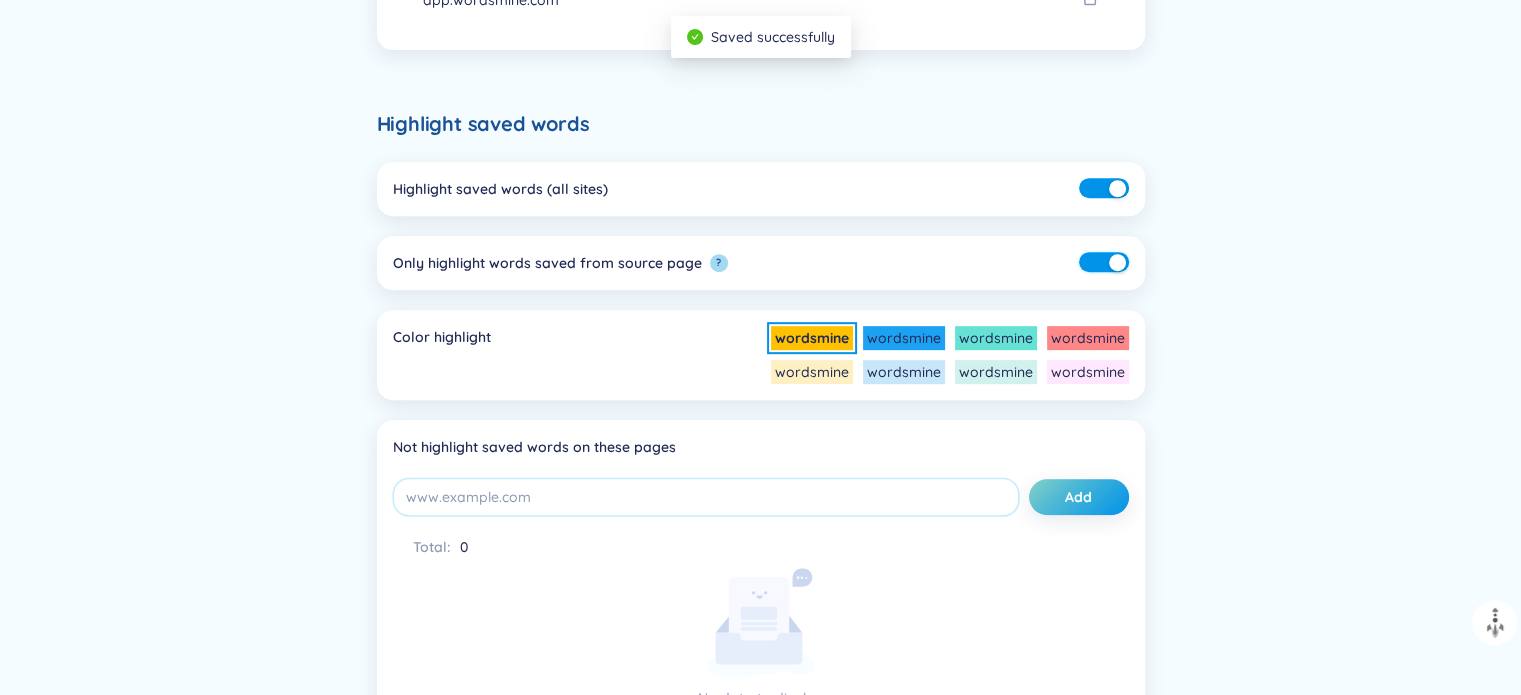click at bounding box center [1104, 262] 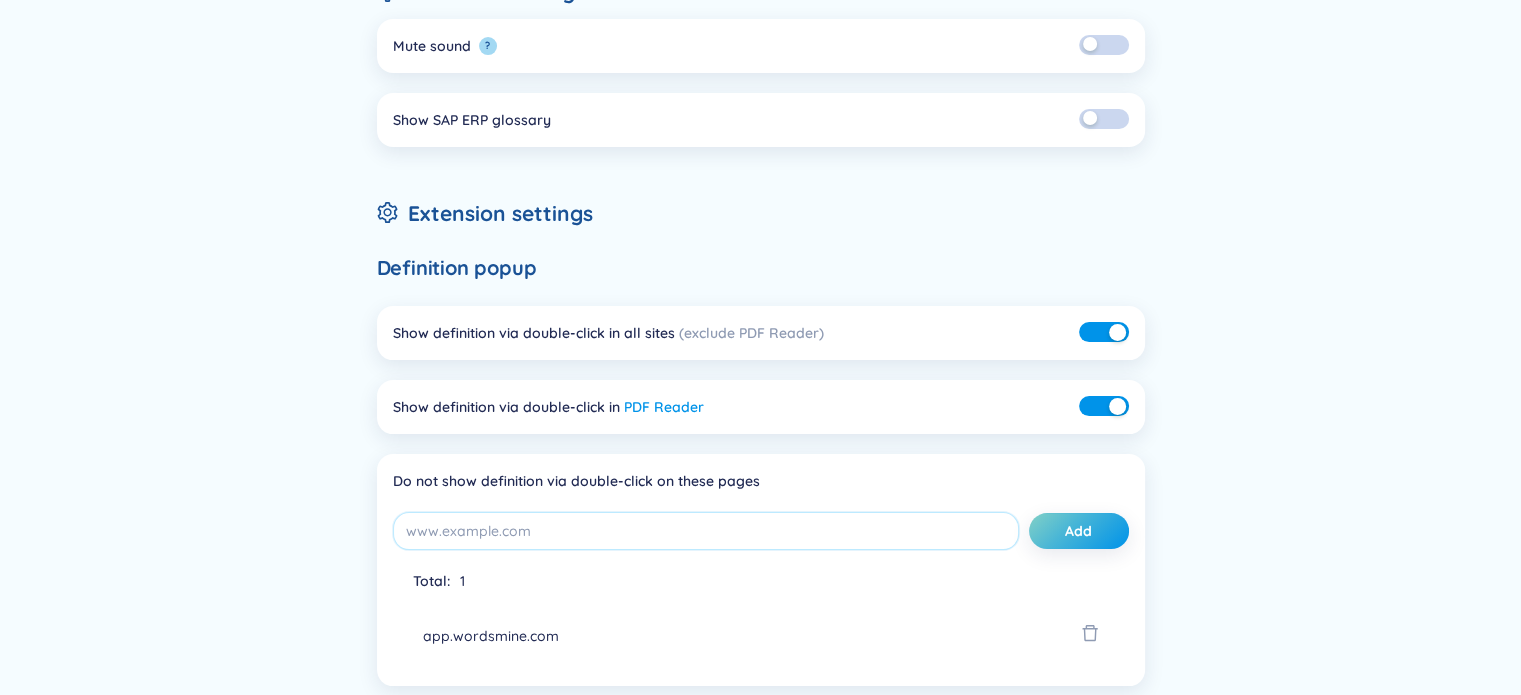 scroll, scrollTop: 0, scrollLeft: 0, axis: both 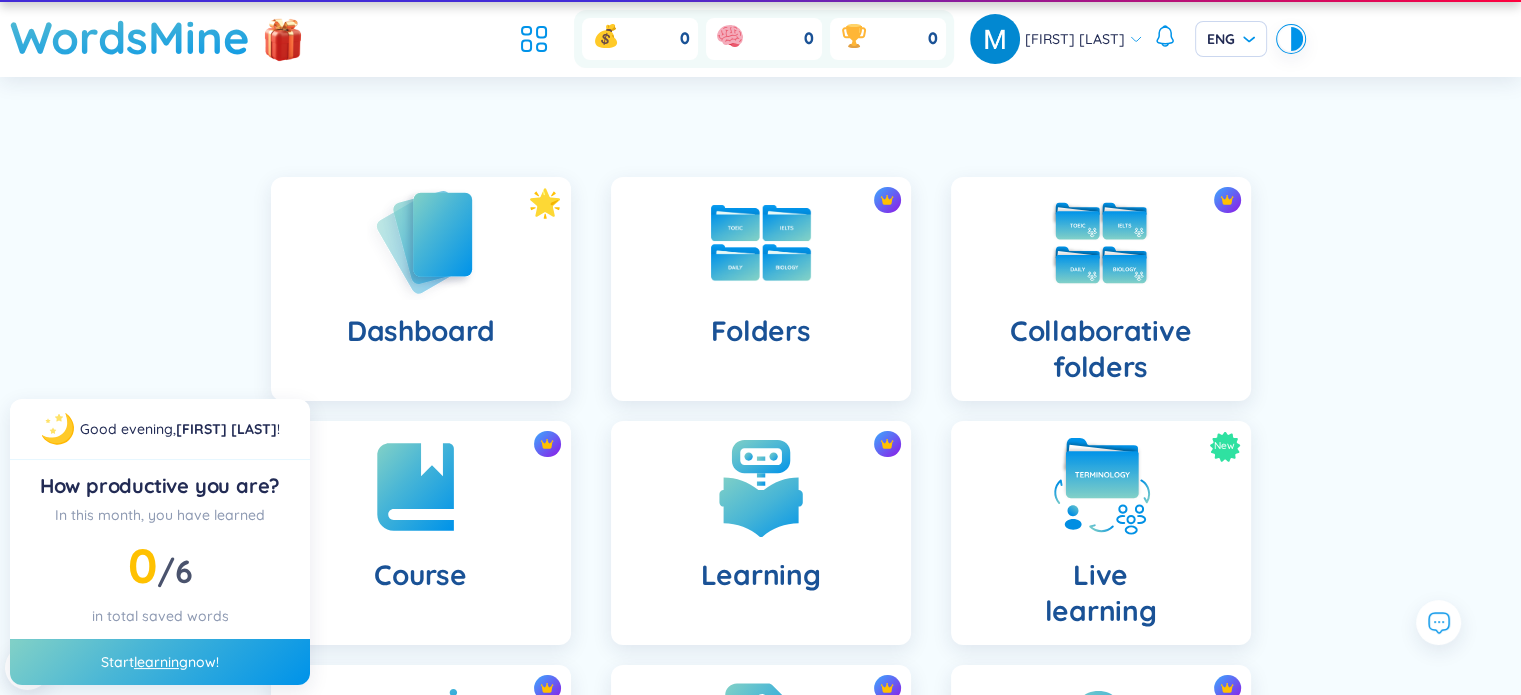 click on "Dashboard" at bounding box center (421, 289) 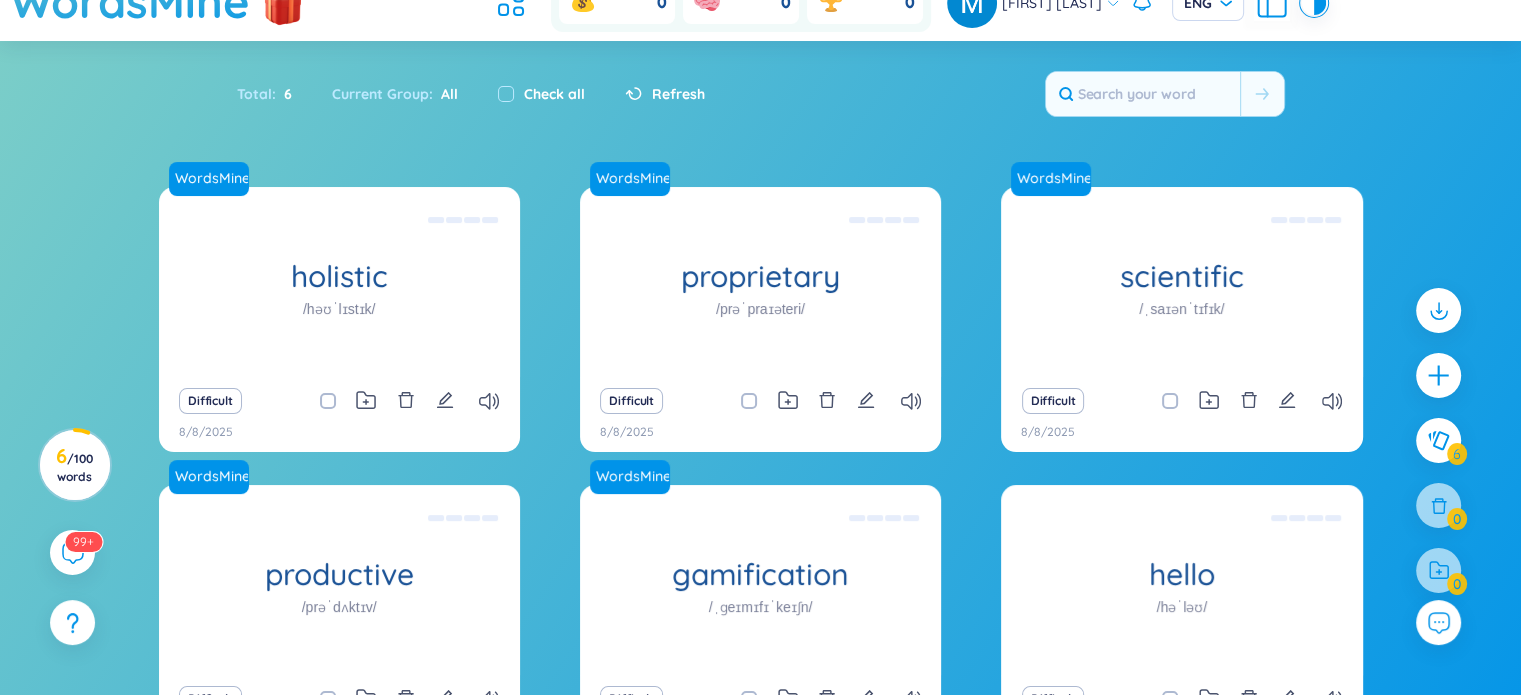 scroll, scrollTop: 0, scrollLeft: 0, axis: both 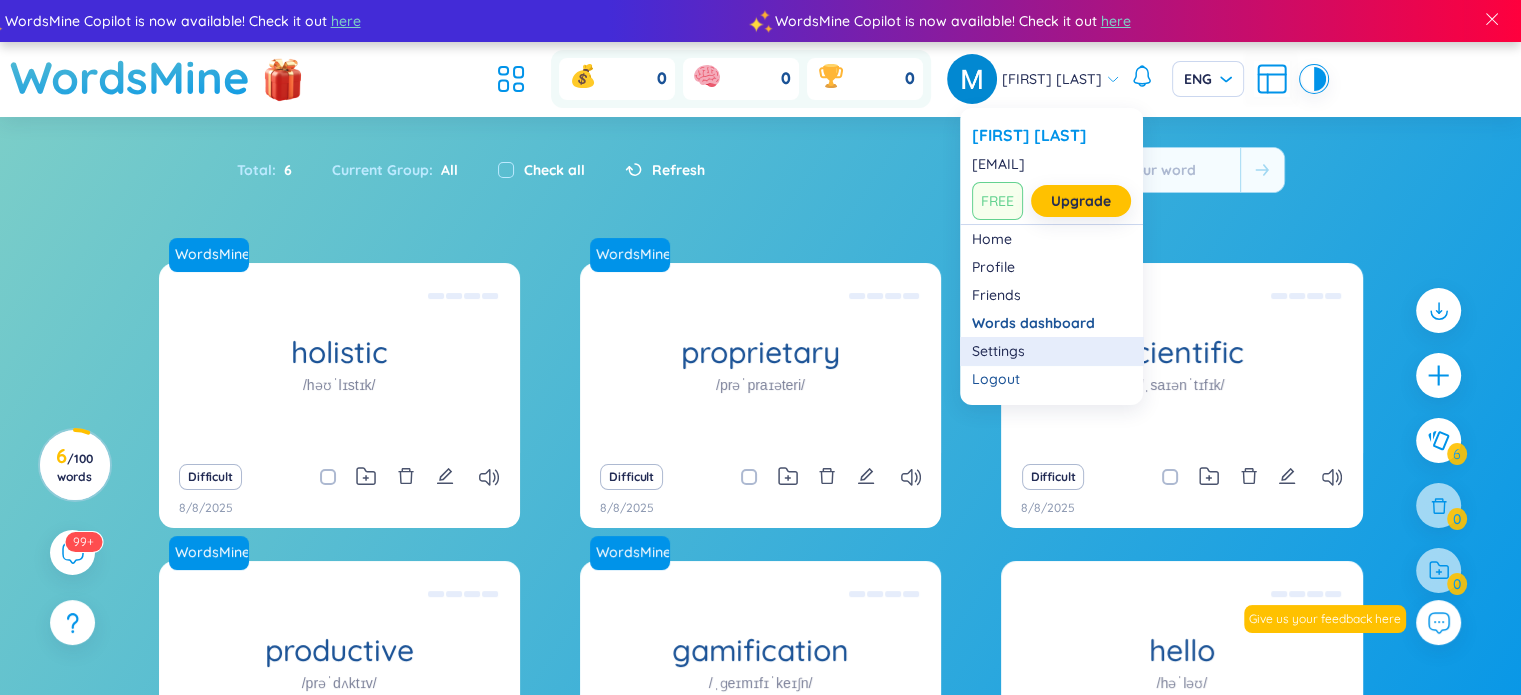click on "Settings" at bounding box center (1051, 351) 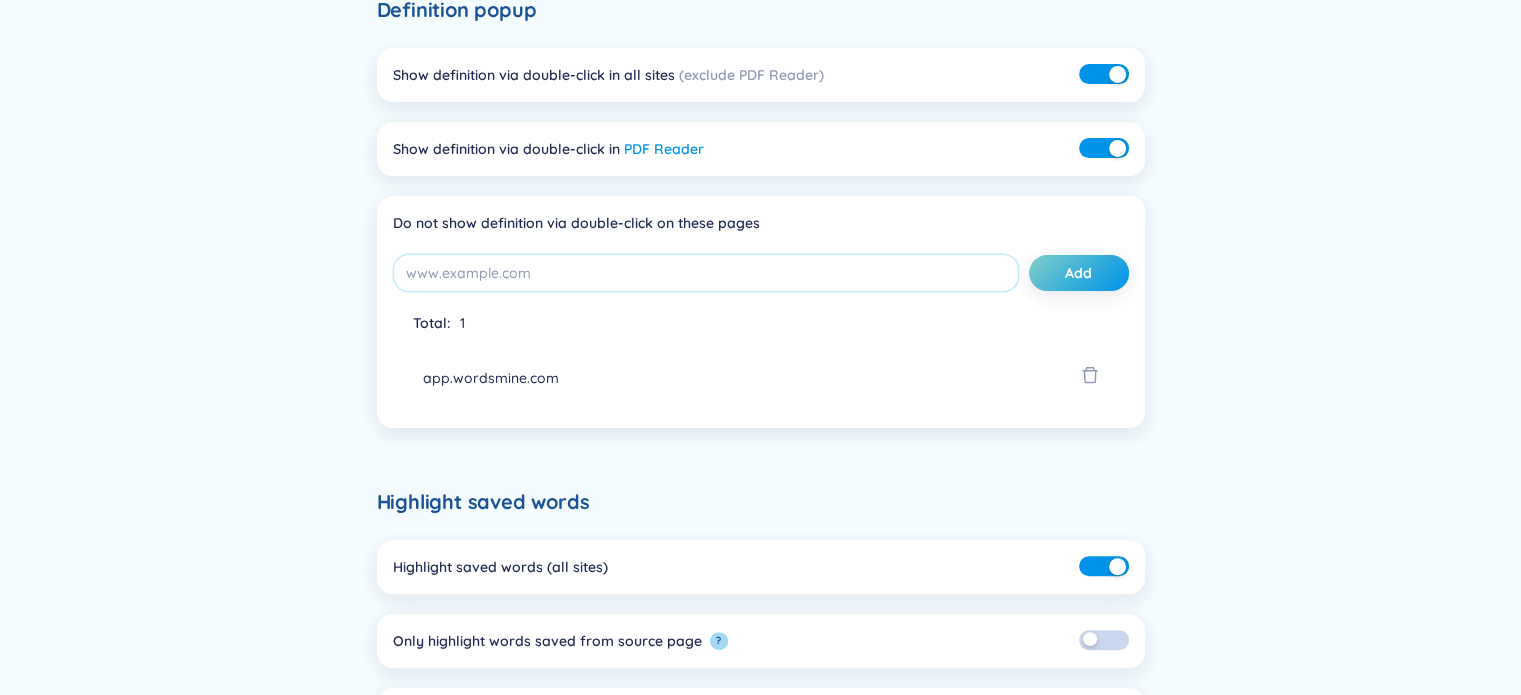 scroll, scrollTop: 0, scrollLeft: 0, axis: both 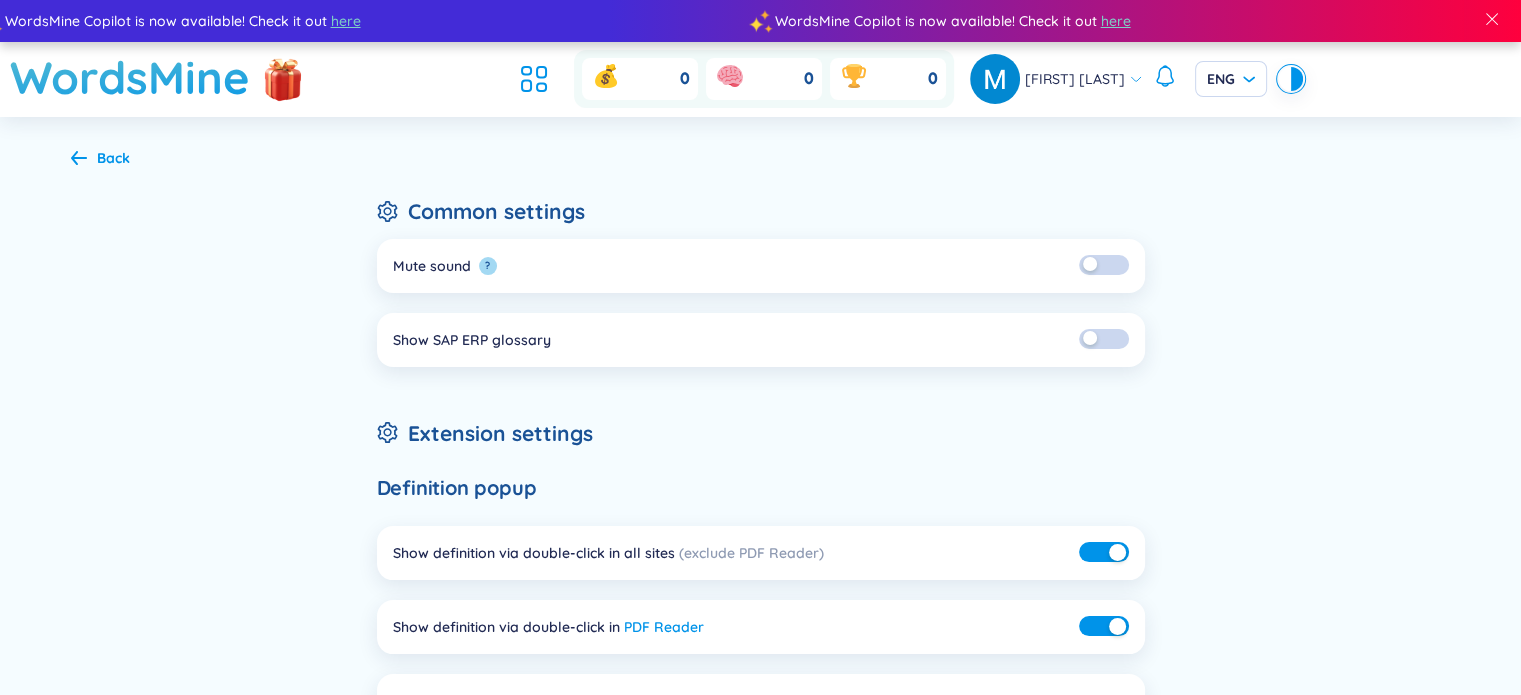 click 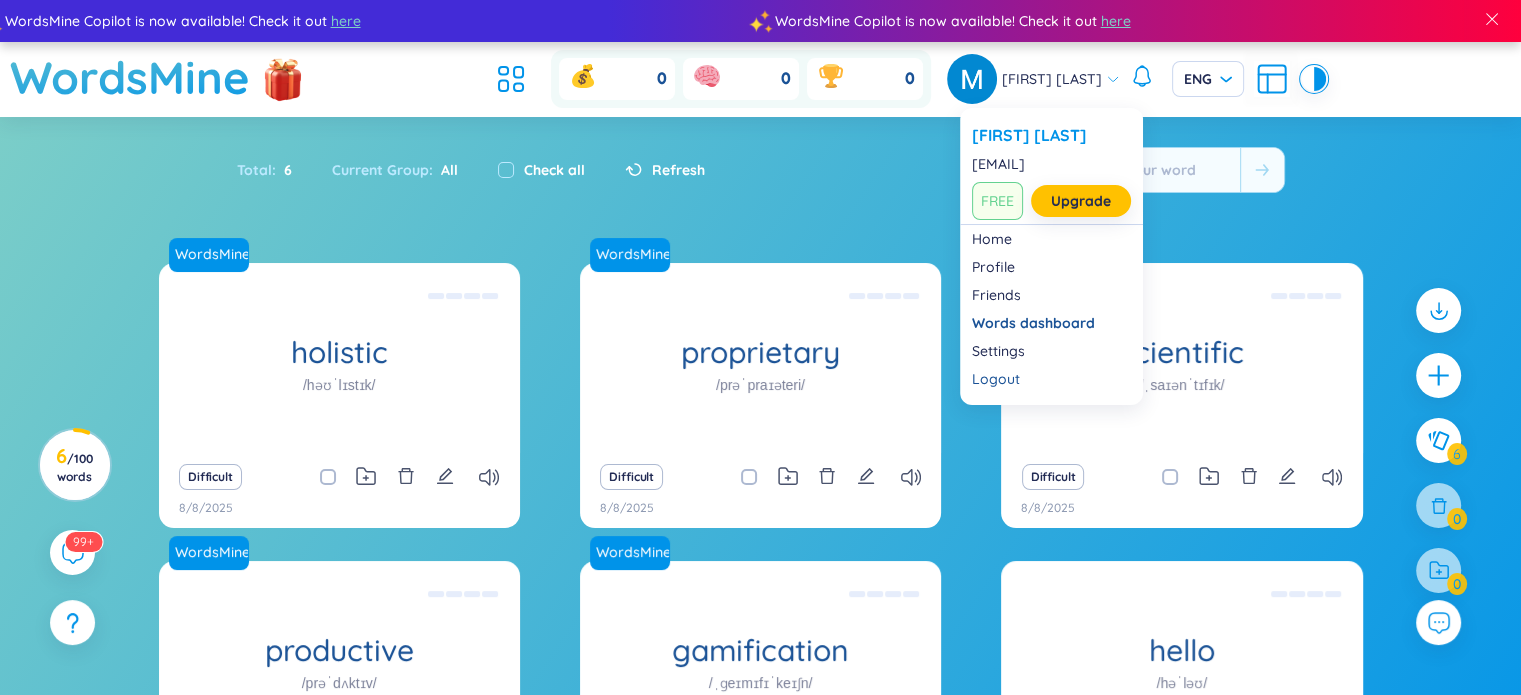 click on "Myojin Seo" at bounding box center [1052, 79] 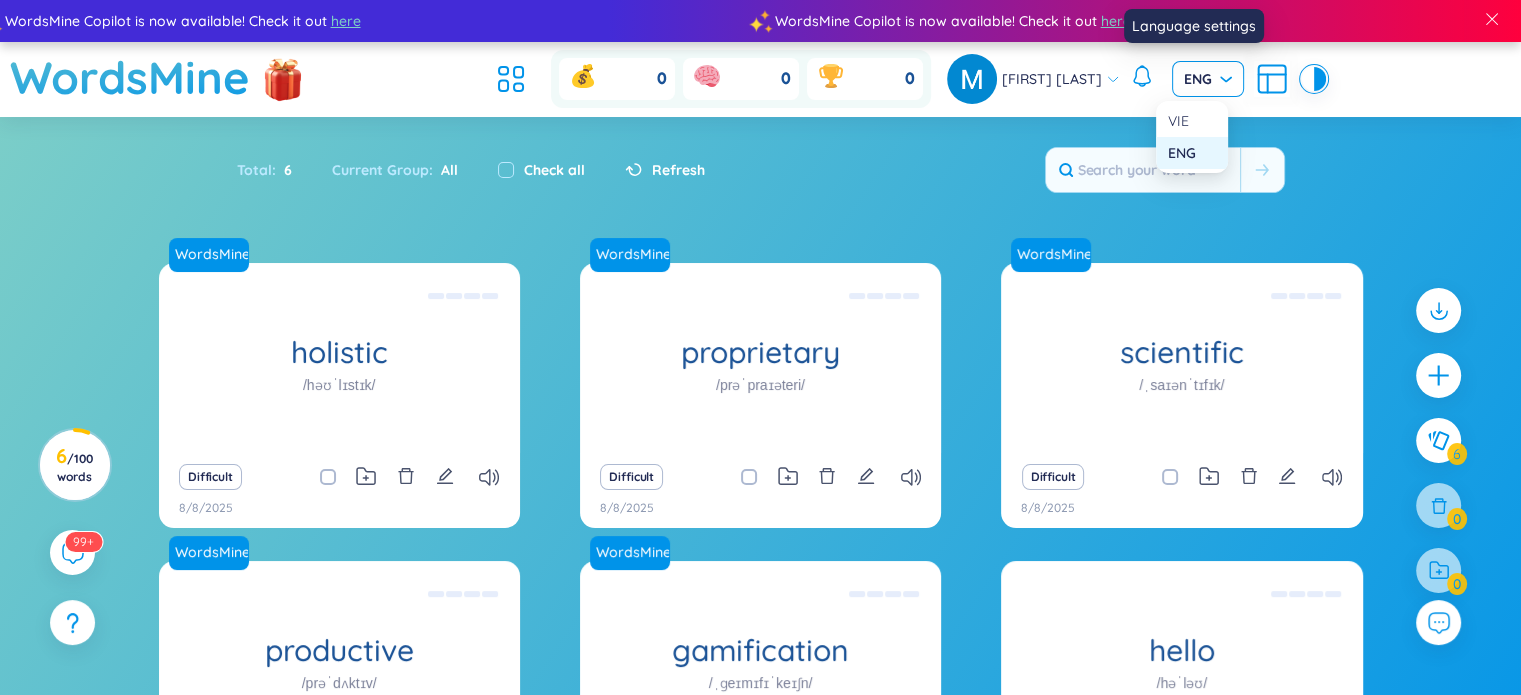 click on "ENG" at bounding box center (1208, 79) 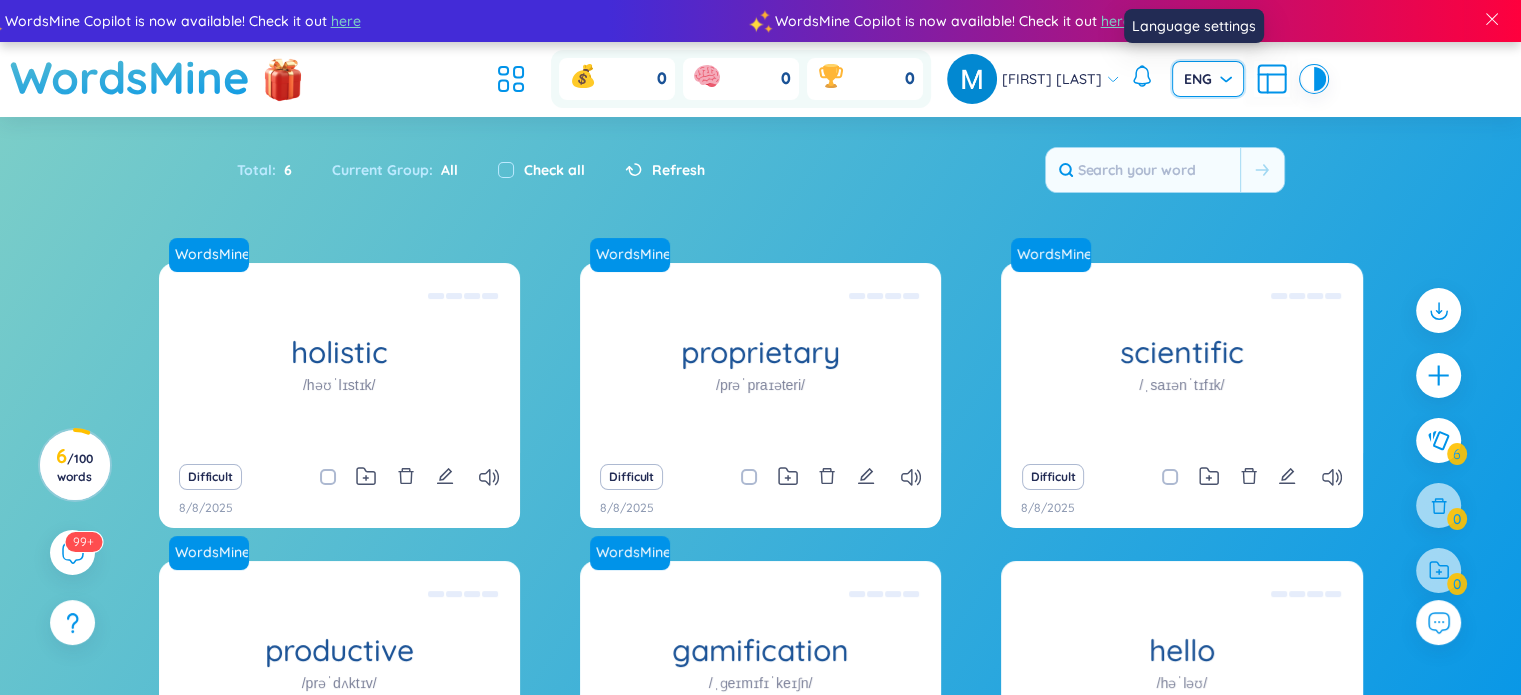 click on "ENG" at bounding box center (1208, 79) 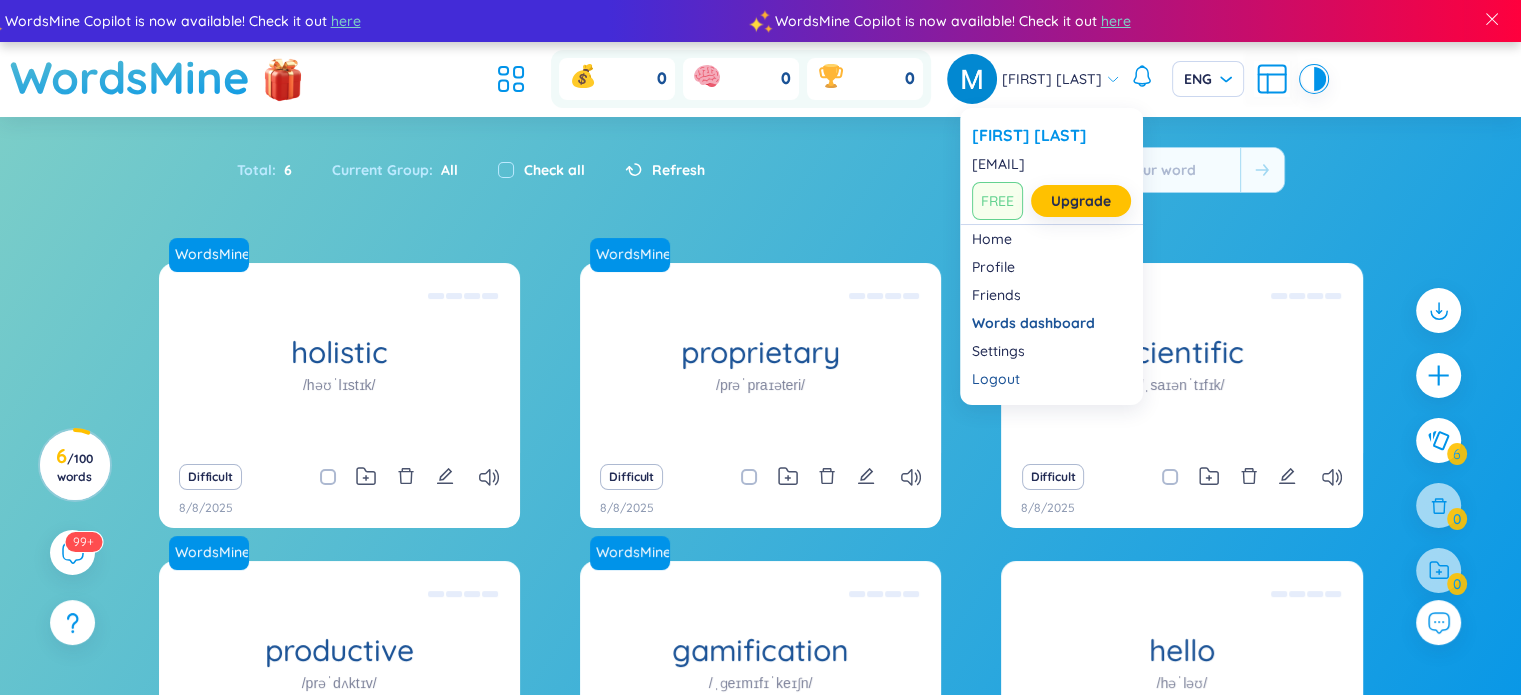 click on "Myojin Seo" at bounding box center (1052, 79) 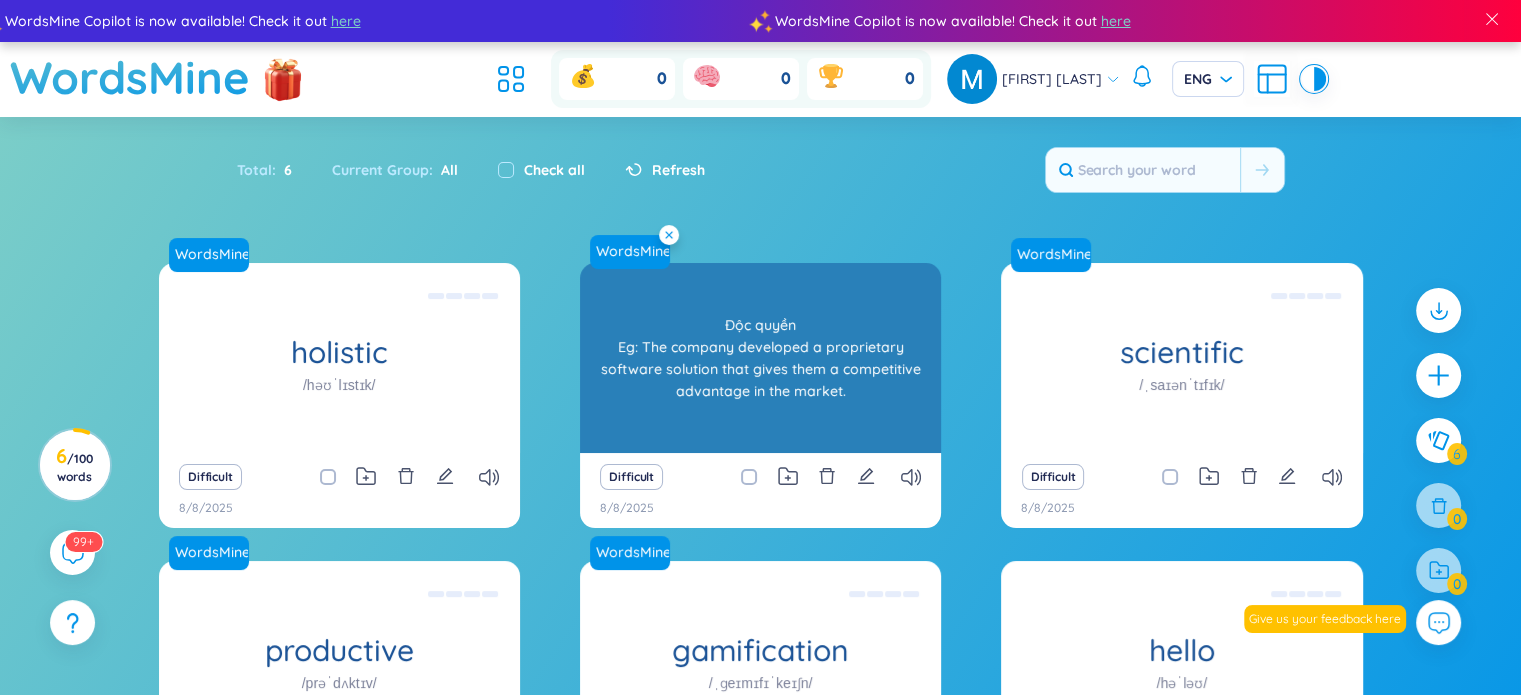 click on "WordsMine" at bounding box center [630, 251] 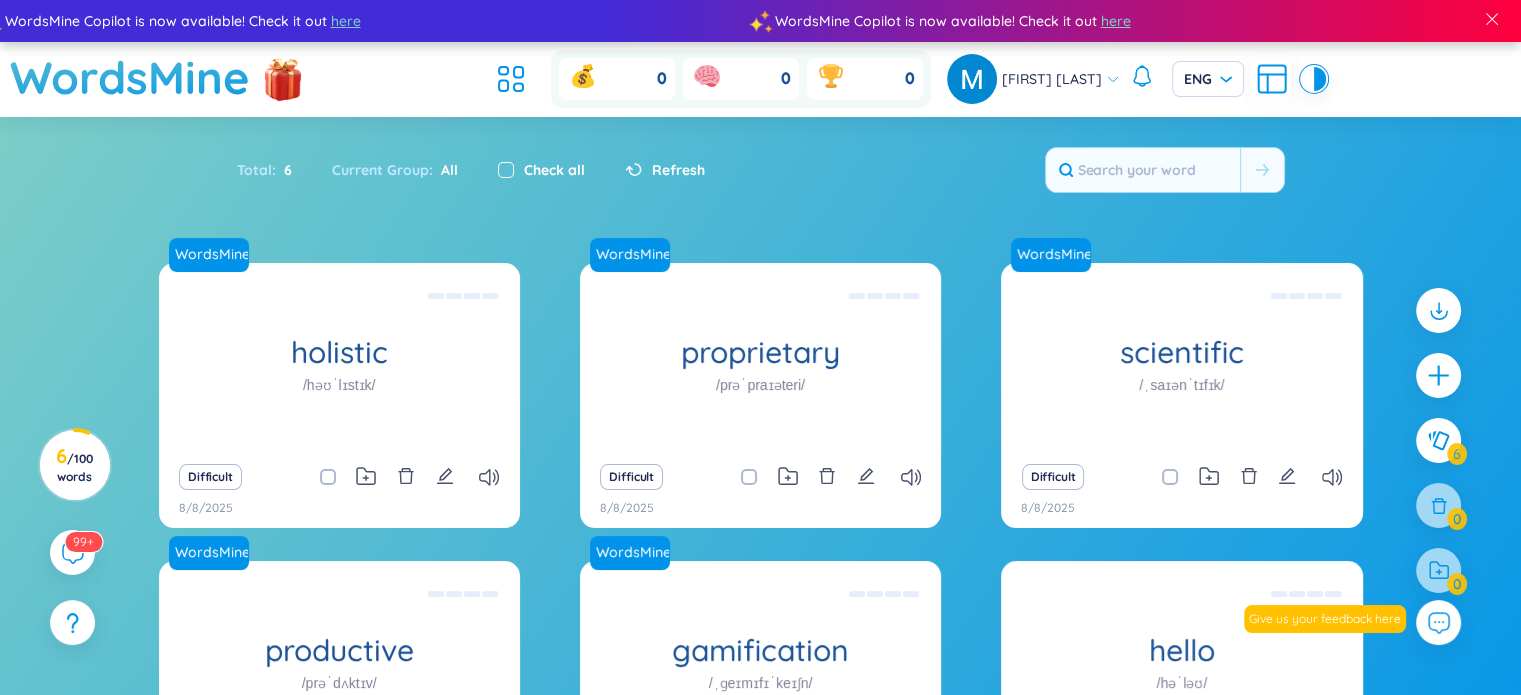 scroll, scrollTop: 0, scrollLeft: 0, axis: both 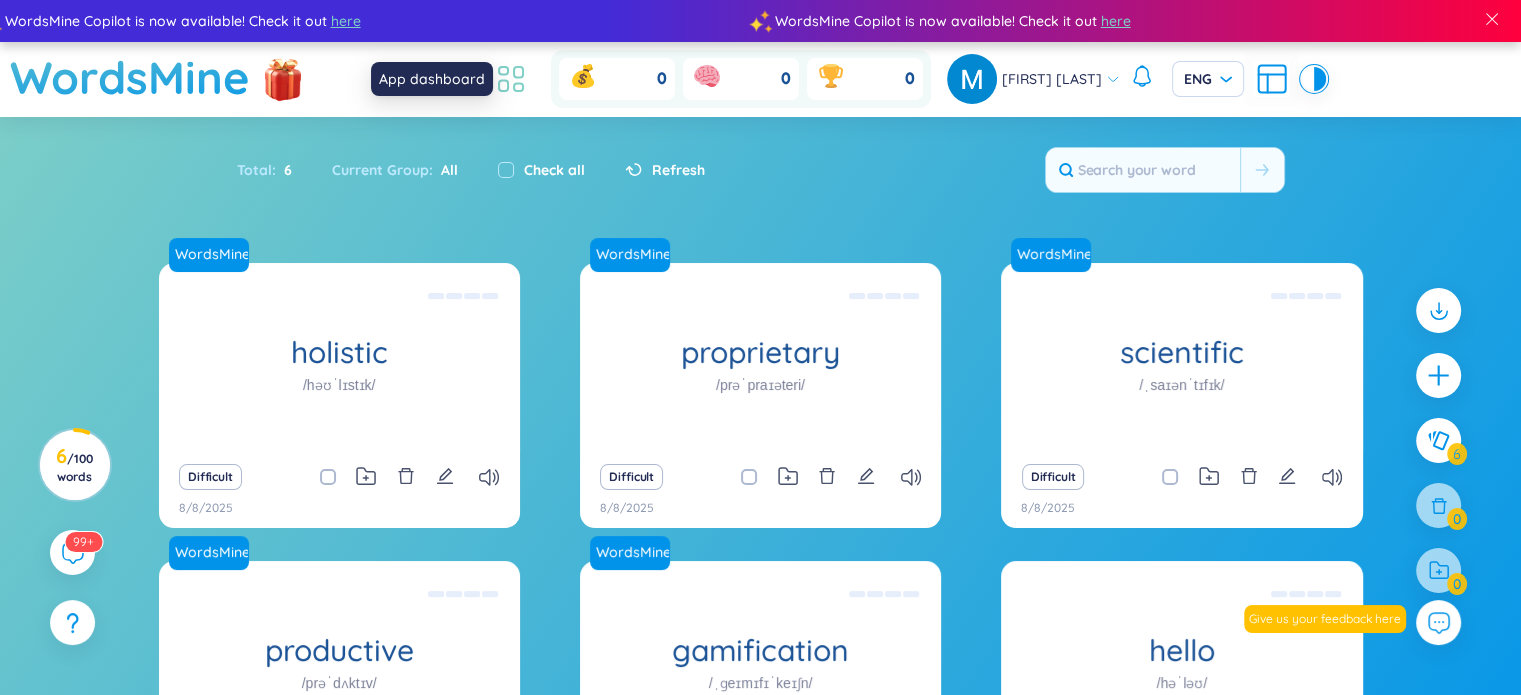 click 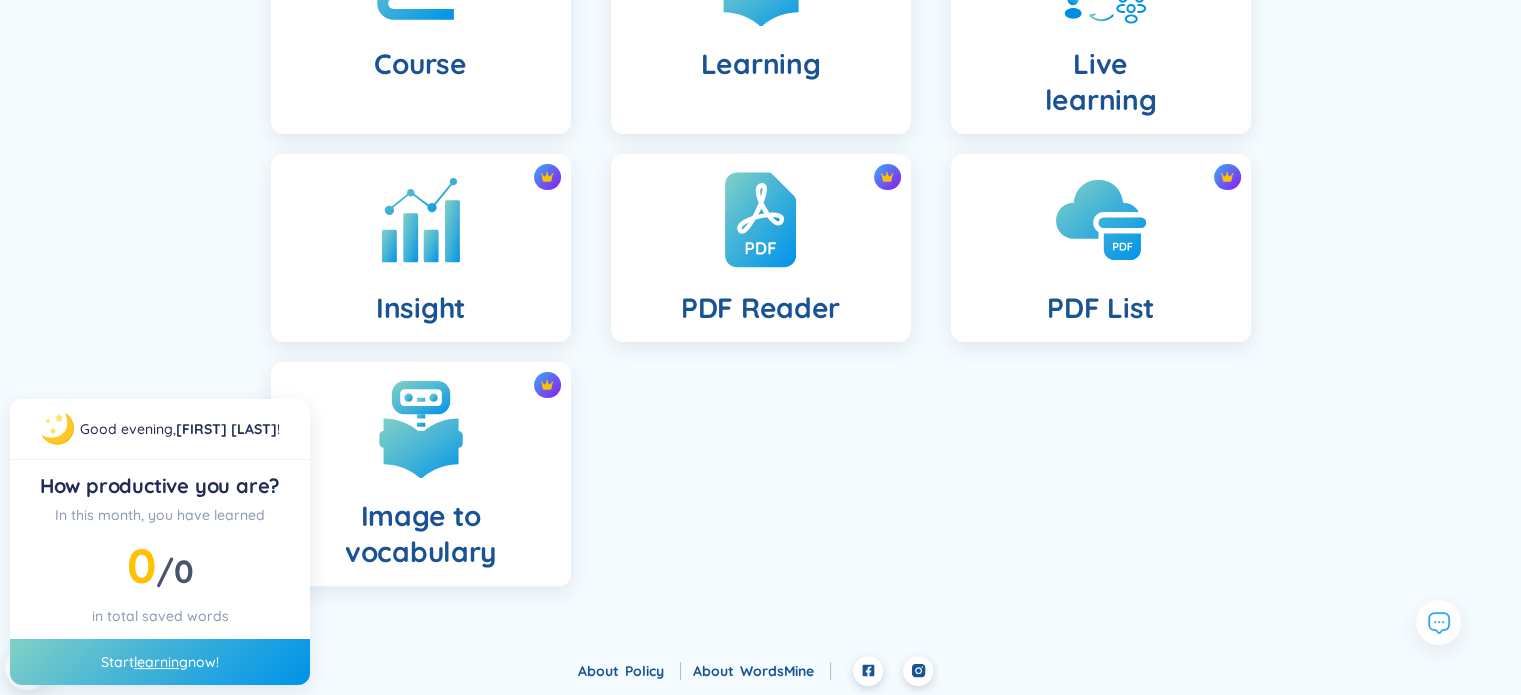 scroll, scrollTop: 0, scrollLeft: 0, axis: both 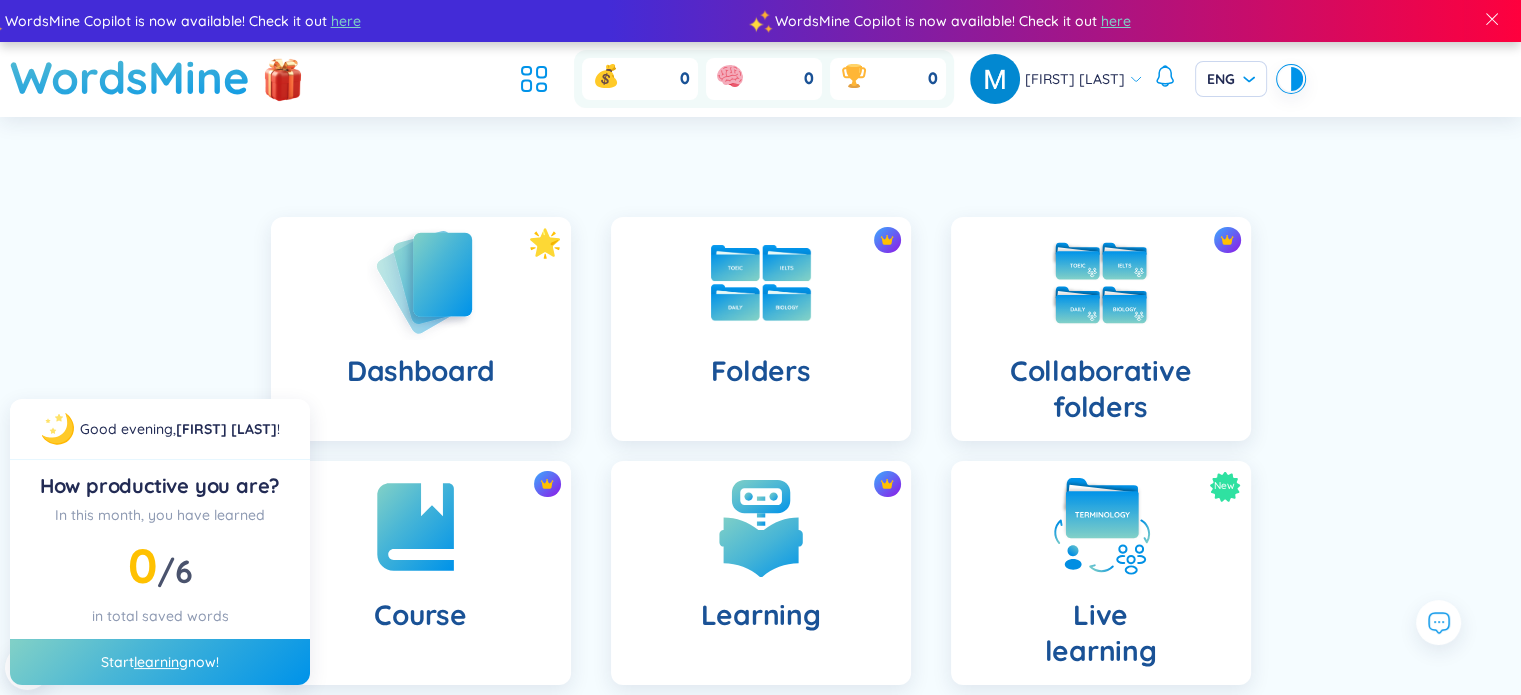 click on "Dashboard" at bounding box center [421, 329] 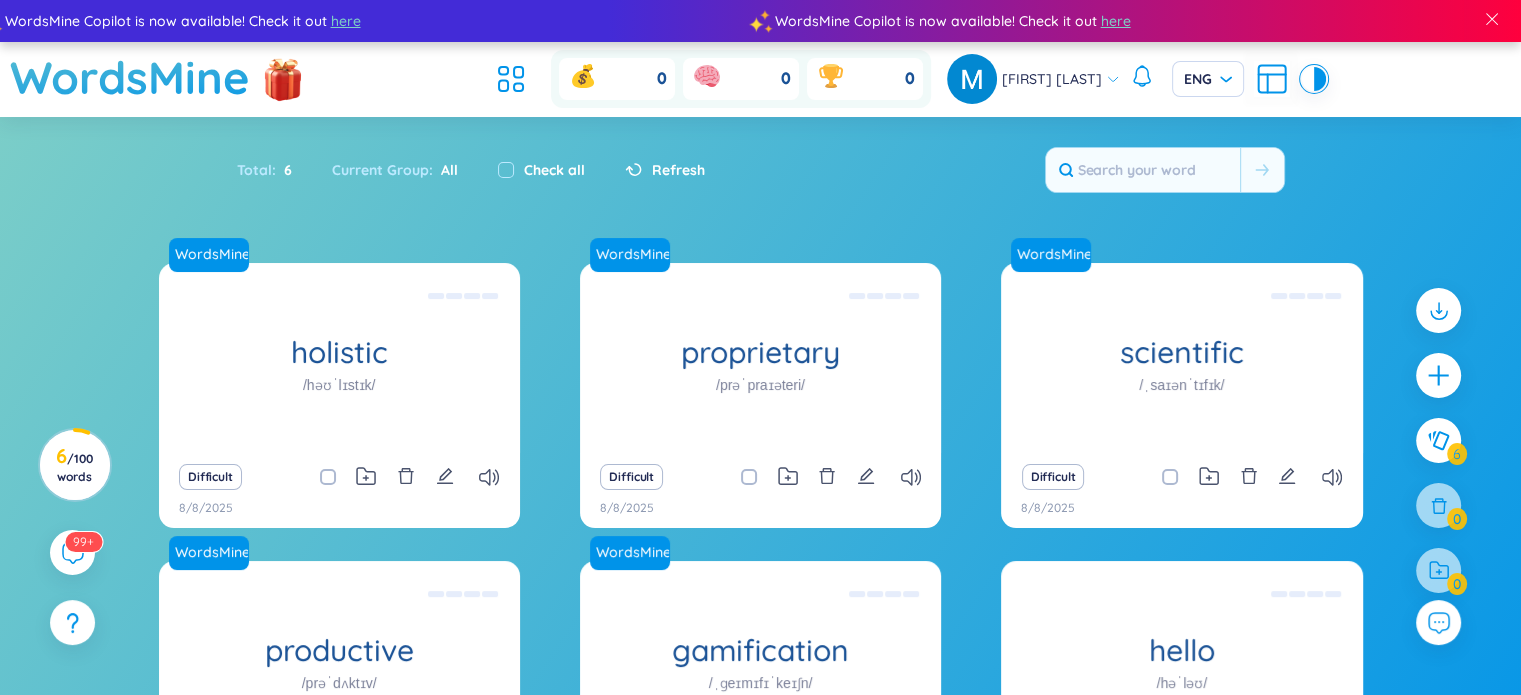 click on "Refresh" at bounding box center [678, 170] 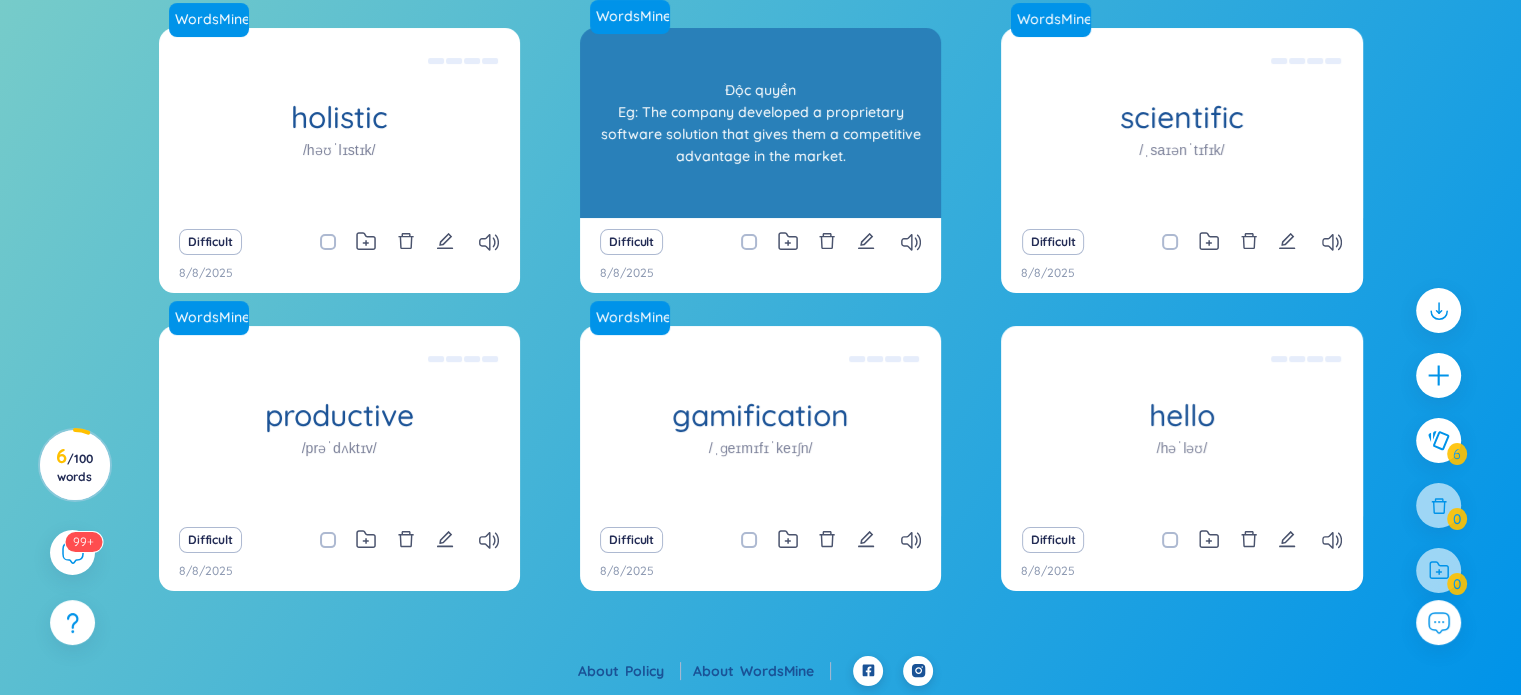 scroll, scrollTop: 0, scrollLeft: 0, axis: both 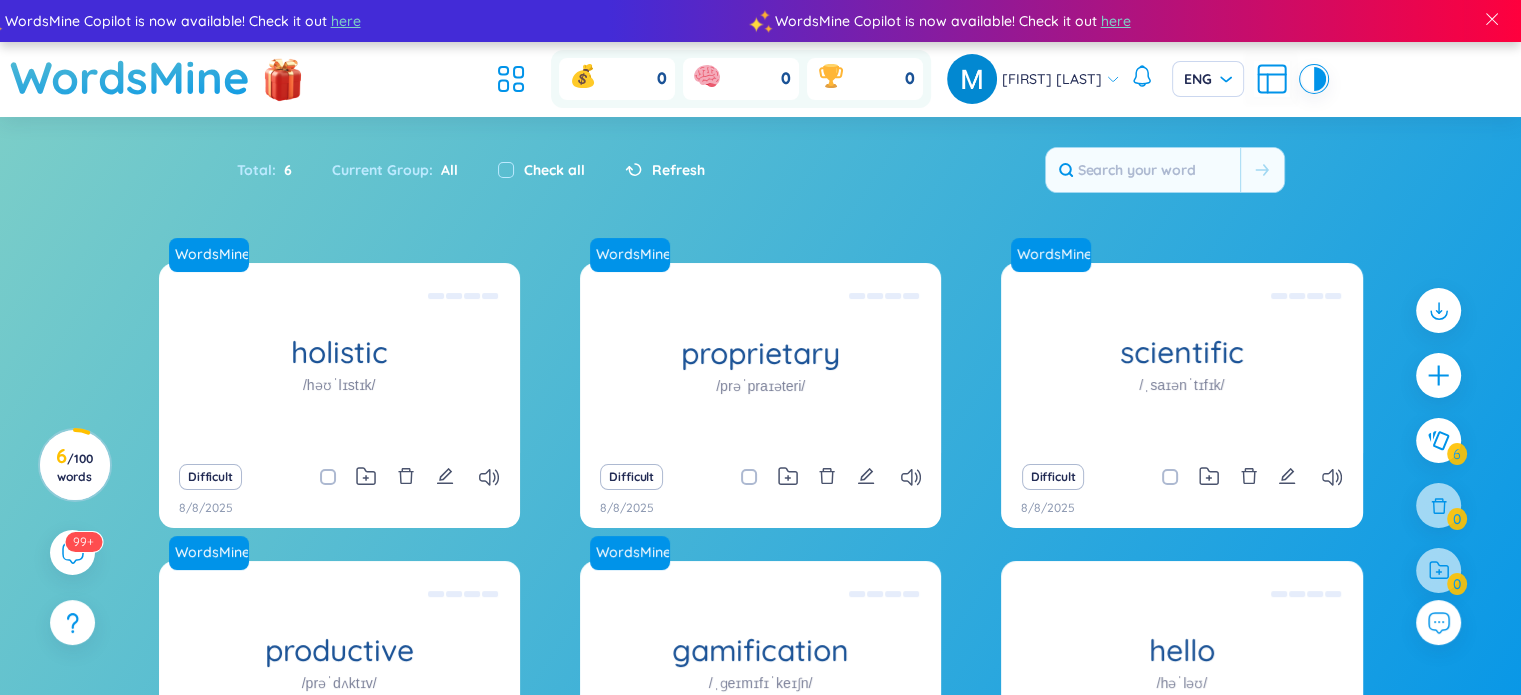 click on "Refresh" at bounding box center (678, 170) 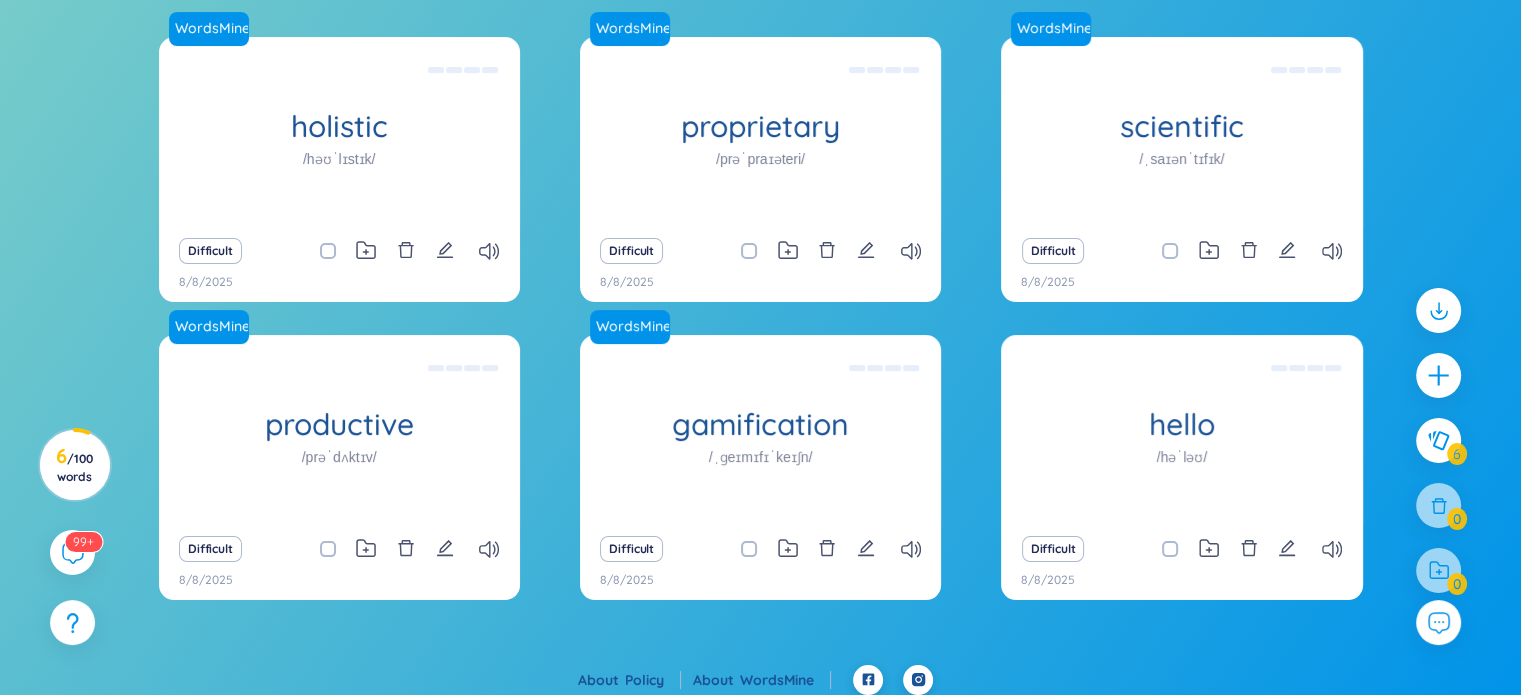 scroll, scrollTop: 235, scrollLeft: 0, axis: vertical 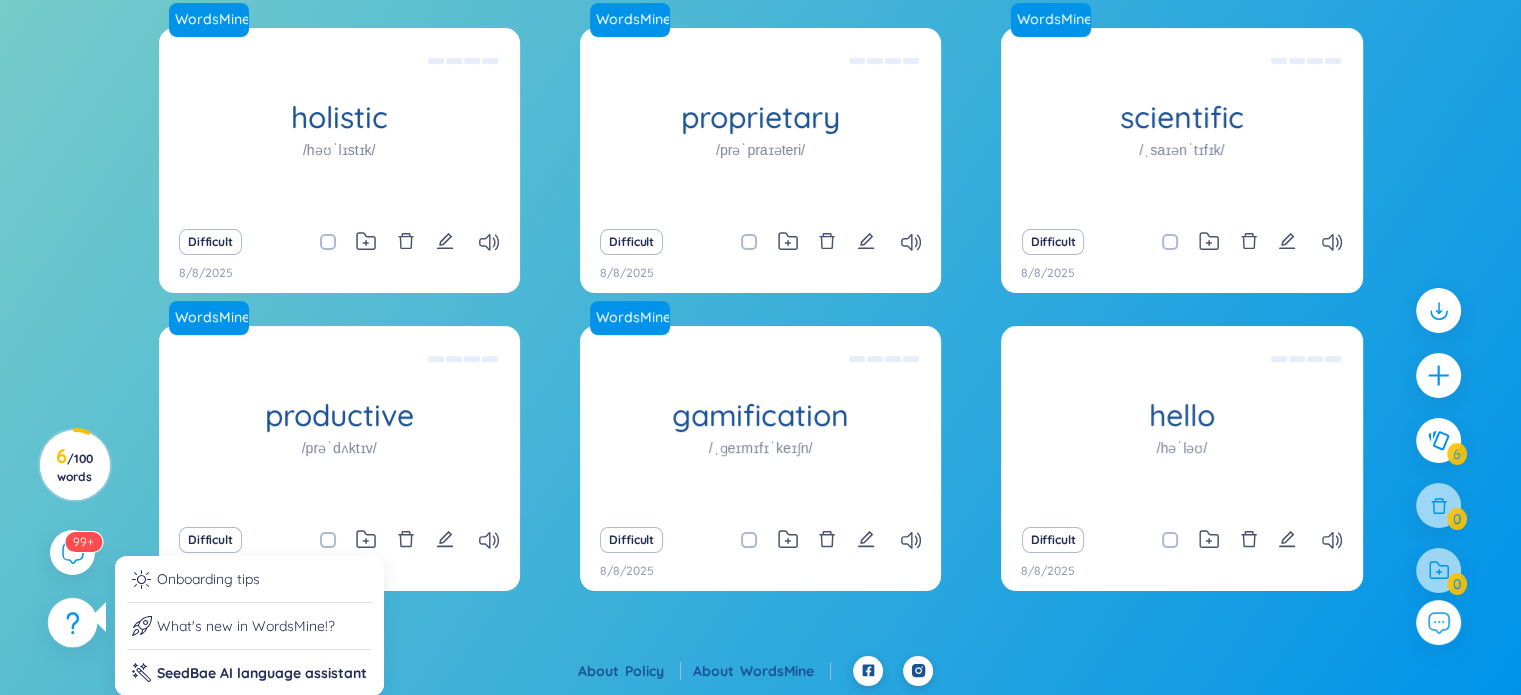 click at bounding box center [73, 623] 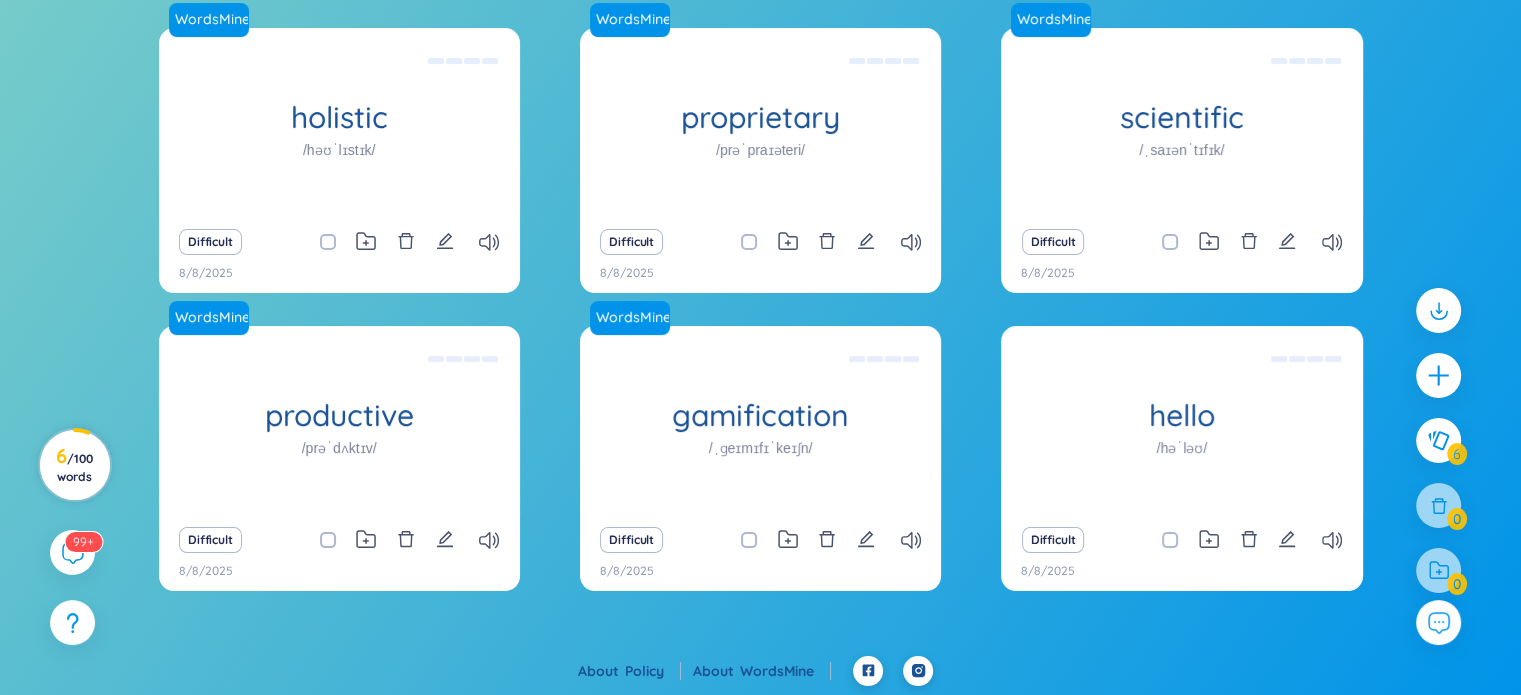 click on "/ 100   words" at bounding box center [75, 467] 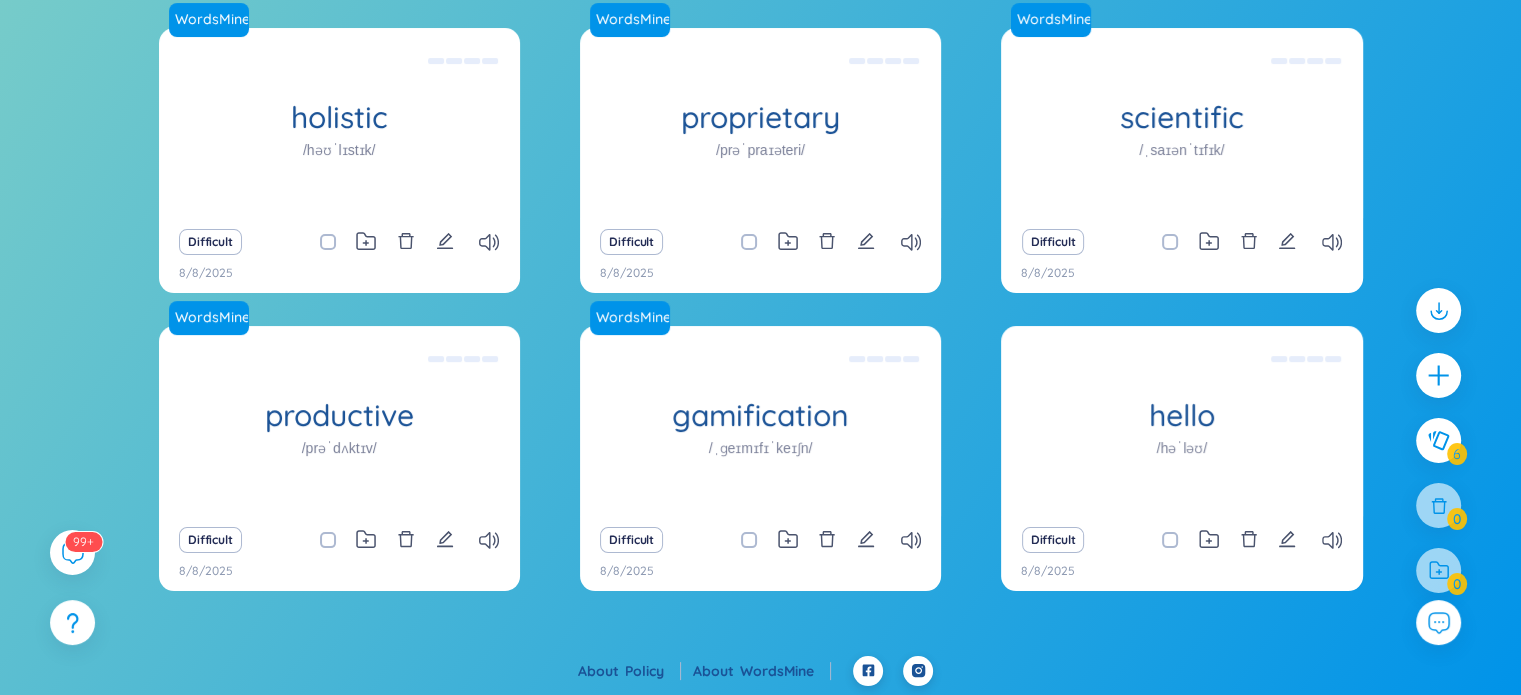 click on "WordsMine holistic /həʊˈlɪstɪk/ Toàn diện
Eg: The holistic approach to healthcare takes into account the physical, mental, and emotional well-being of an individual. Difficult 8/8/2025 WordsMine proprietary /prəˈpraɪəteri/ Độc quyền
Eg: The company developed a proprietary software solution that gives them a competitive advantage in the market. Difficult 8/8/2025 WordsMine scientific /ˌsaɪənˈtɪfɪk/ Có tính khoa học
Eg: The scientist conducted a series of scientific experiments to test the hypothesis and gather empirical evidence. Difficult 8/8/2025 WordsMine productive /prəˈdʌktɪv/ Đạt hiệu xuât, hiệu quả
Eg: She developed a productive routine that allowed her to complete her tasks efficiently and meet all her deadlines. Difficult 8/8/2025 WordsMine gamification /ˌɡeɪmɪfɪˈkeɪʃn/ Trò chơi hóa
Eg: The fitness app uses gamification to motivate users to exercise by awarding points and unlocking achievements for their progress. Difficult 8/8/2025 hello Difficult" at bounding box center [760, 342] 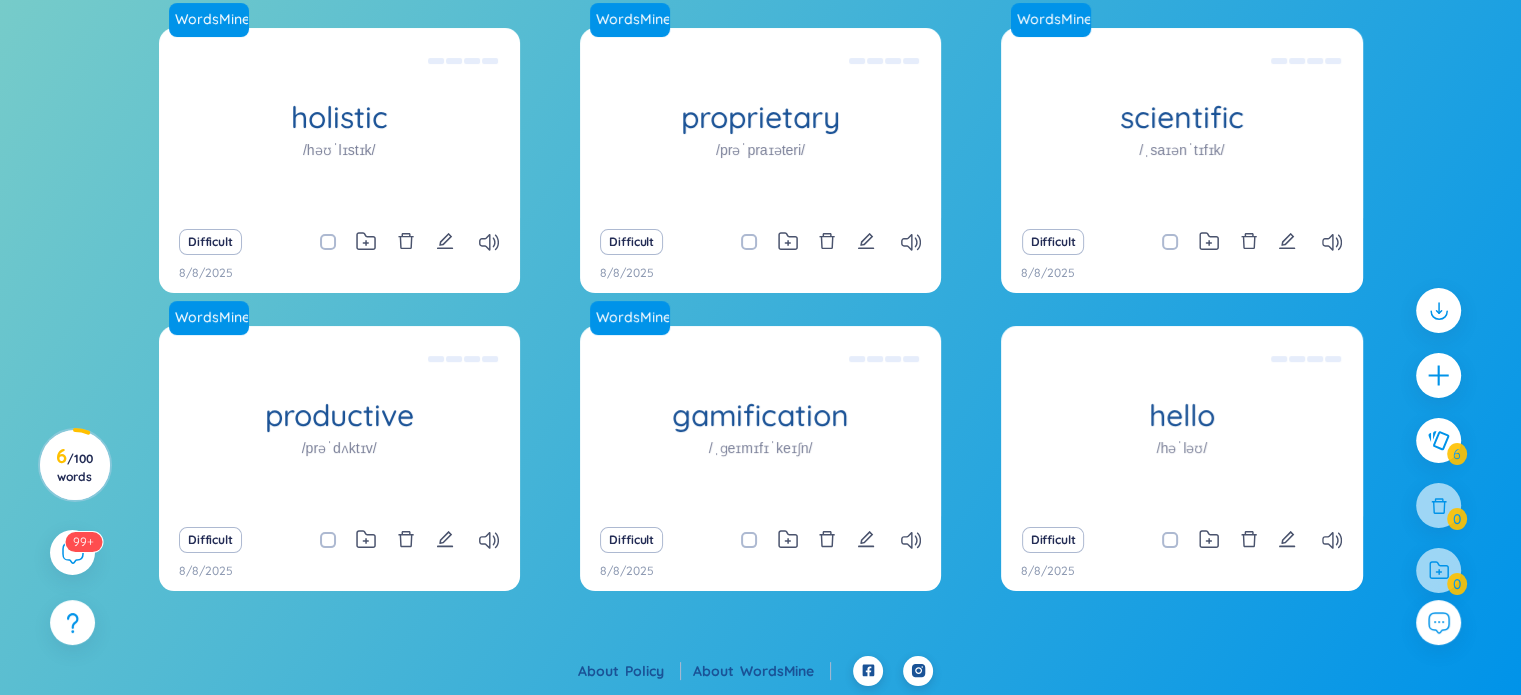 scroll, scrollTop: 0, scrollLeft: 0, axis: both 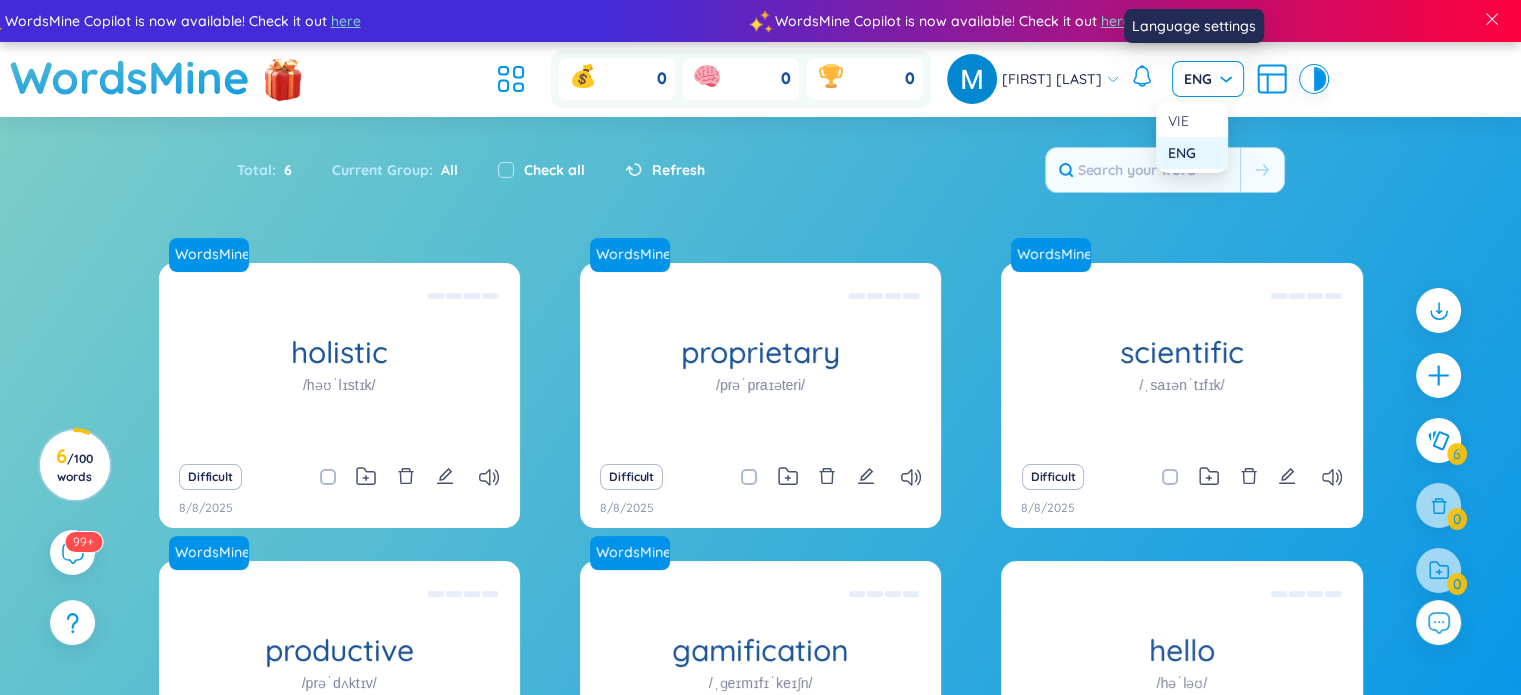 click on "ENG" at bounding box center (1208, 79) 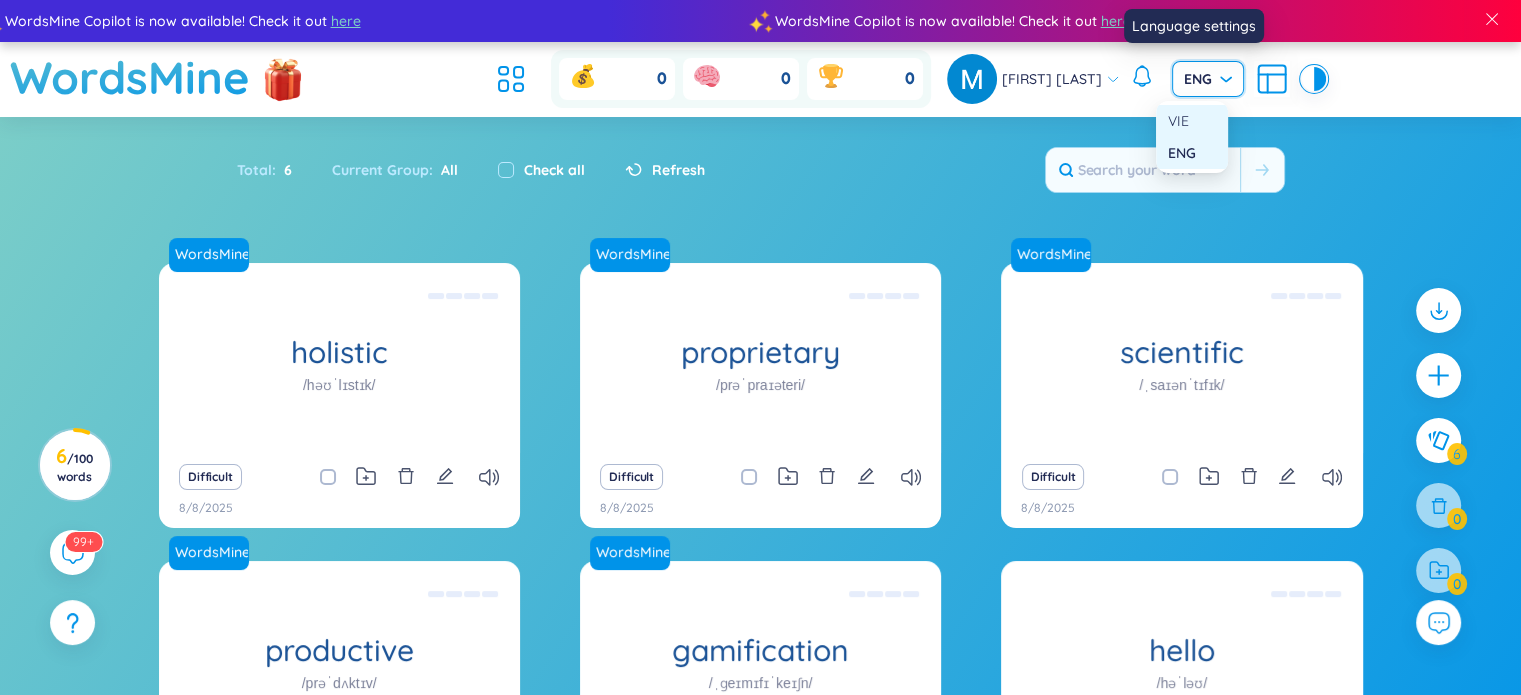 click on "VIE" at bounding box center (1192, 121) 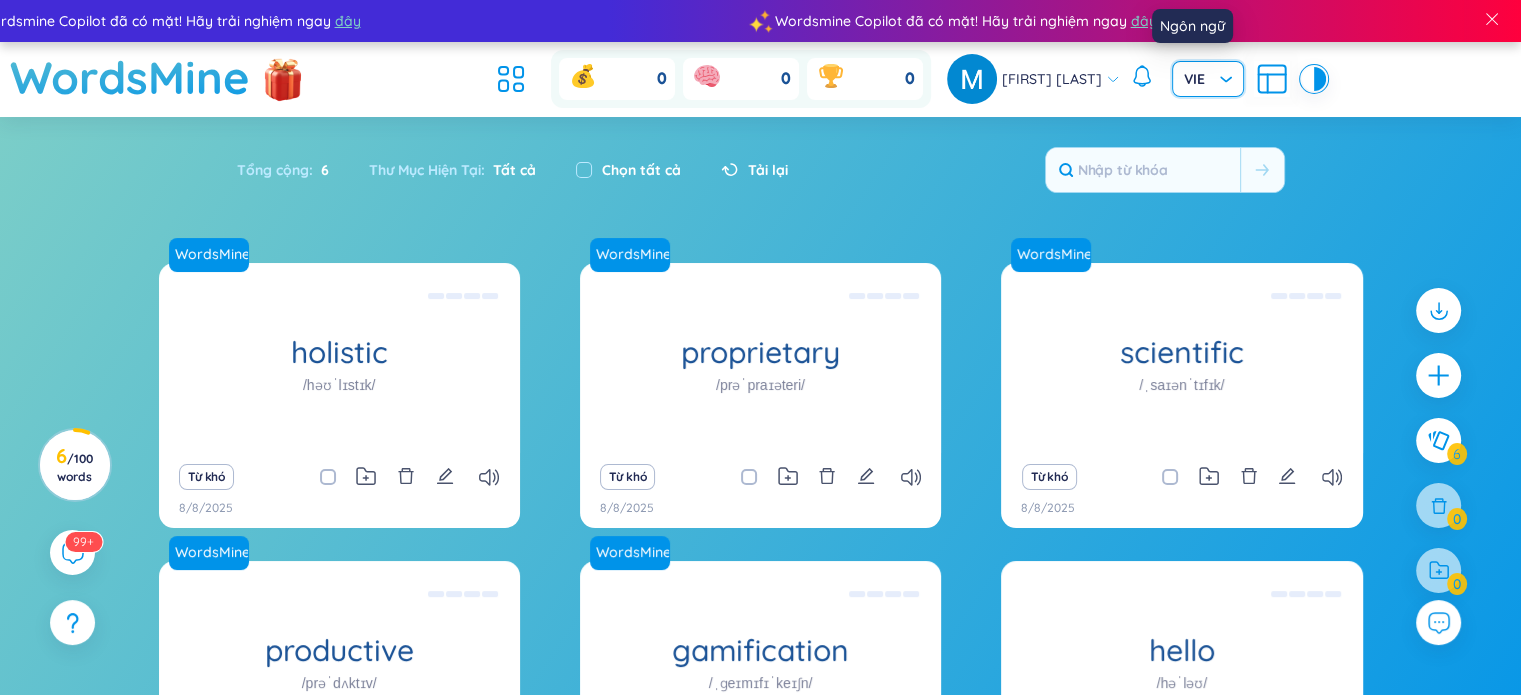 click on "VIE" at bounding box center [1208, 79] 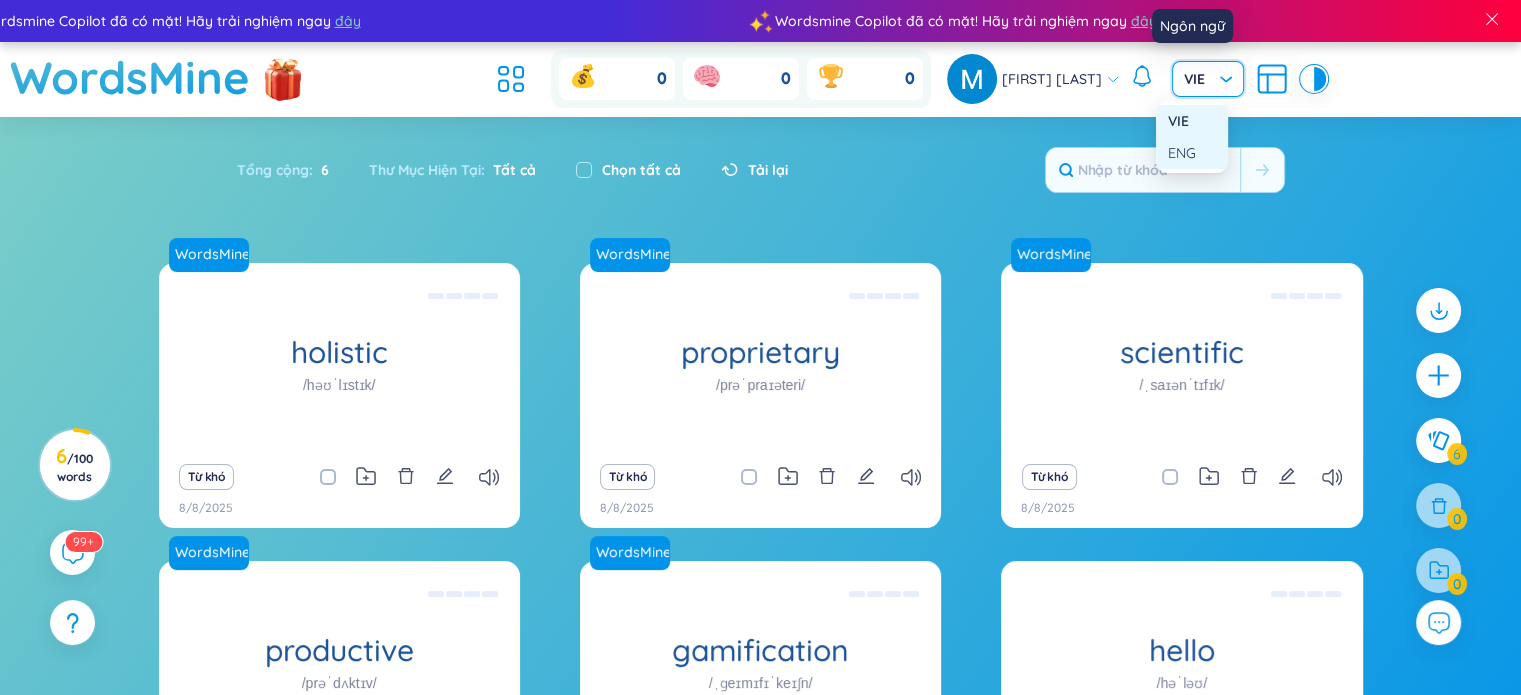 click on "ENG" at bounding box center [1192, 153] 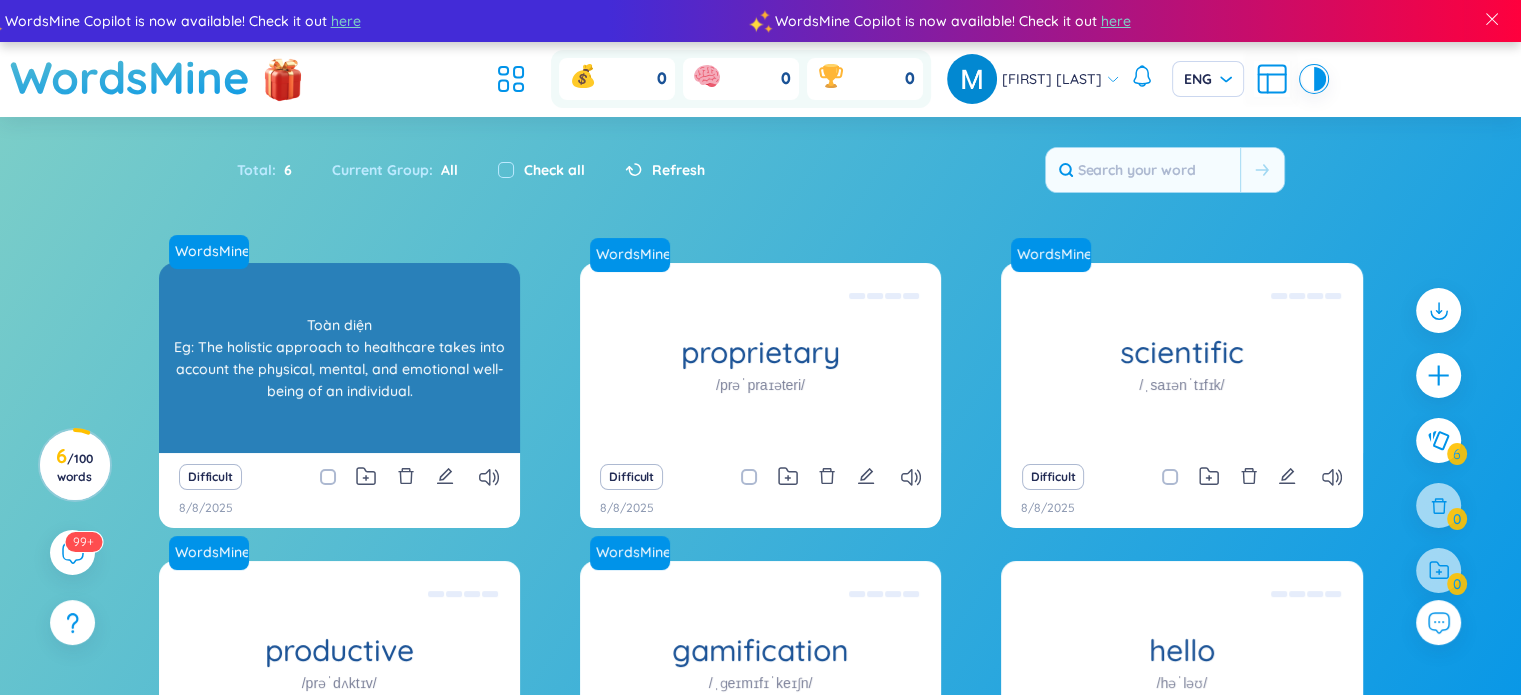 click on "Toàn diện
Eg: The holistic approach to healthcare takes into account the physical, mental, and emotional well-being of an individual." at bounding box center [339, 358] 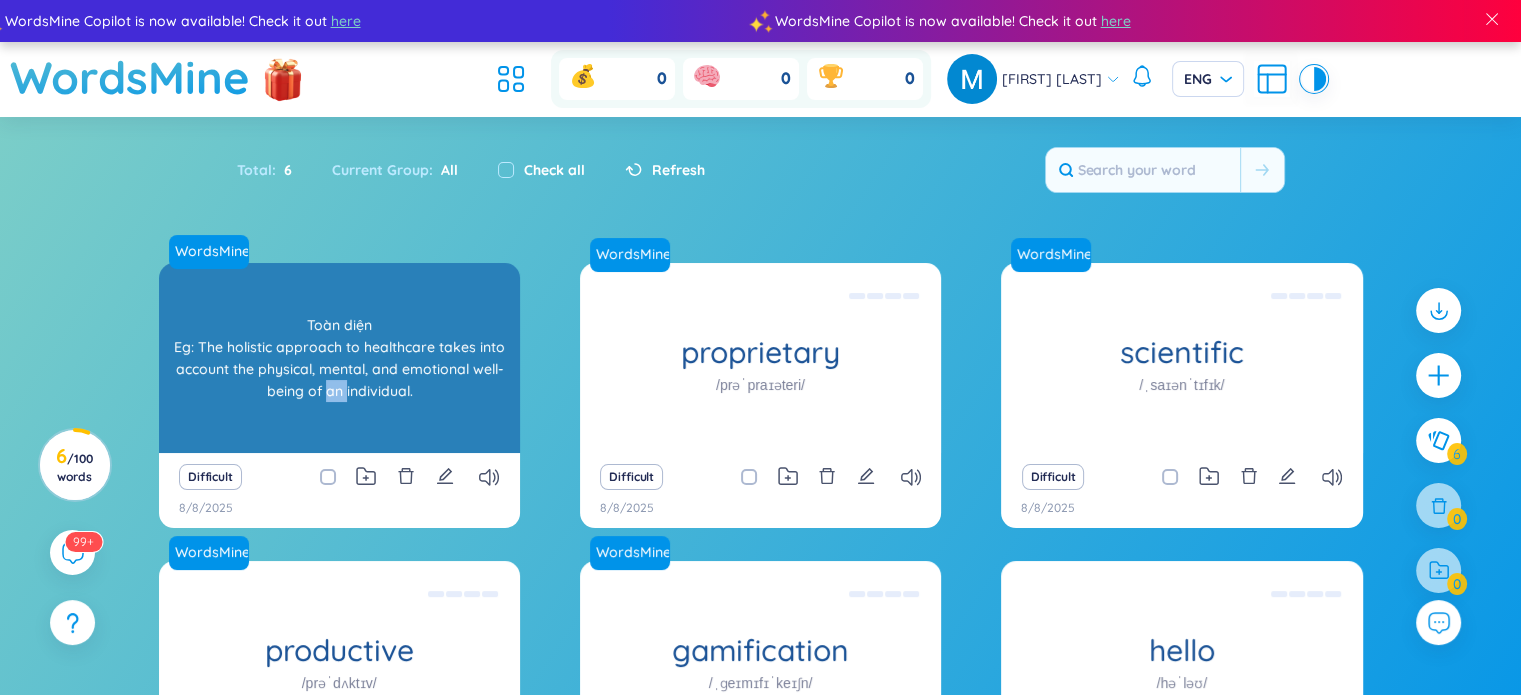 click on "Toàn diện
Eg: The holistic approach to healthcare takes into account the physical, mental, and emotional well-being of an individual." at bounding box center (339, 358) 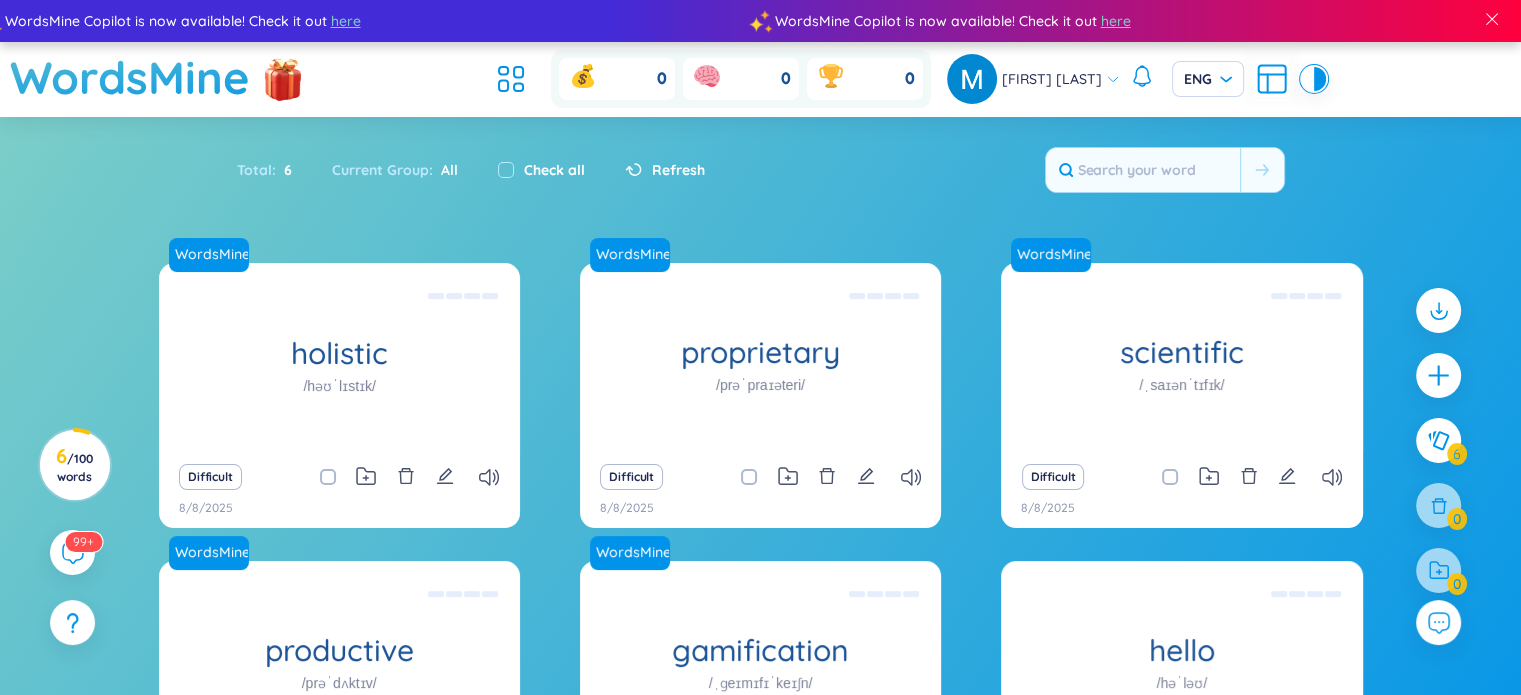 click on "Difficult" at bounding box center [239, 477] 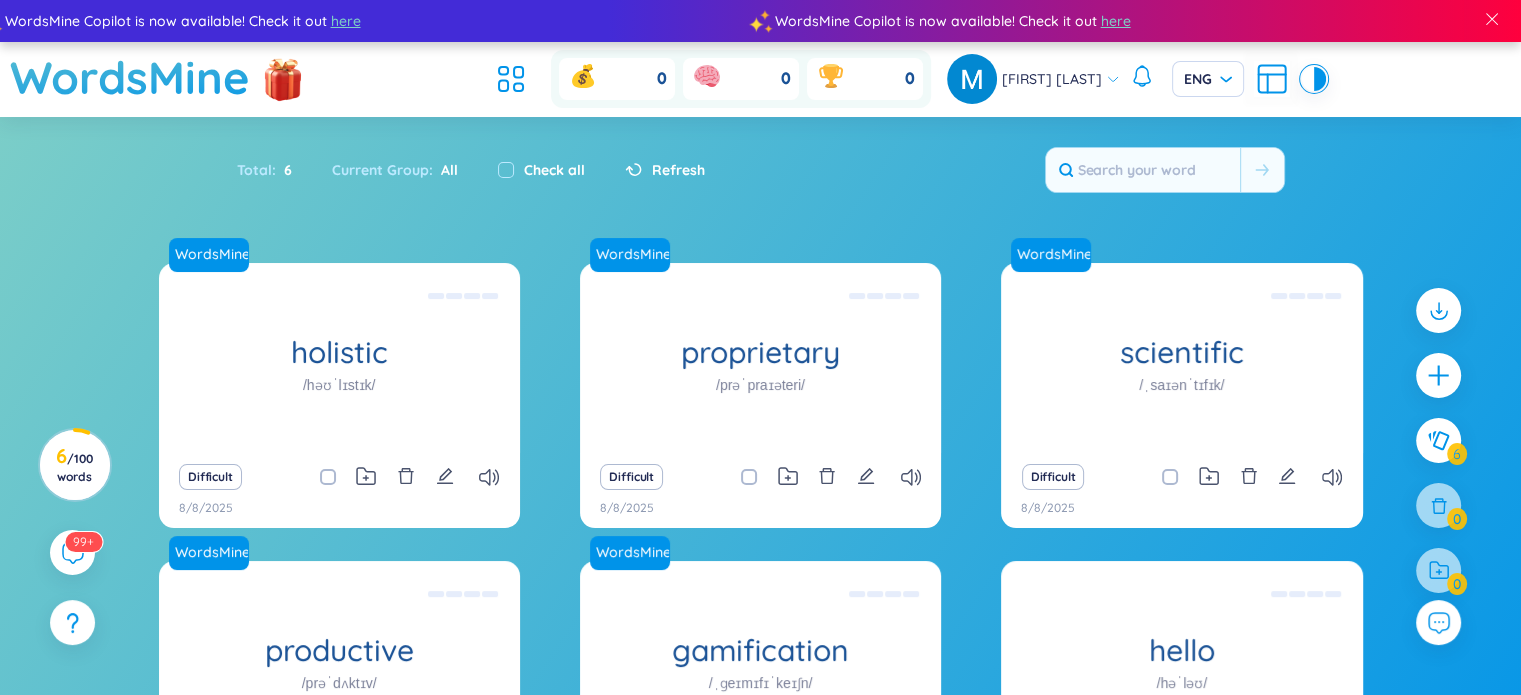 click on "Refresh" at bounding box center [665, 170] 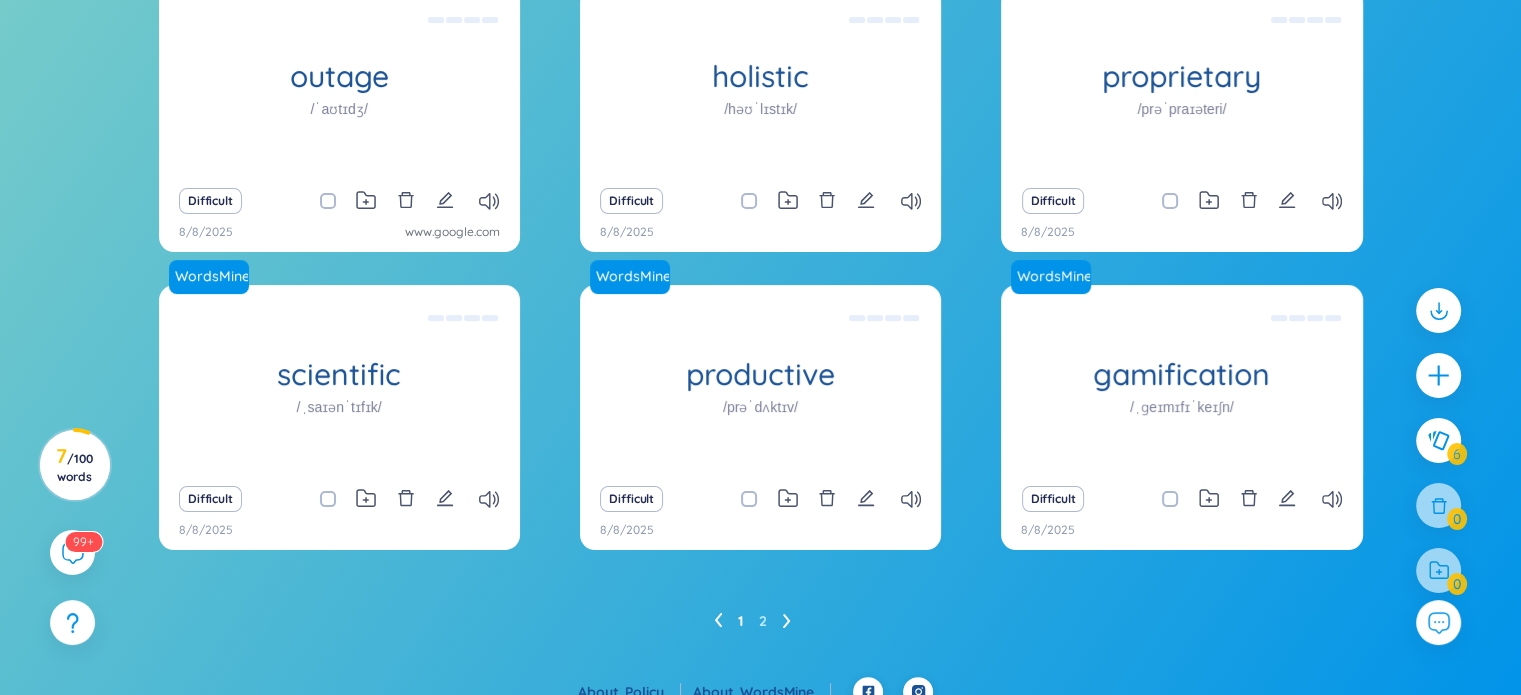scroll, scrollTop: 296, scrollLeft: 0, axis: vertical 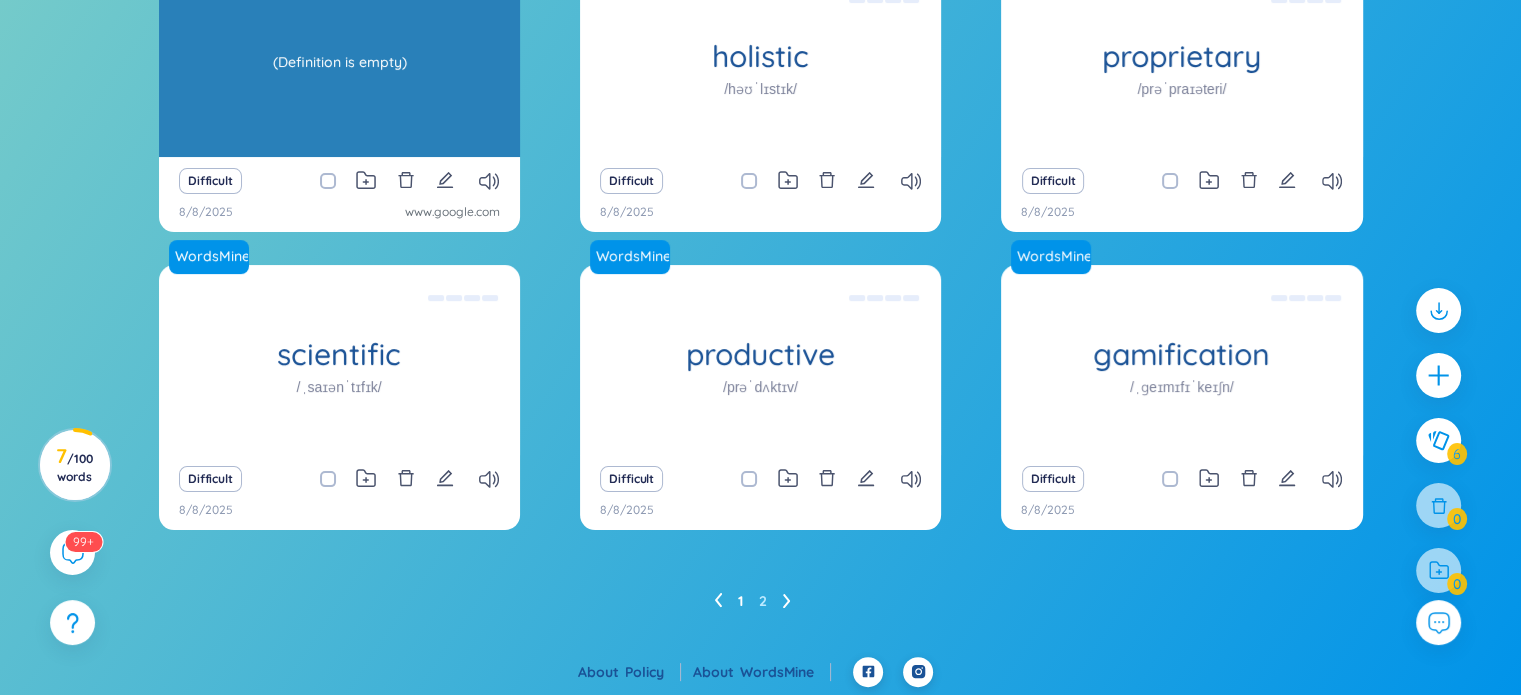 click on "(Definition is empty)" at bounding box center [339, 62] 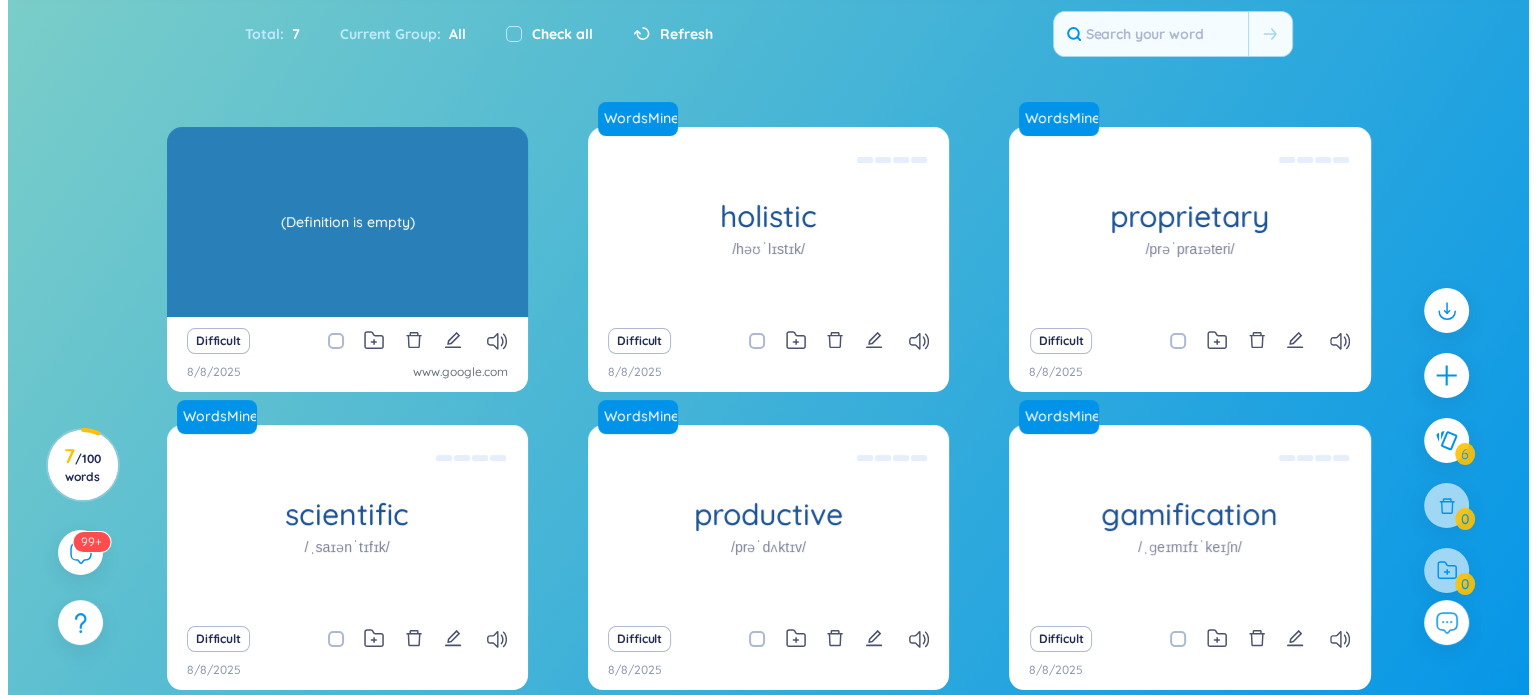 scroll, scrollTop: 136, scrollLeft: 0, axis: vertical 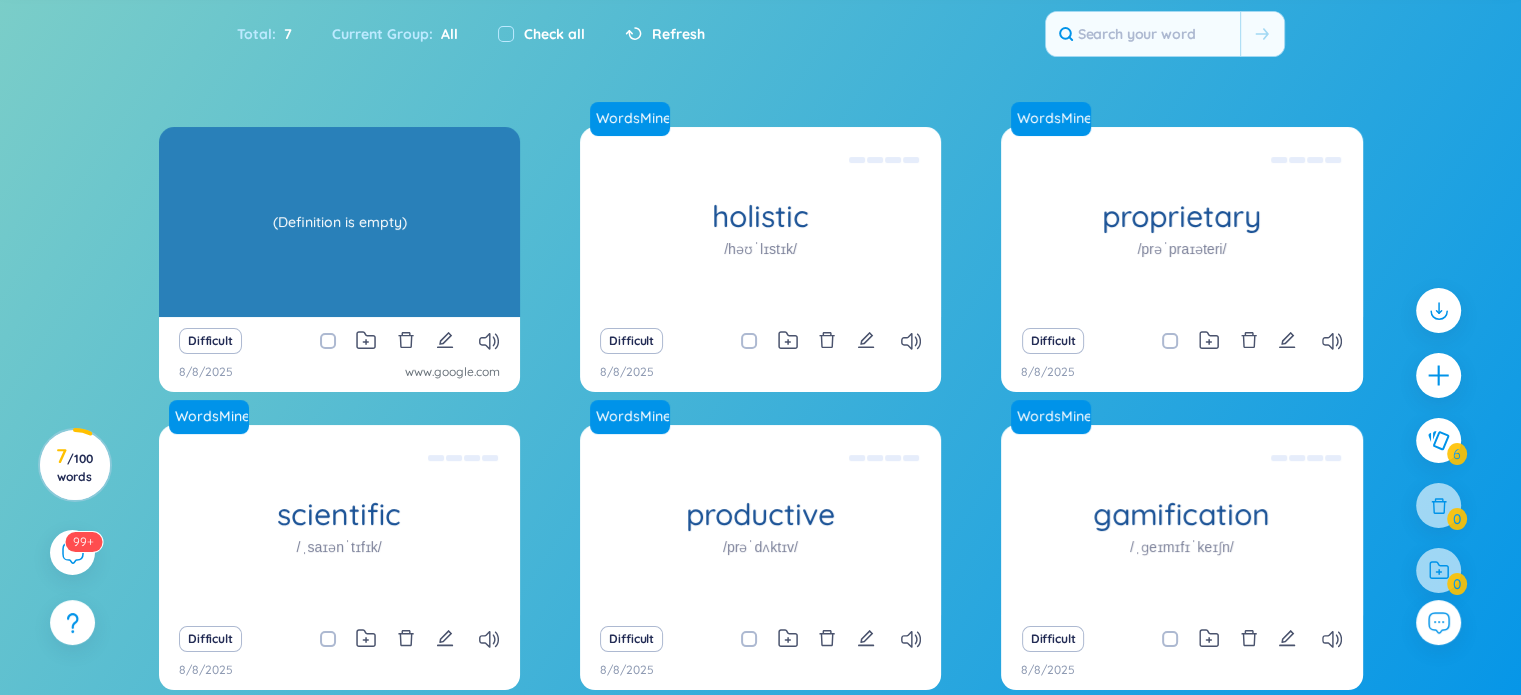 click on "(Definition is empty)" at bounding box center [339, 222] 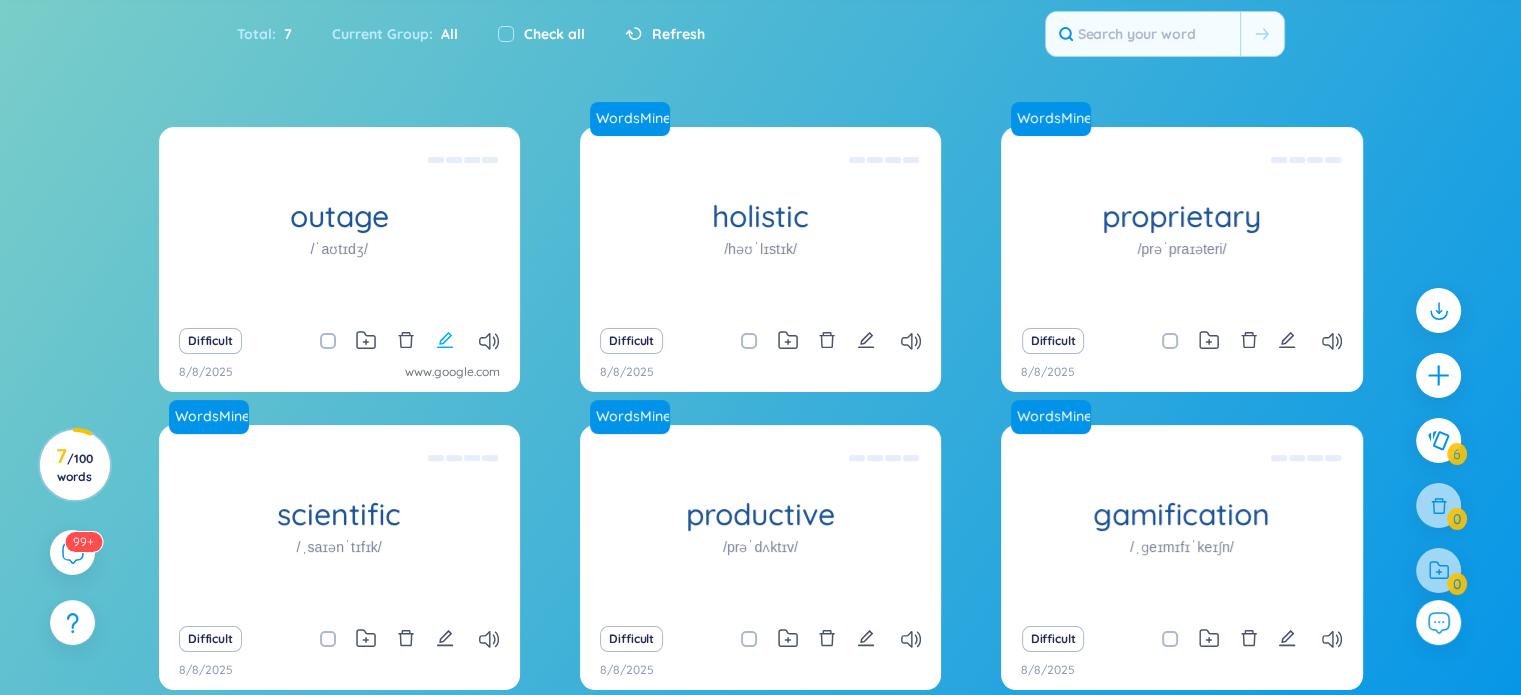 click 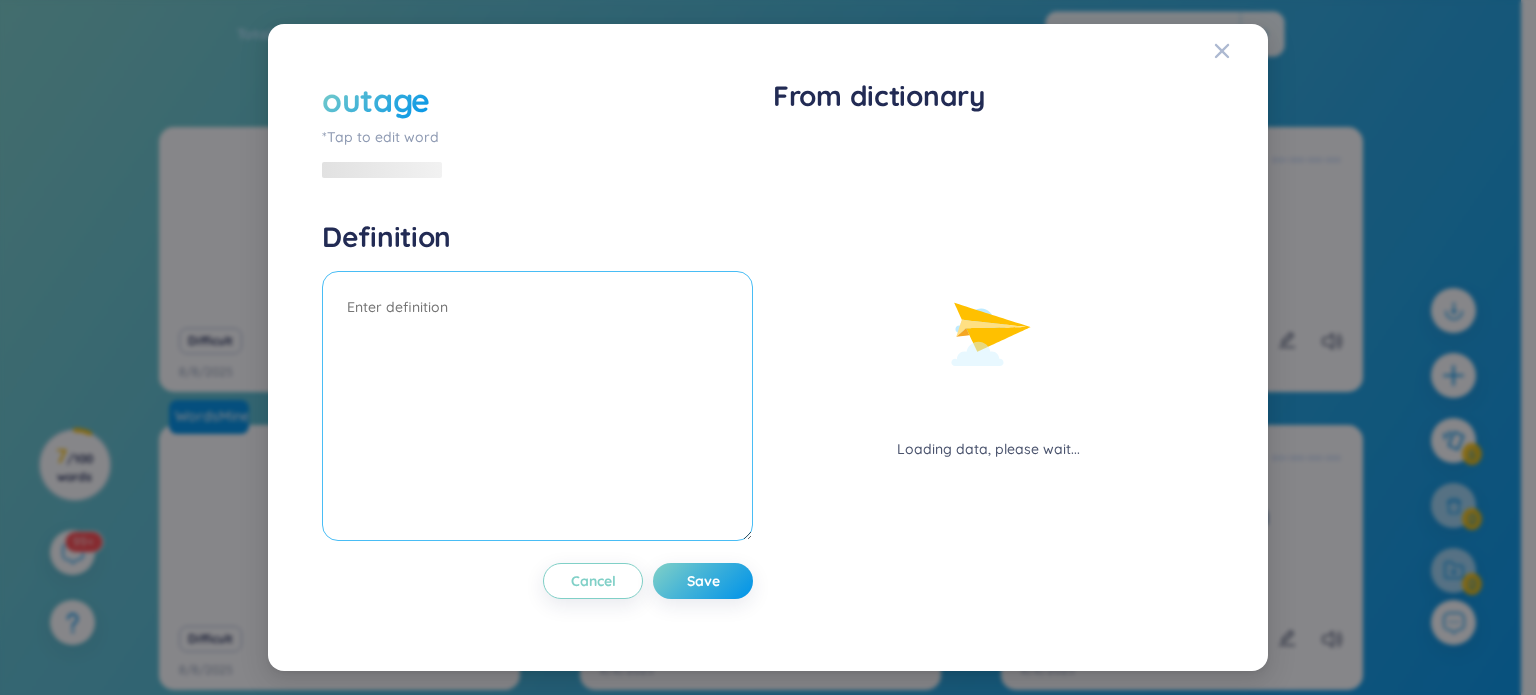 click at bounding box center (537, 406) 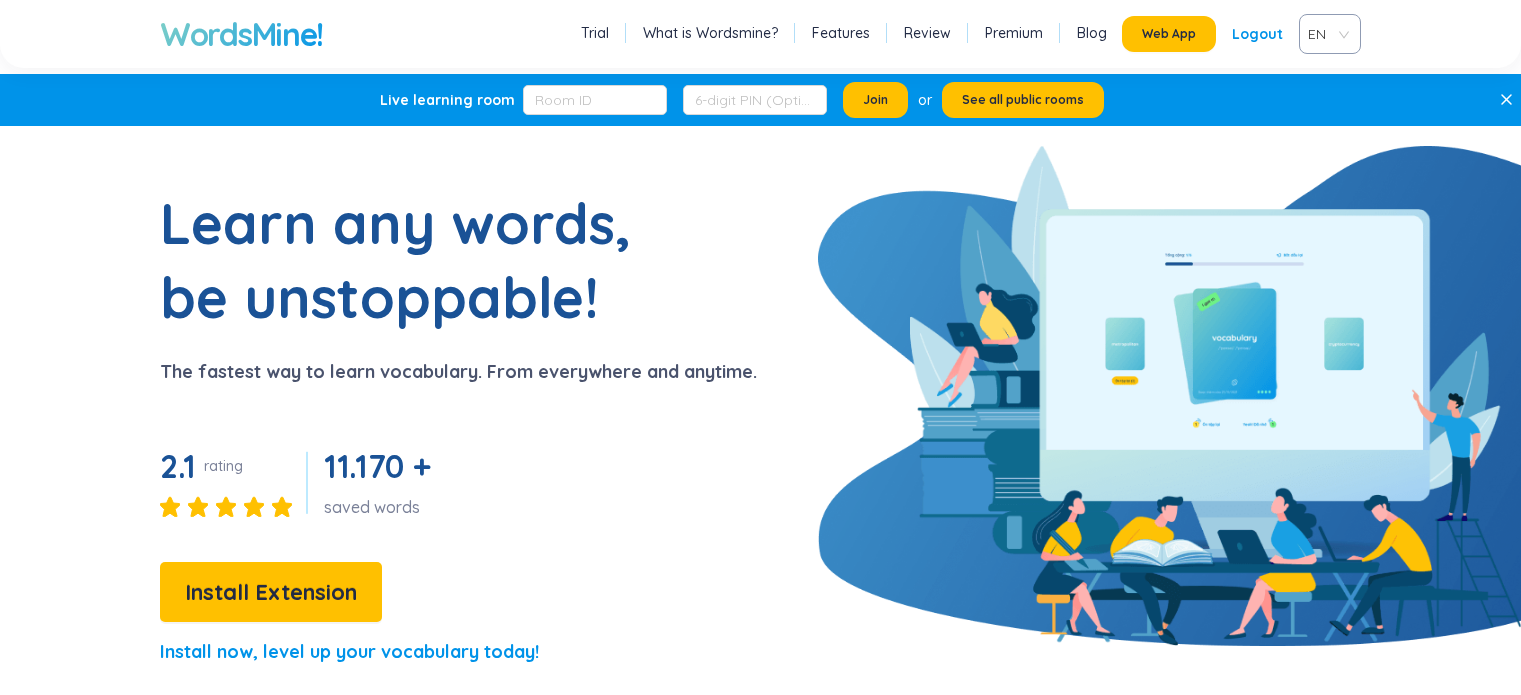 scroll, scrollTop: 0, scrollLeft: 0, axis: both 